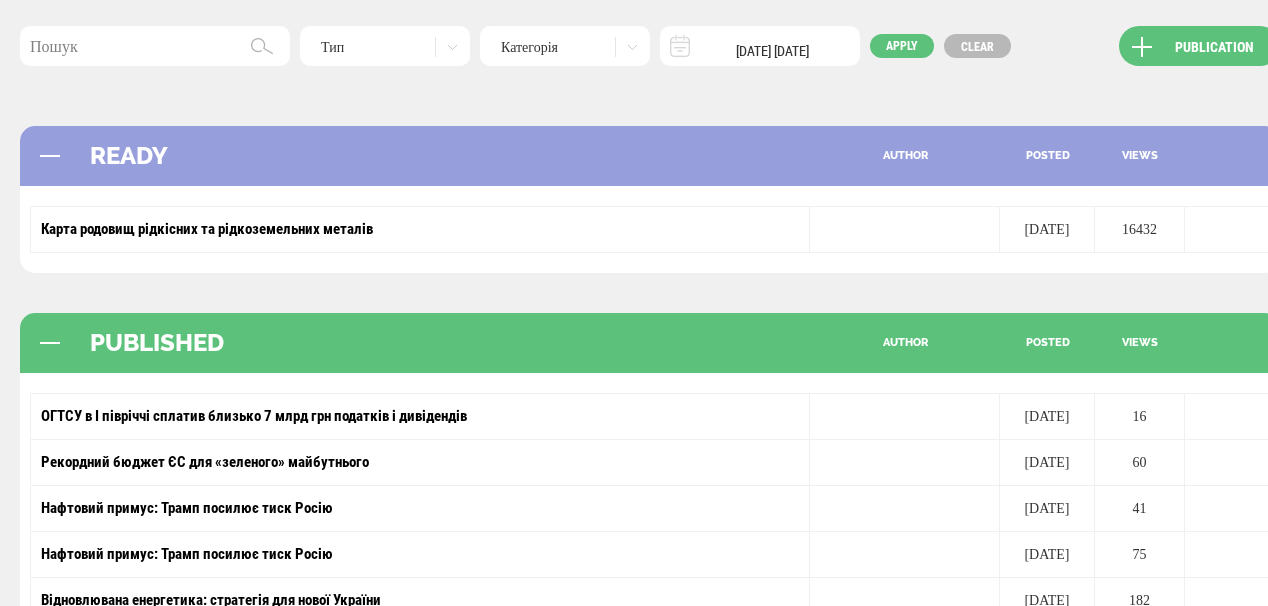 scroll, scrollTop: 160, scrollLeft: 0, axis: vertical 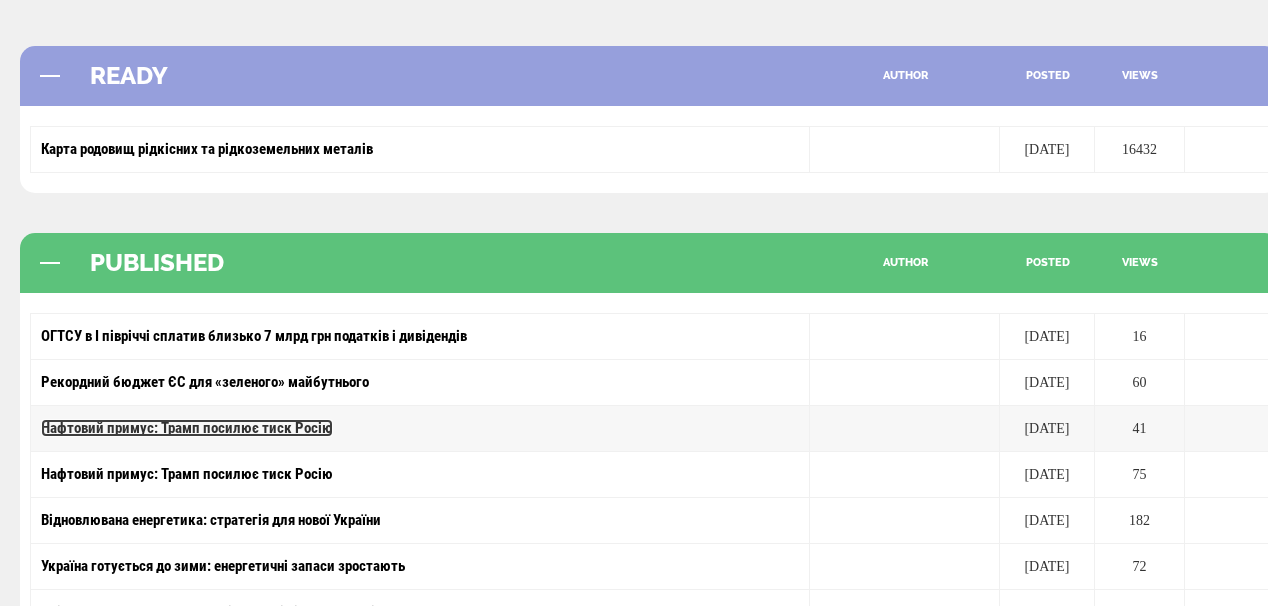 click on "Нафтовий примус: Трамп посилює тиск Росію" at bounding box center [187, 428] 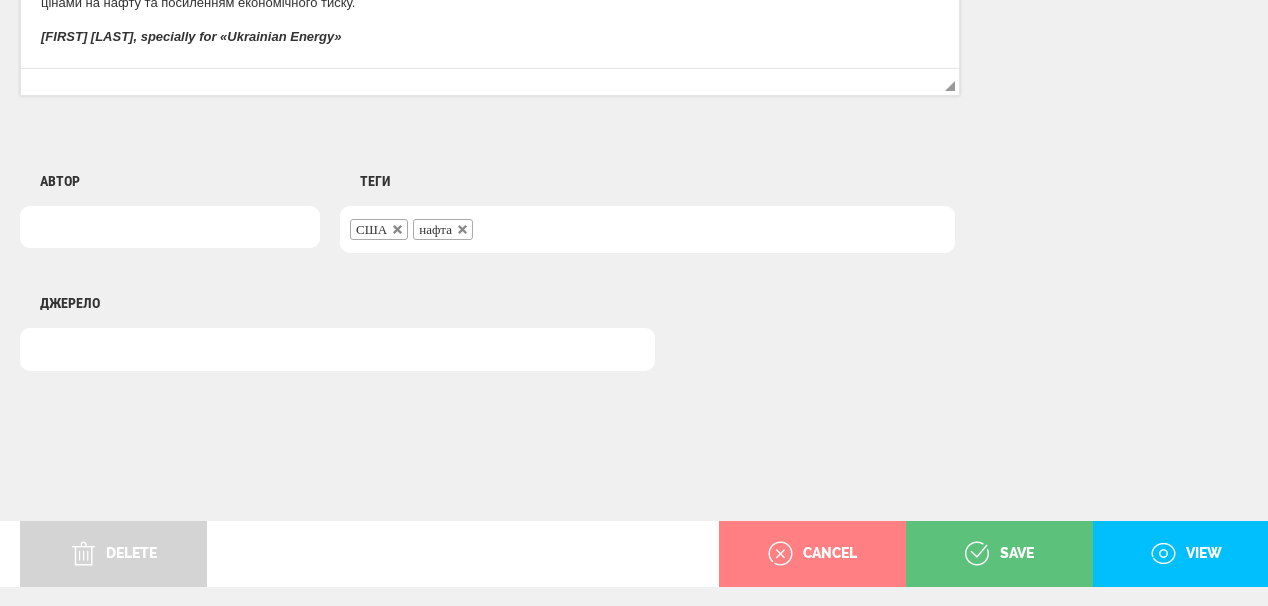 scroll, scrollTop: 1600, scrollLeft: 0, axis: vertical 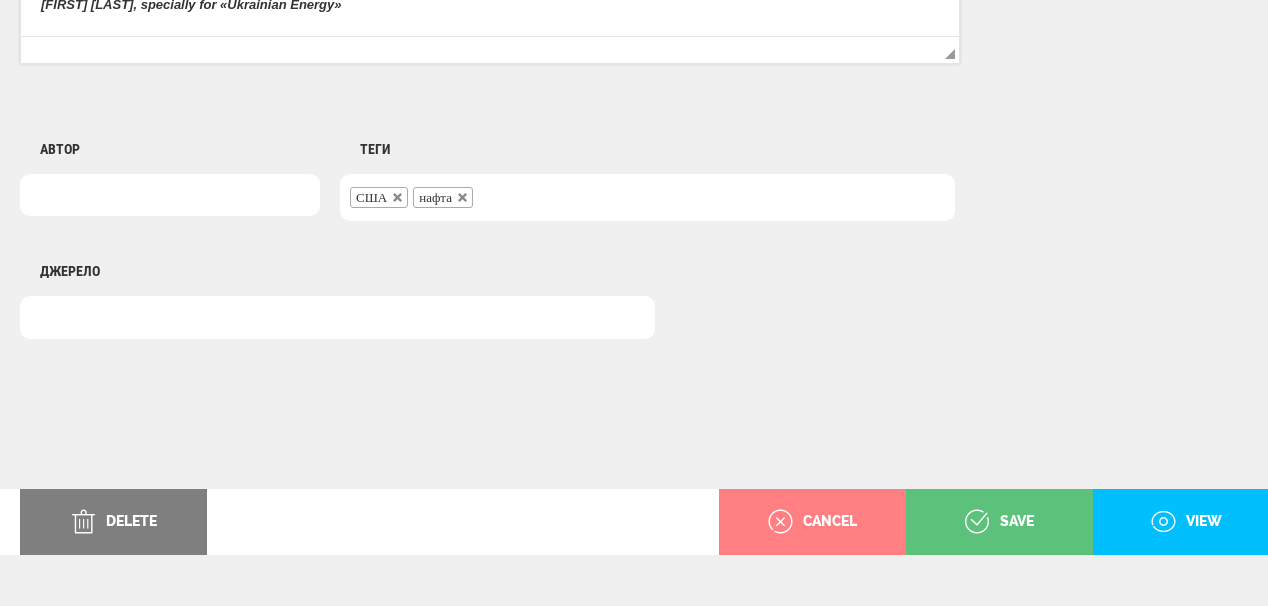click on "delete" at bounding box center [114, 522] 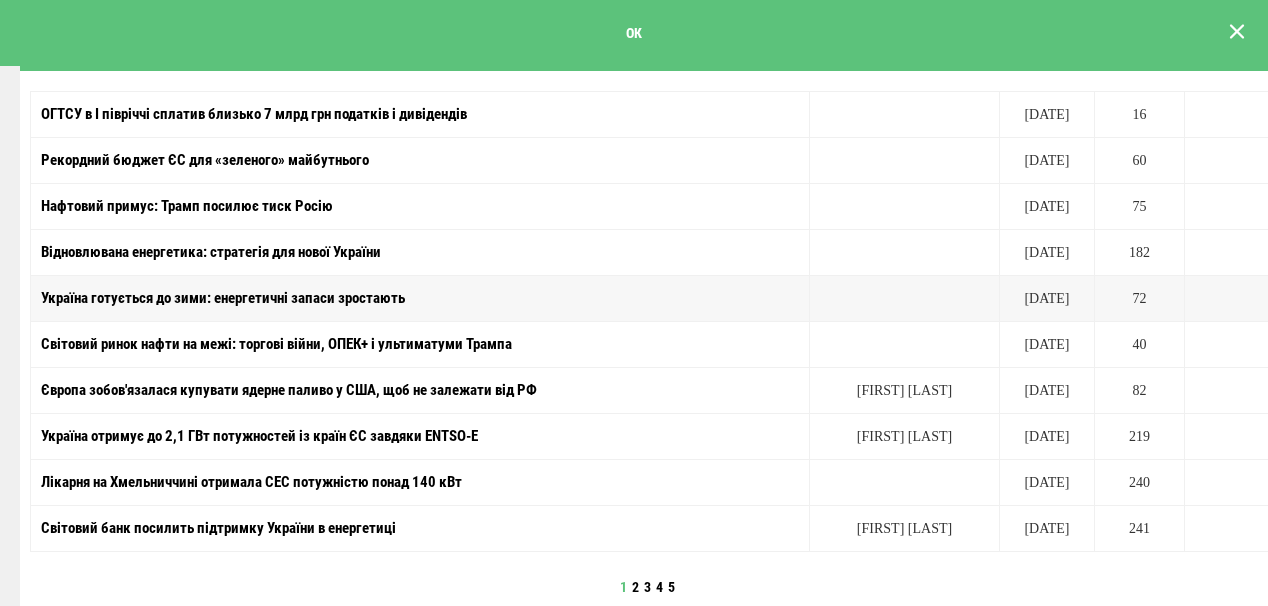 scroll, scrollTop: 320, scrollLeft: 0, axis: vertical 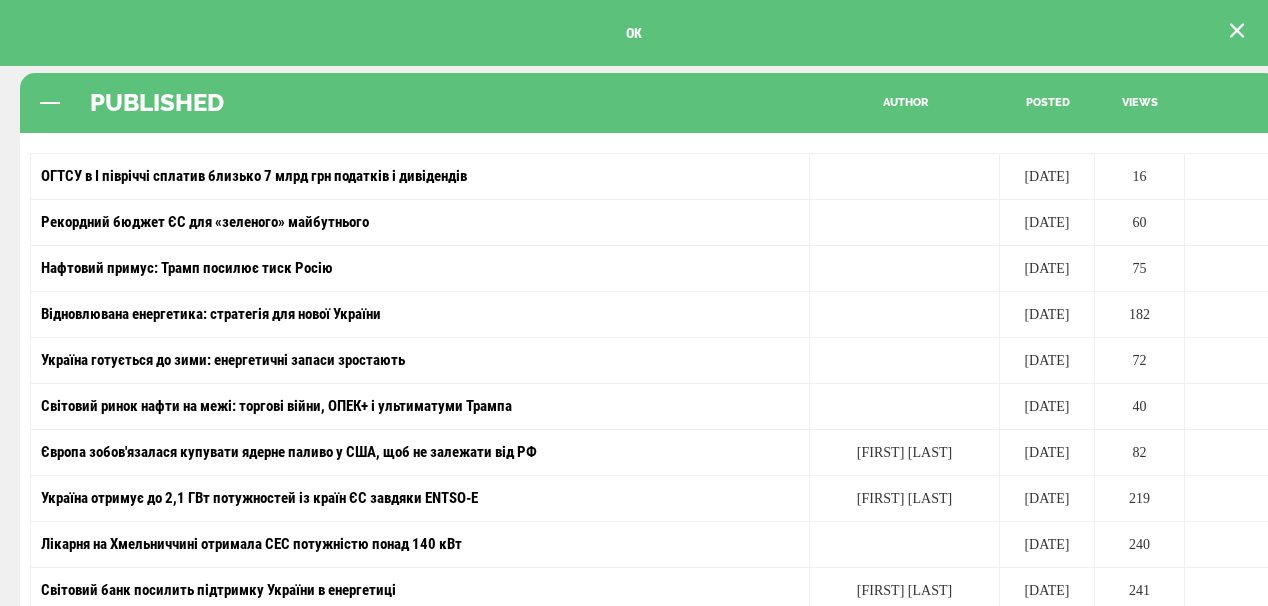 click at bounding box center (1237, 31) 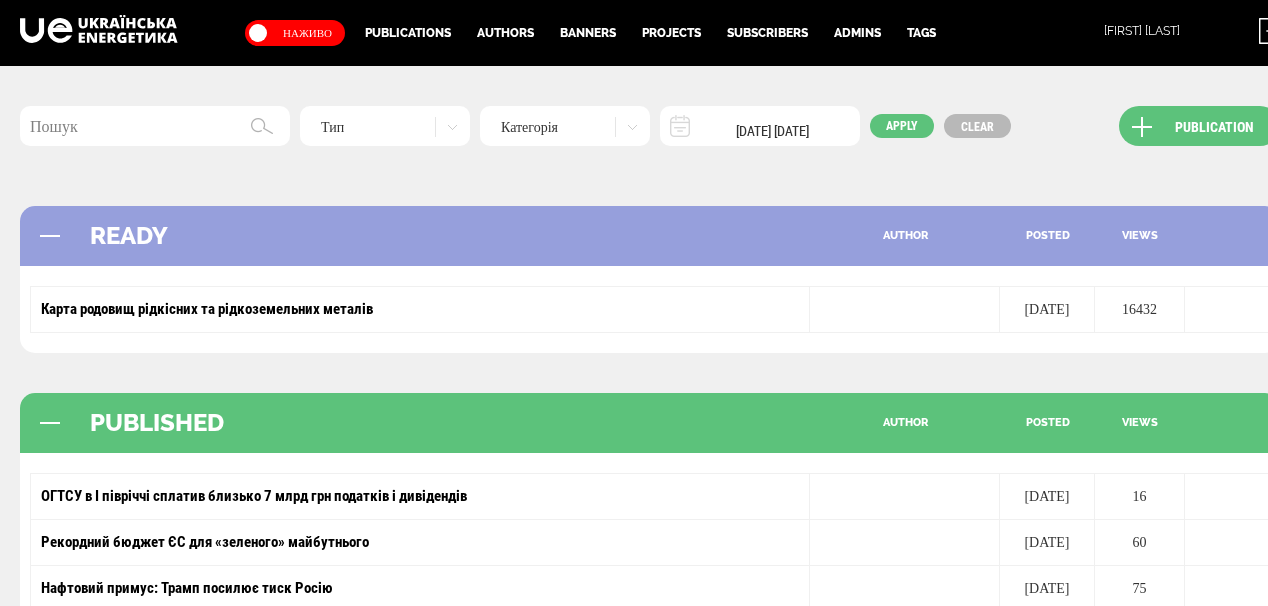 scroll, scrollTop: 0, scrollLeft: 0, axis: both 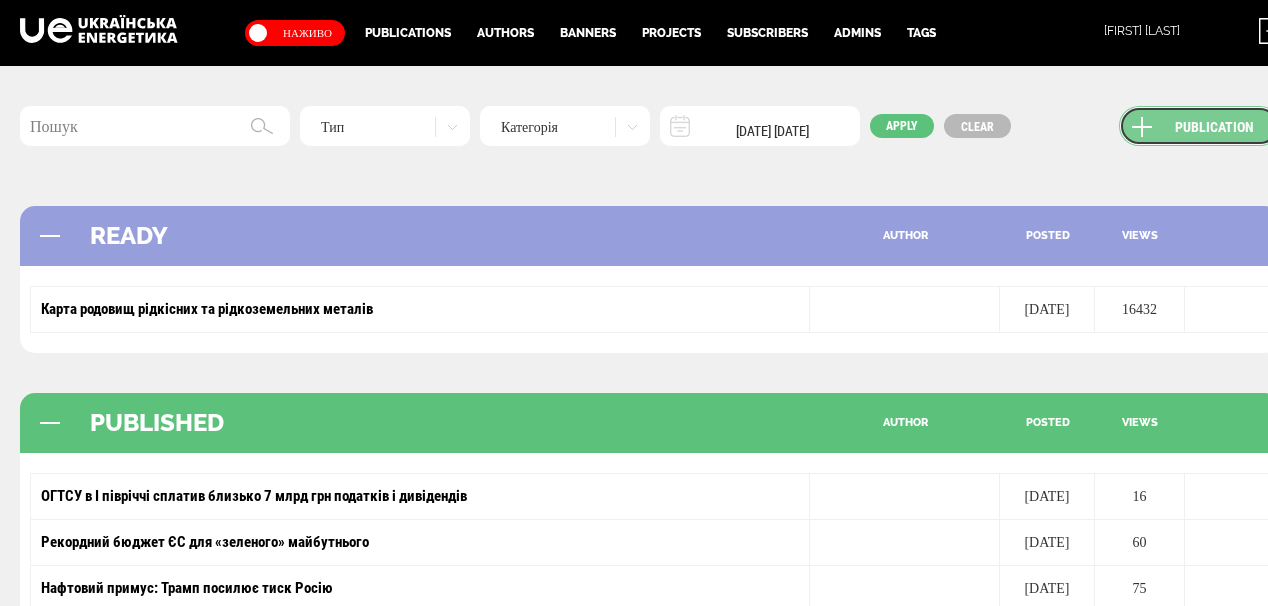 click on "Publication" at bounding box center (1199, 126) 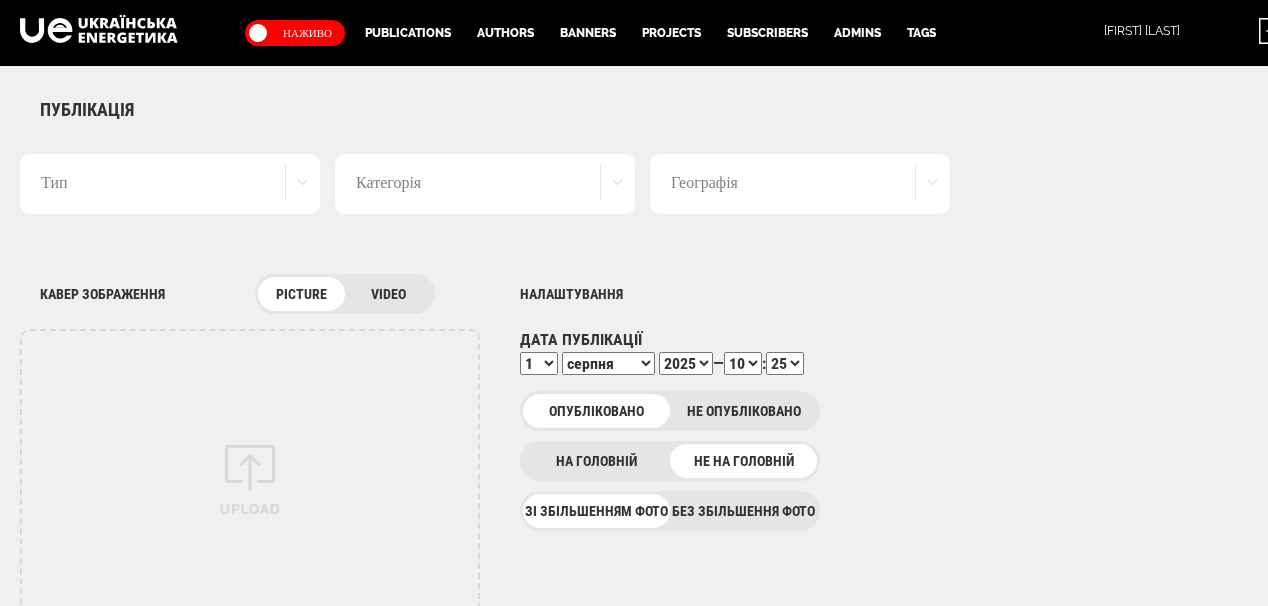scroll, scrollTop: 0, scrollLeft: 0, axis: both 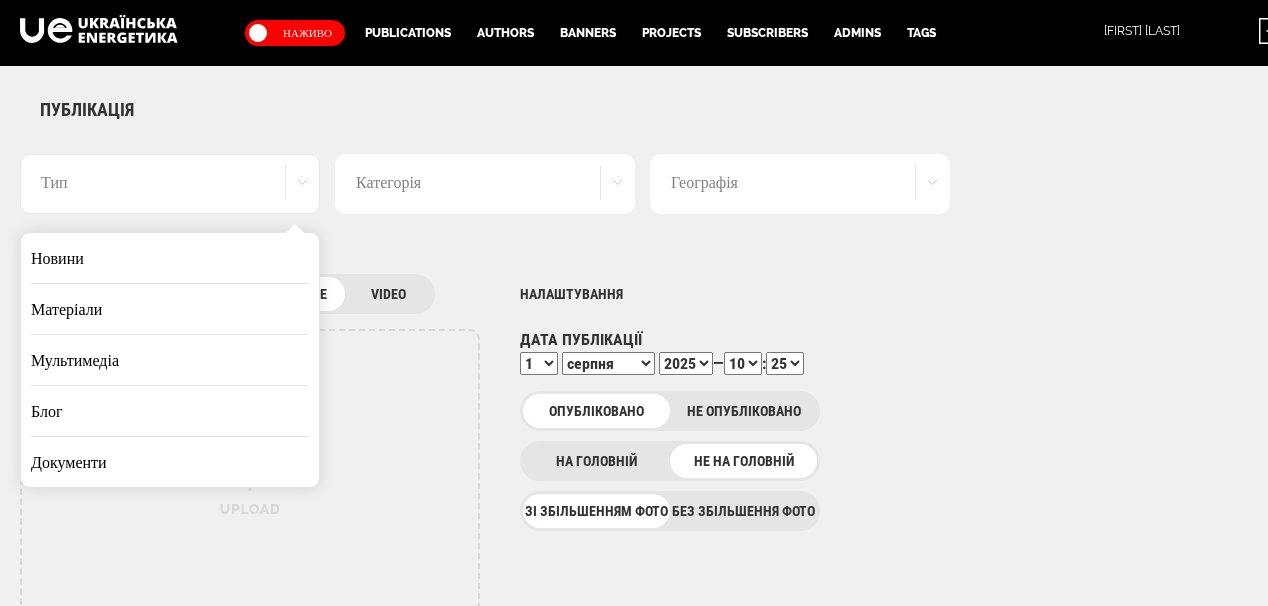 drag, startPoint x: 200, startPoint y: 250, endPoint x: 459, endPoint y: 265, distance: 259.434 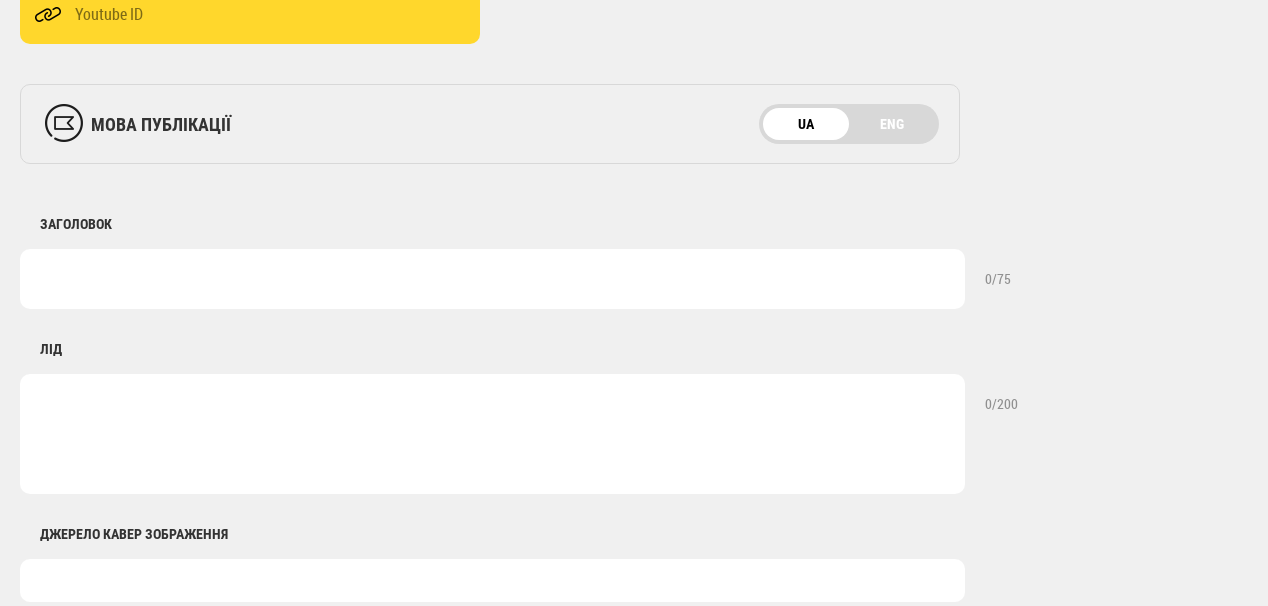 scroll, scrollTop: 720, scrollLeft: 0, axis: vertical 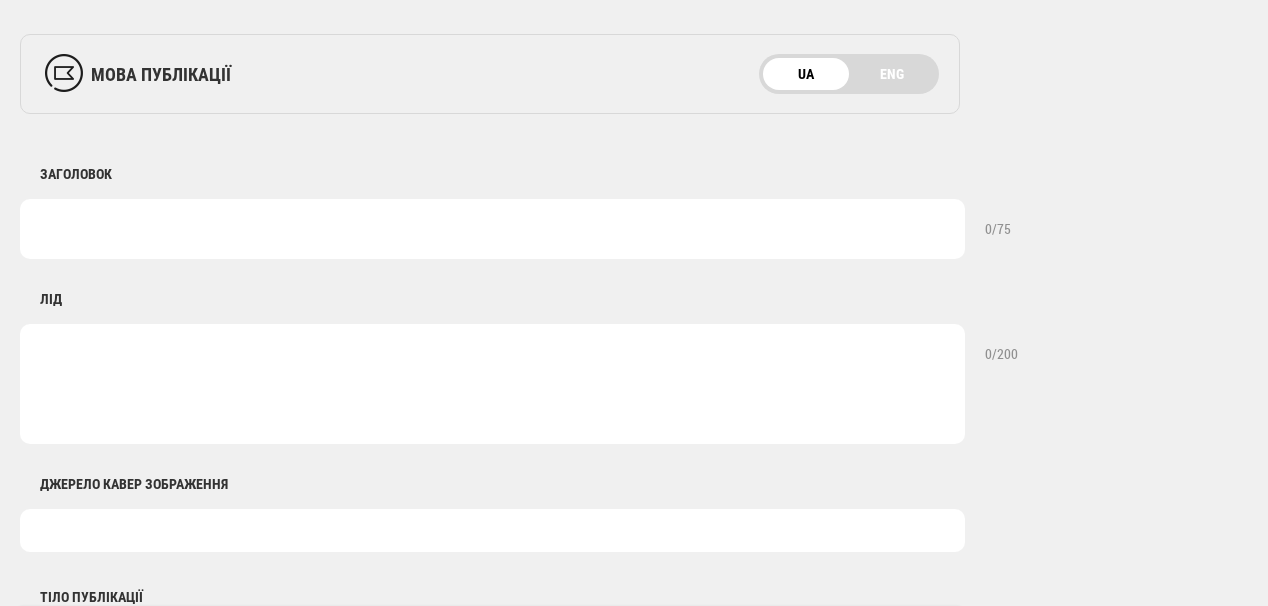 click at bounding box center [492, 229] 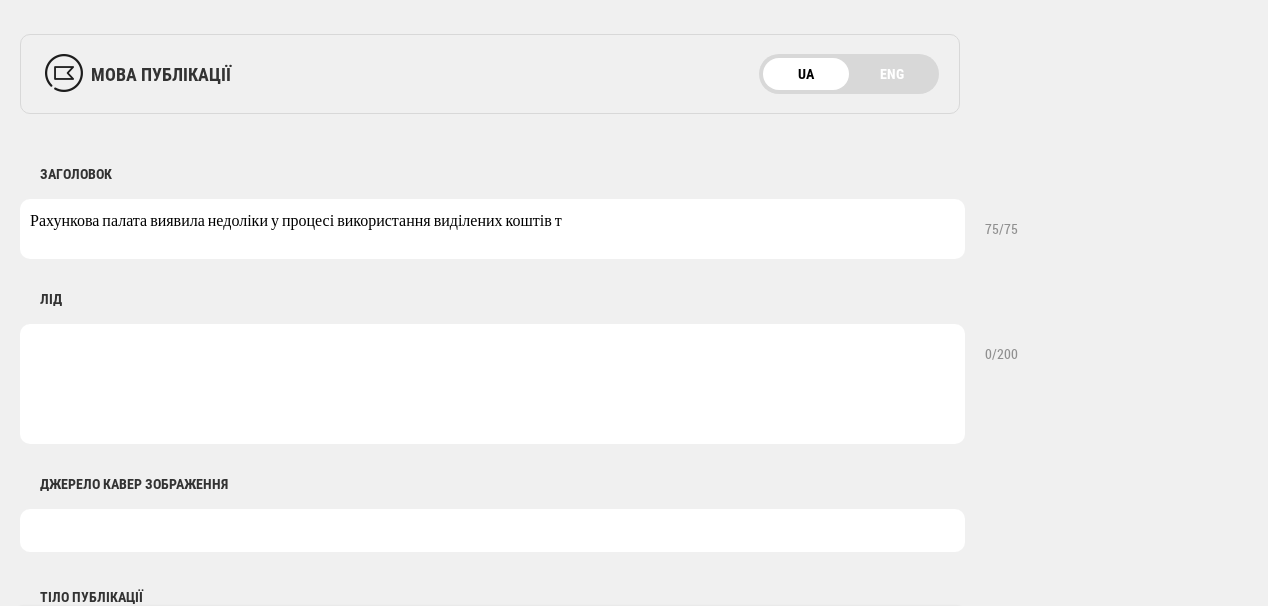 drag, startPoint x: 284, startPoint y: 217, endPoint x: 345, endPoint y: 220, distance: 61.073727 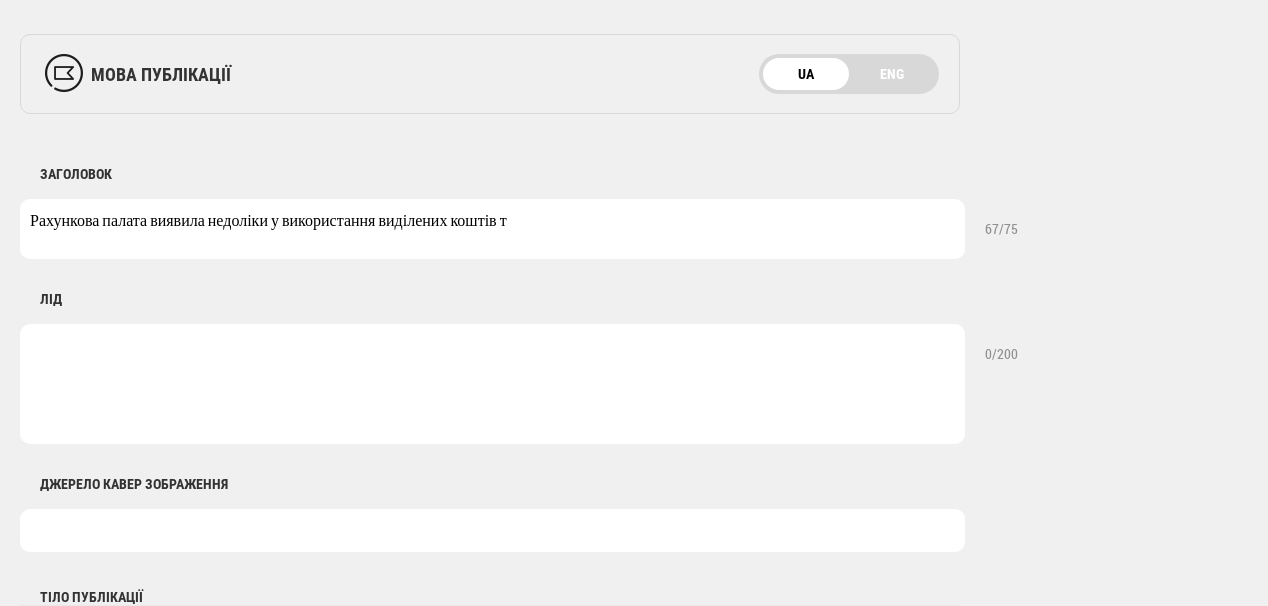 click on "Рахункова палата виявила недоліки у використання виділених коштів т" at bounding box center [492, 229] 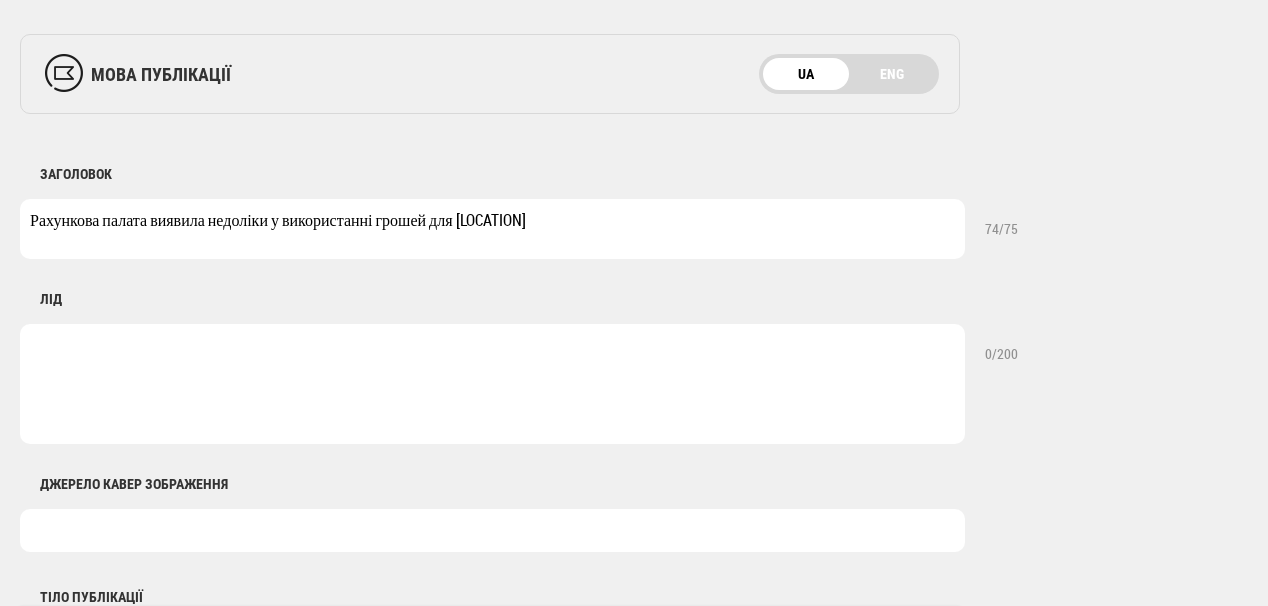 type on "Рахункова палата виявила недоліки у використанні грошей для Каховської ГЕС" 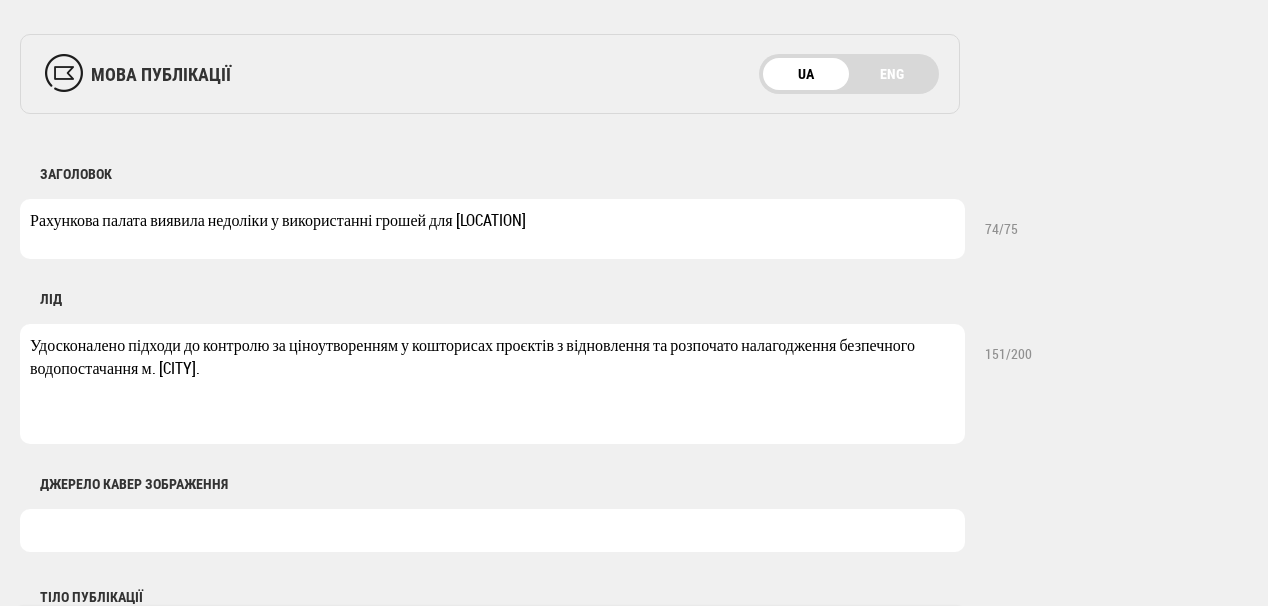 click on "Удосконалено підходи до контролю за ціноутворенням у кошторисах проєктів з відновлення та розпочато налагодження безпечного водопостачання м. Миколаєва" at bounding box center [492, 384] 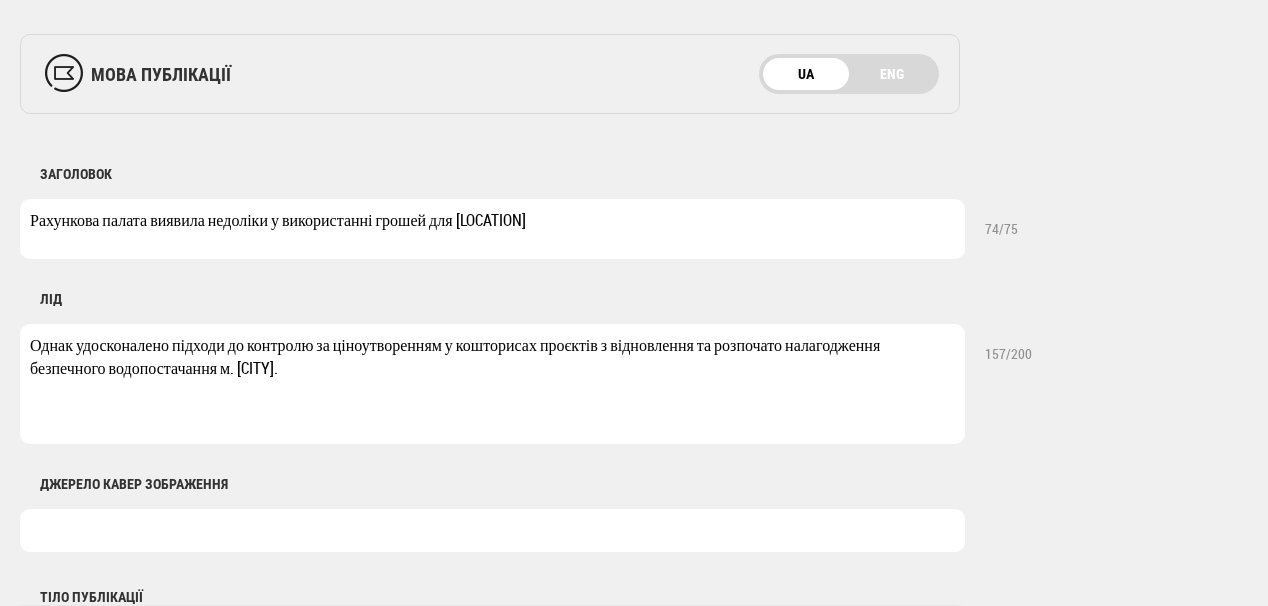 click on "Однак удосконалено підходи до контролю за ціноутворенням у кошторисах проєктів з відновлення та розпочато налагодження безпечного водопостачання м. Миколаєва" at bounding box center (492, 384) 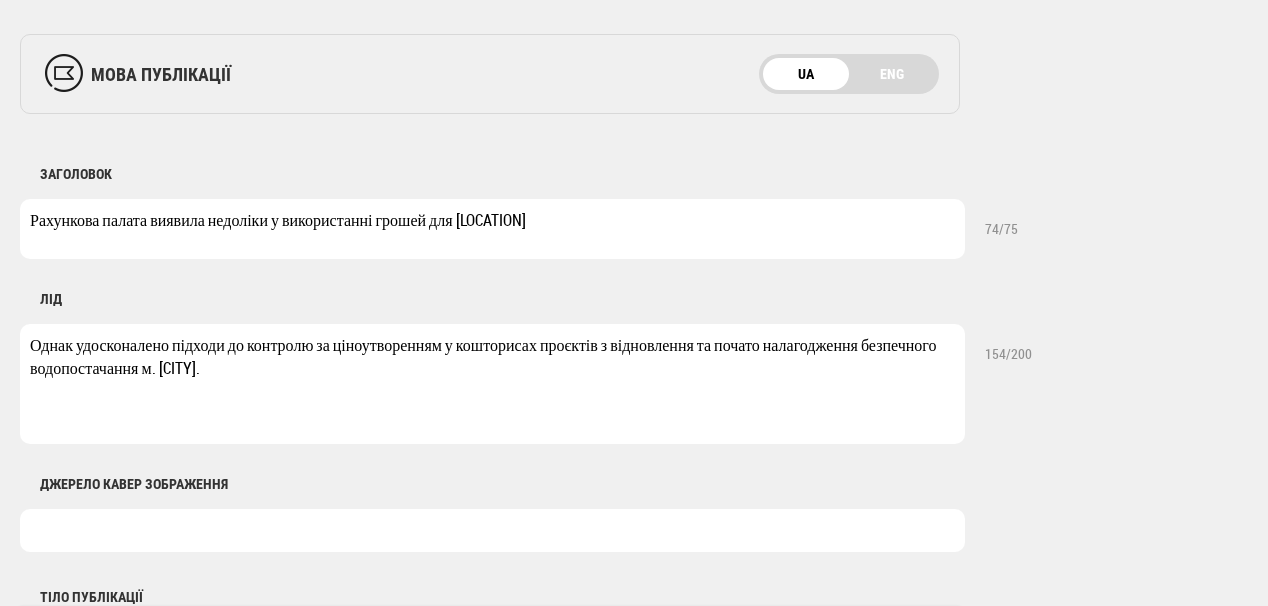 click on "Однак удосконалено підходи до контролю за ціноутворенням у кошторисах проєктів з відновлення та почато налагодження безпечного водопостачання м. Миколаєва" at bounding box center (492, 384) 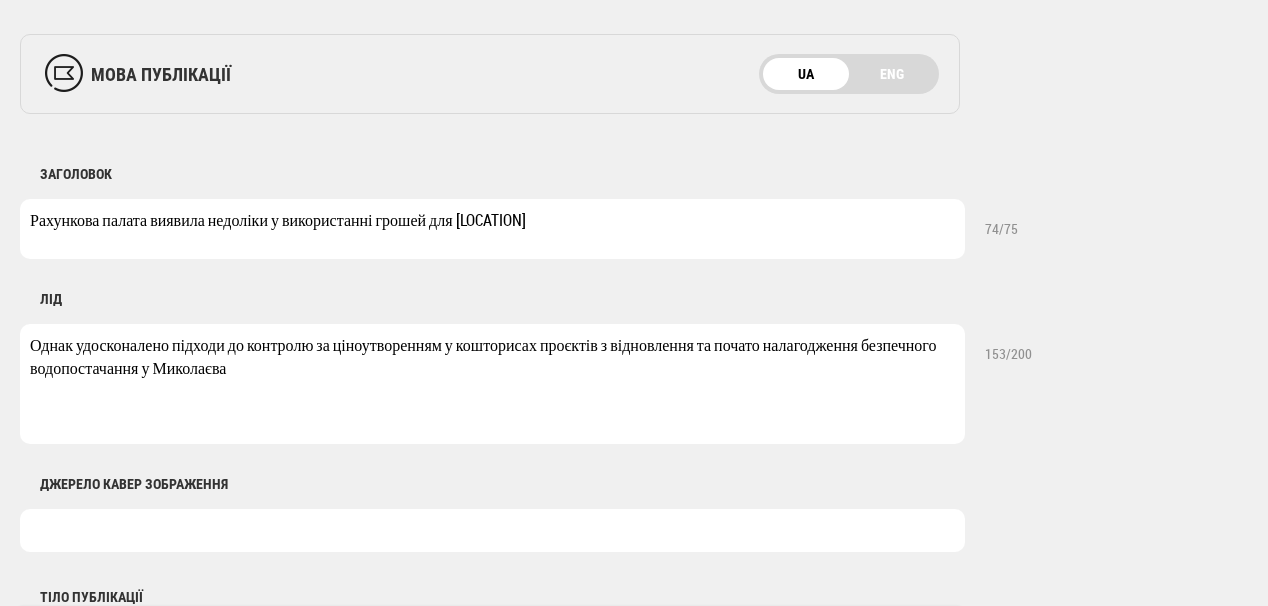 click on "Однак удосконалено підходи до контролю за ціноутворенням у кошторисах проєктів з відновлення та почато налагодження безпечного водопостачання у Миколаєва" at bounding box center [492, 384] 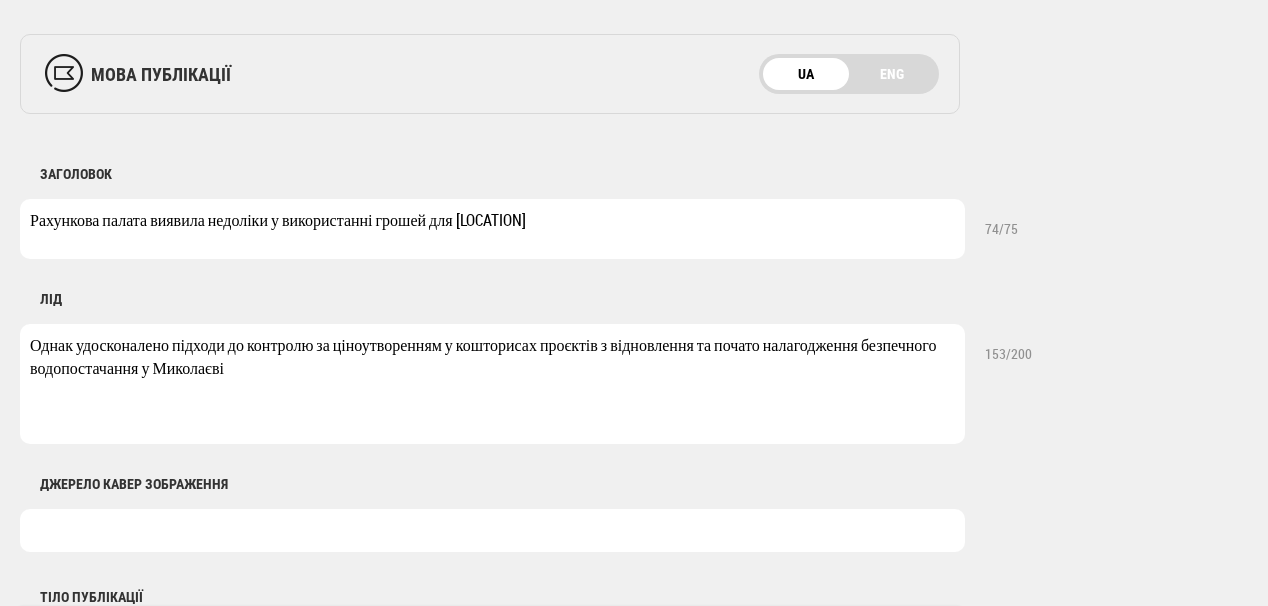 click on "Однак удосконалено підходи до контролю за ціноутворенням у кошторисах проєктів з відновлення та почато налагодження безпечного водопостачання у Миколаєві" at bounding box center [492, 384] 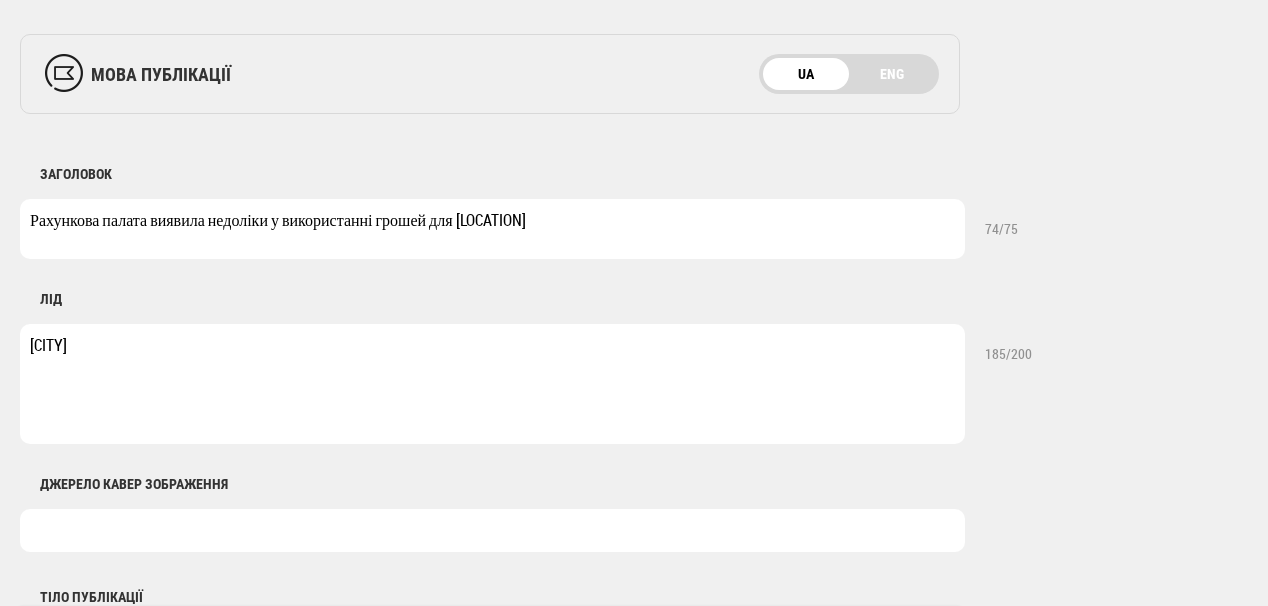 drag, startPoint x: 406, startPoint y: 344, endPoint x: 488, endPoint y: 339, distance: 82.1523 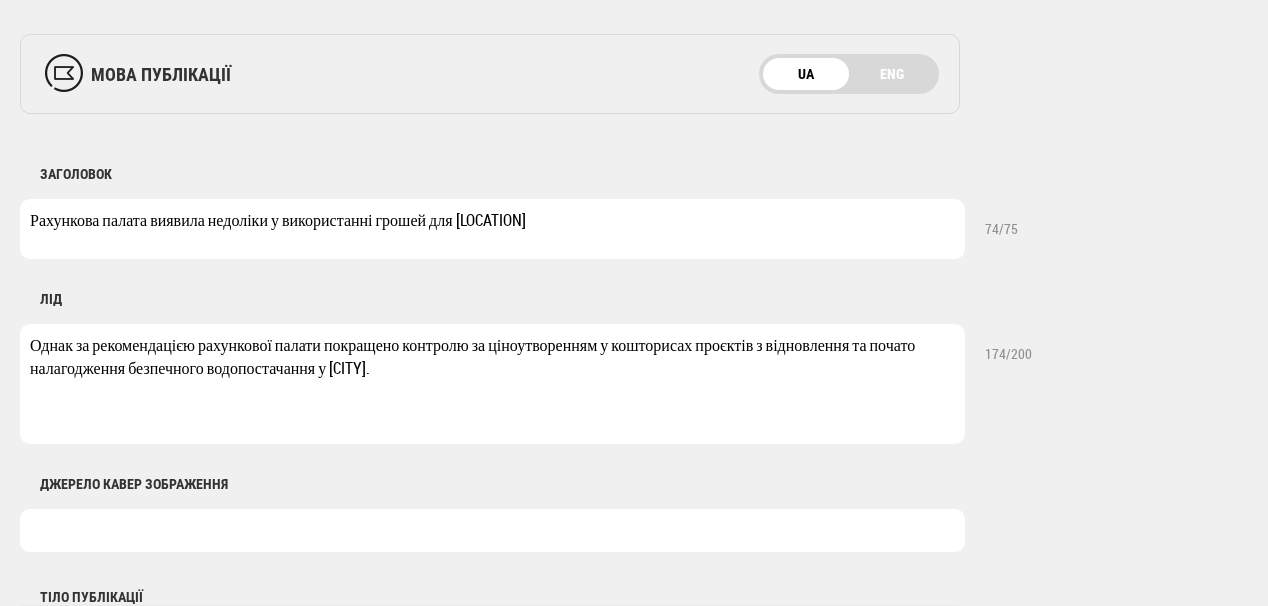 click on "Однак за рекомендацією рахункової палати покращено контролю за ціноутворенням у кошторисах проєктів з відновлення та почато налагодження безпечного водопостачання у Миколаєві" at bounding box center [492, 384] 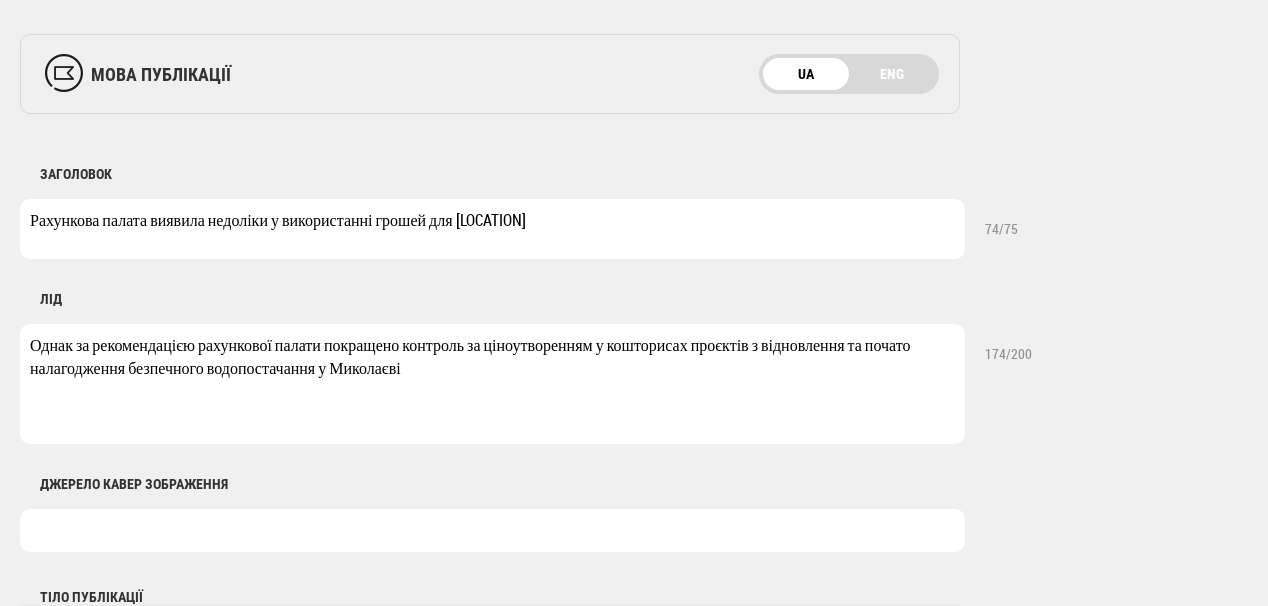 drag, startPoint x: 200, startPoint y: 342, endPoint x: 325, endPoint y: 347, distance: 125.09996 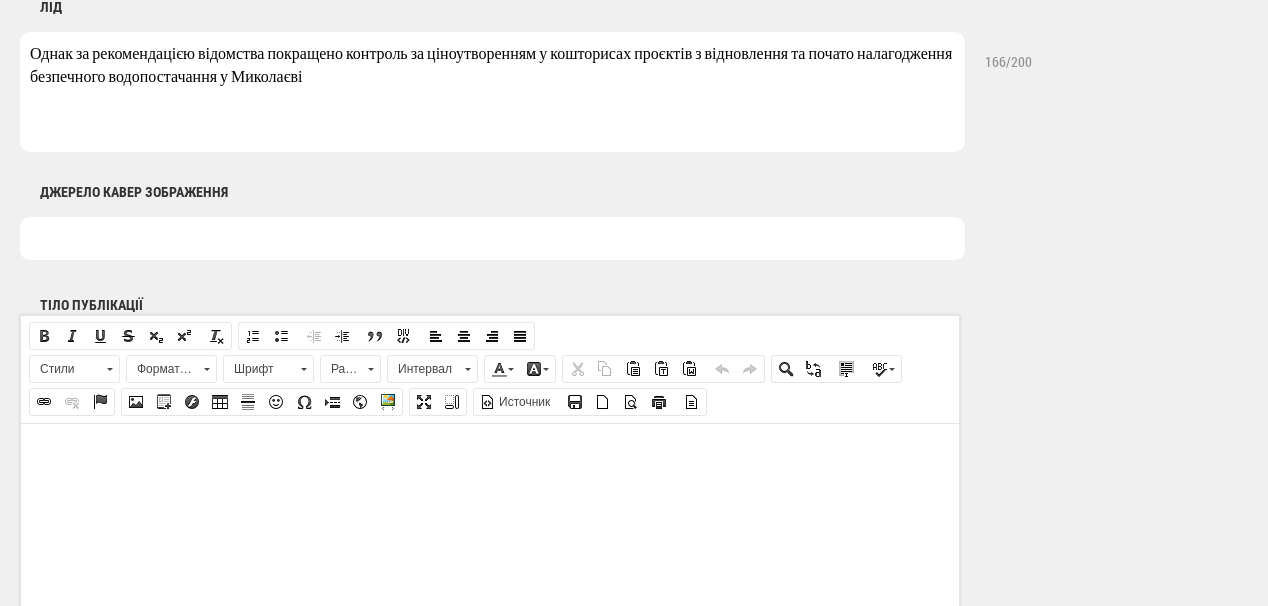 scroll, scrollTop: 1040, scrollLeft: 0, axis: vertical 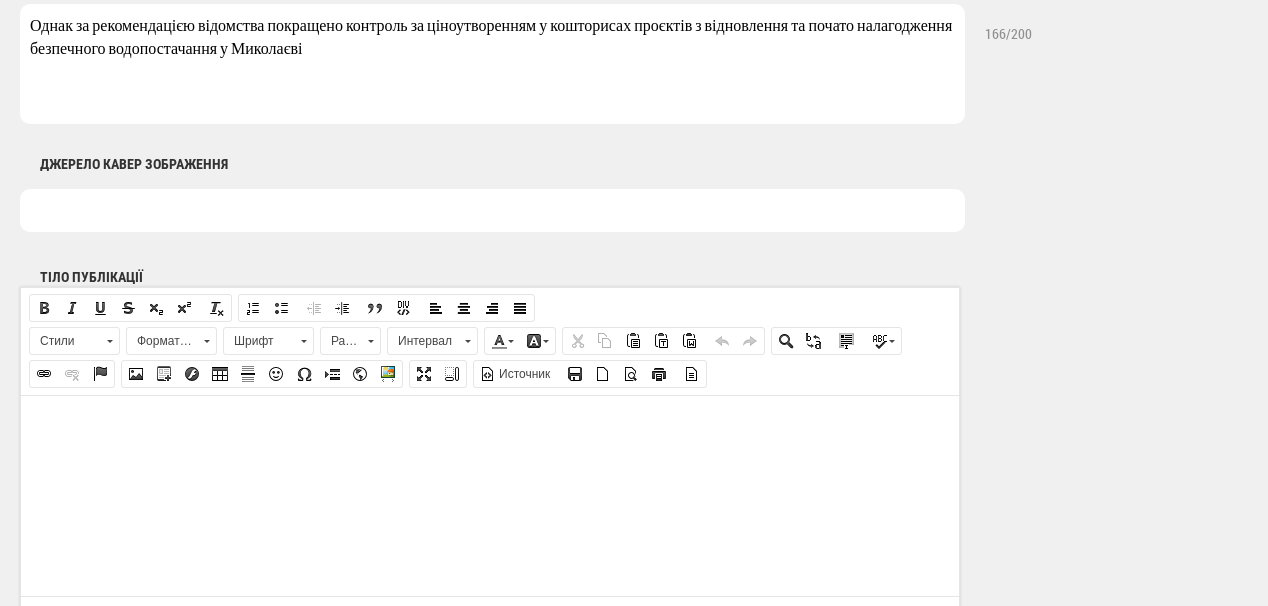 type on "Однак за рекомендацією відомства покращено контроль за ціноутворенням у кошторисах проєктів з відновлення та почато налагодження безпечного водопостачання у Миколаєві" 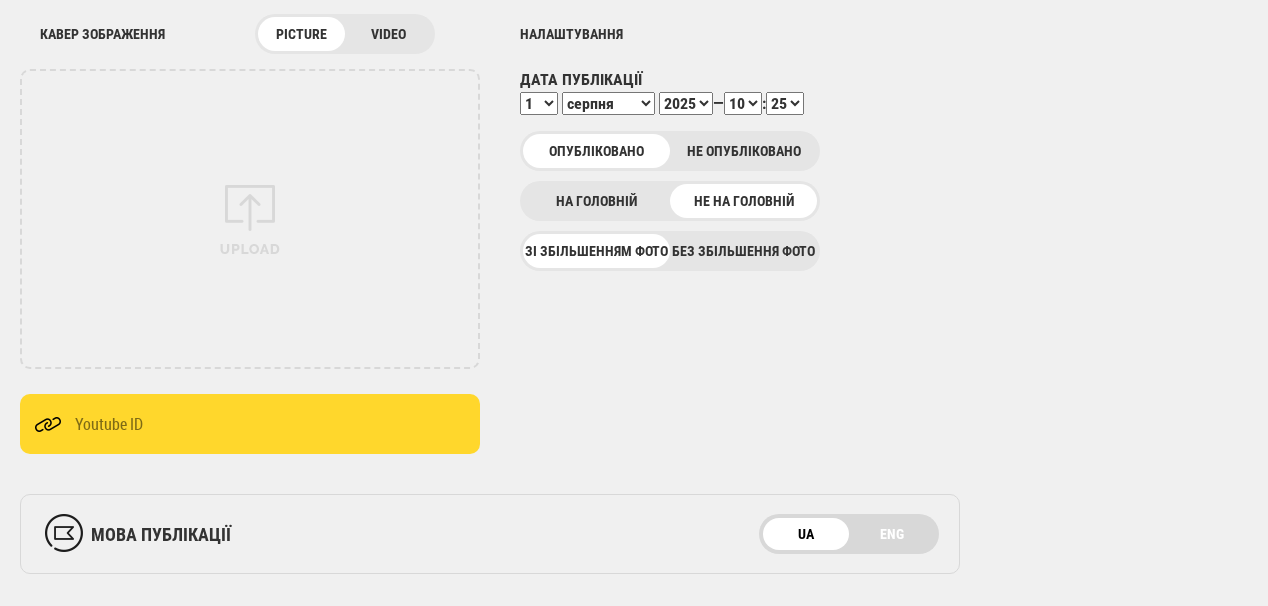 scroll, scrollTop: 240, scrollLeft: 0, axis: vertical 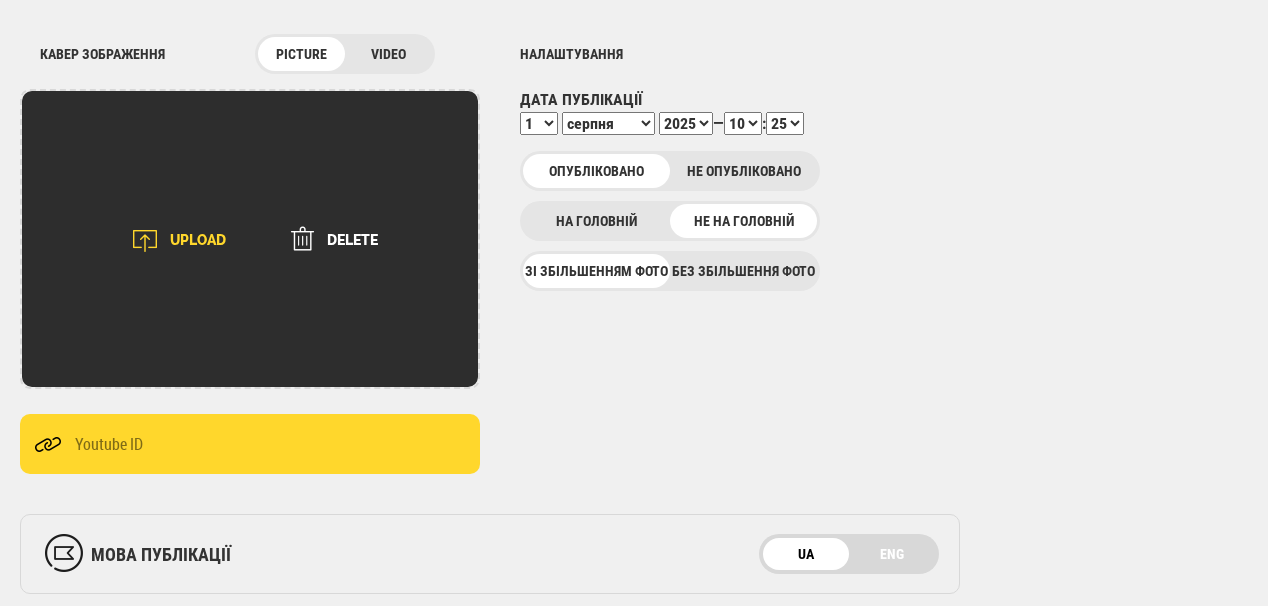 click on "UPLOAD" at bounding box center [172, 241] 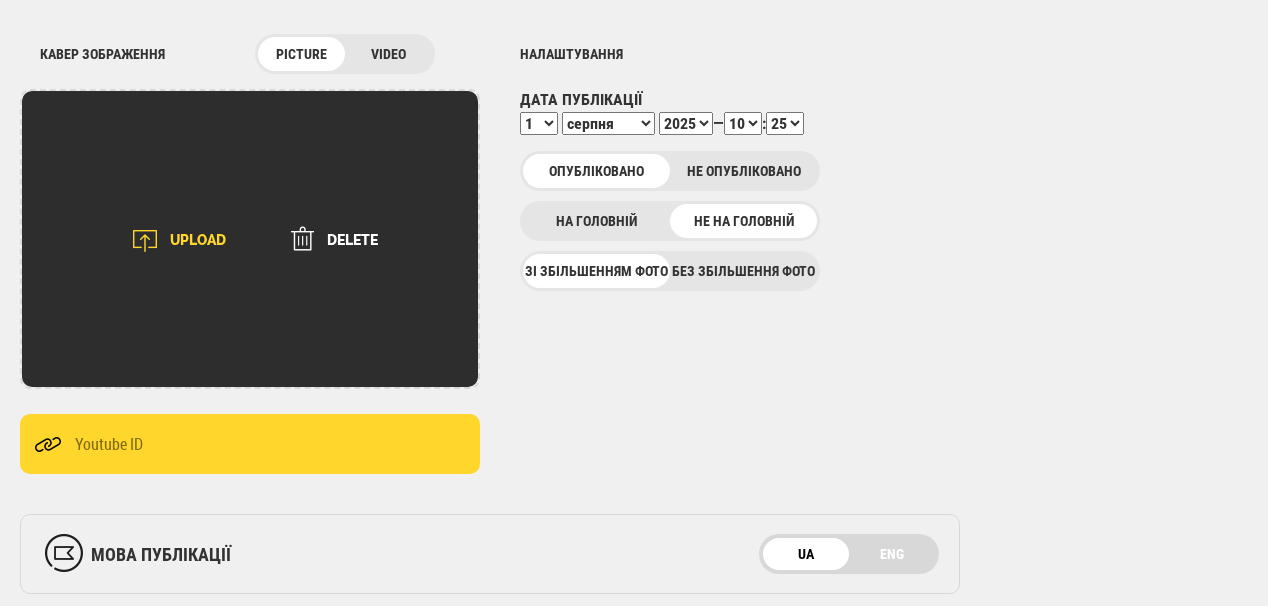 click on "UPLOAD" at bounding box center (172, 241) 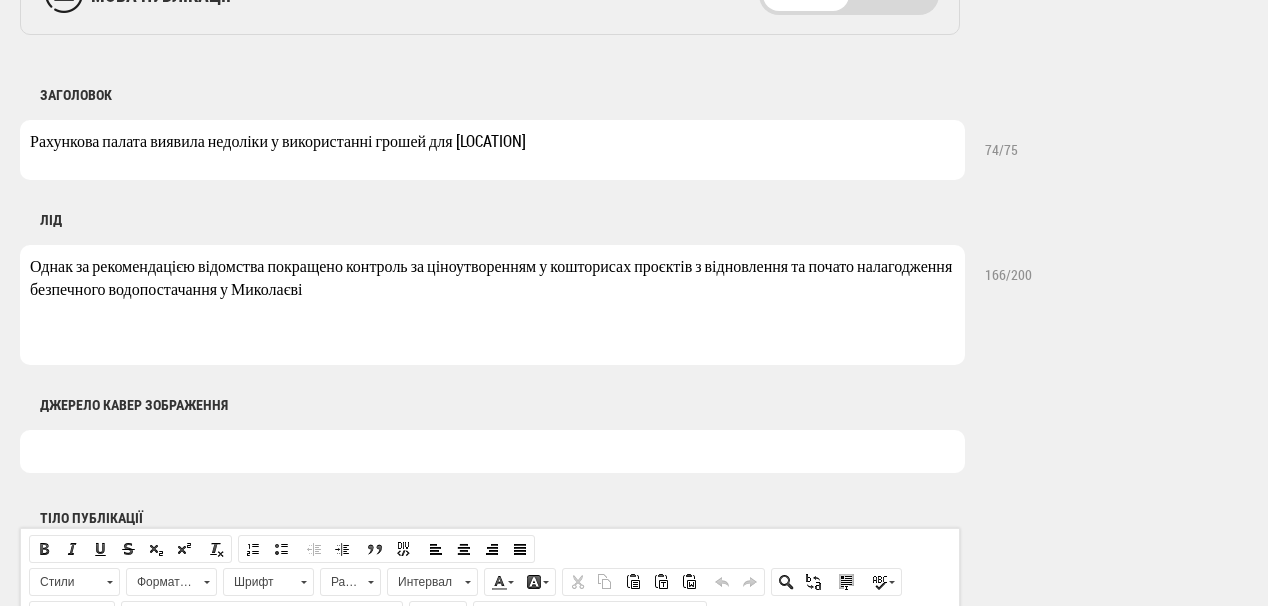 scroll, scrollTop: 800, scrollLeft: 0, axis: vertical 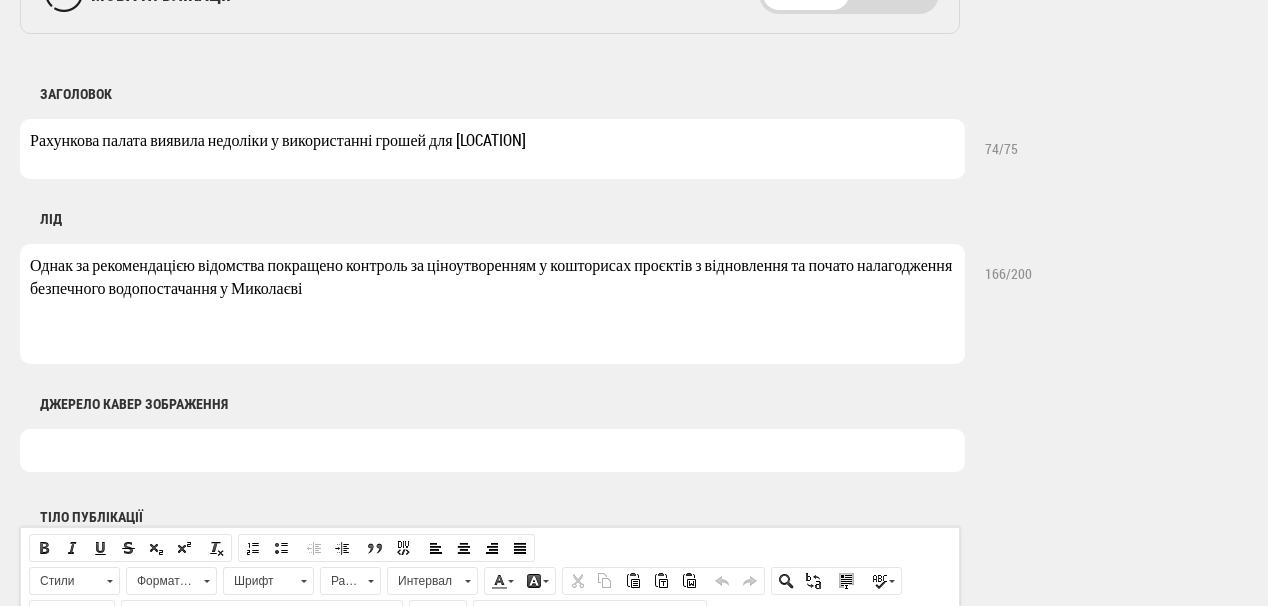 click at bounding box center (492, 450) 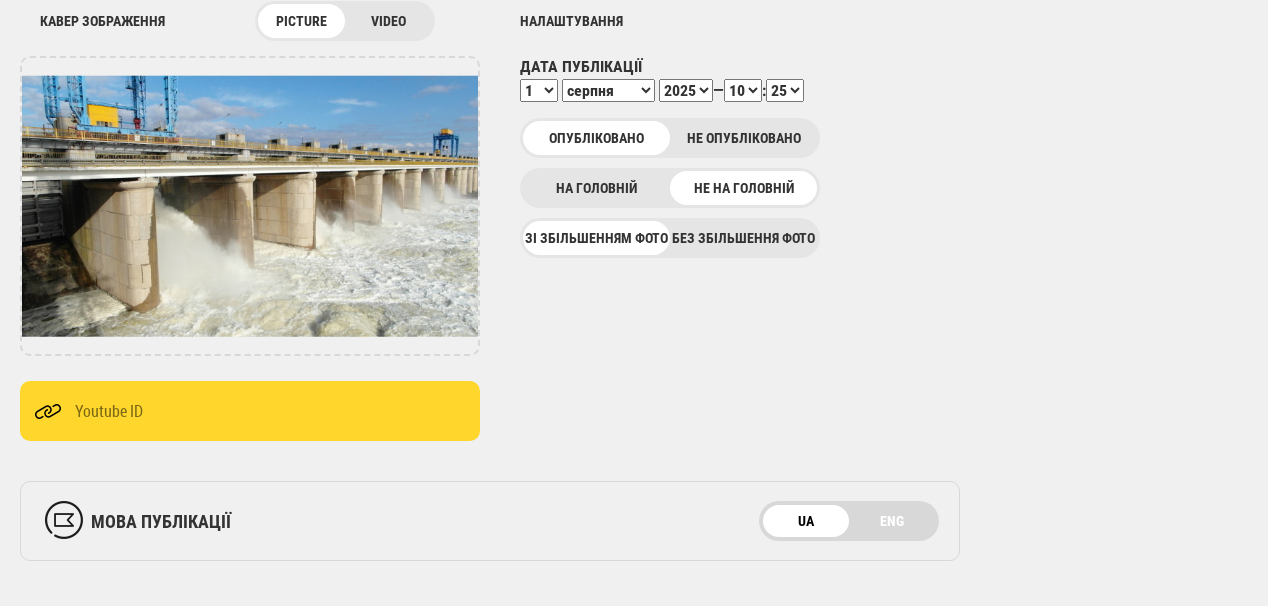 scroll, scrollTop: 160, scrollLeft: 0, axis: vertical 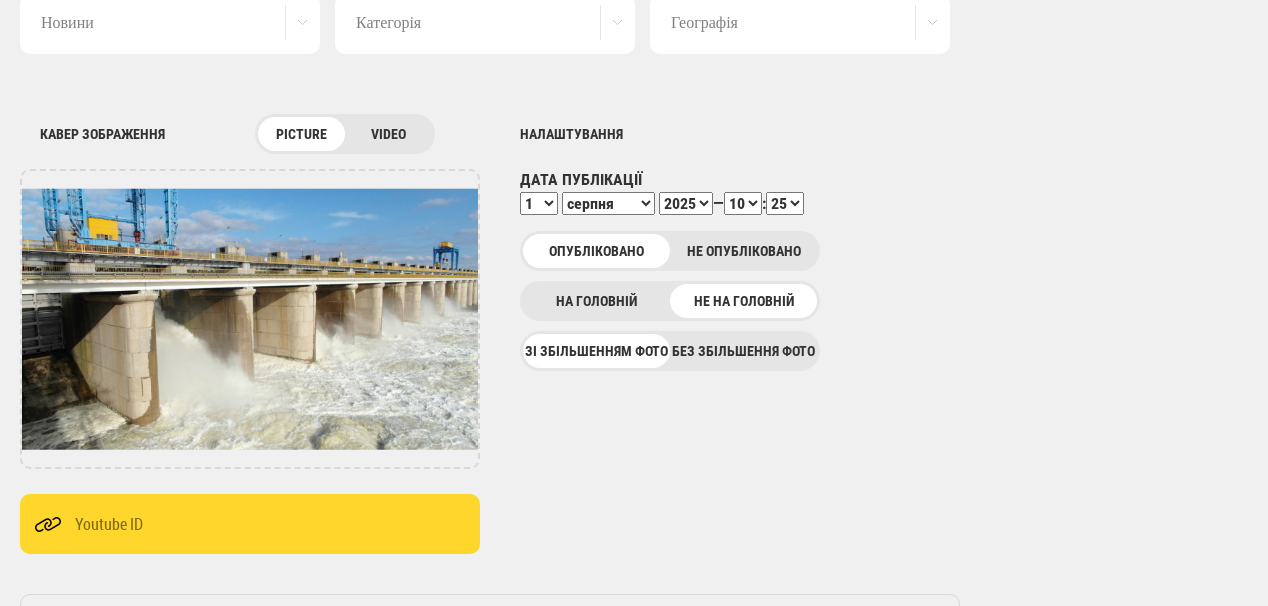type on "Каховська ГЕС. Фото: Укрінформ" 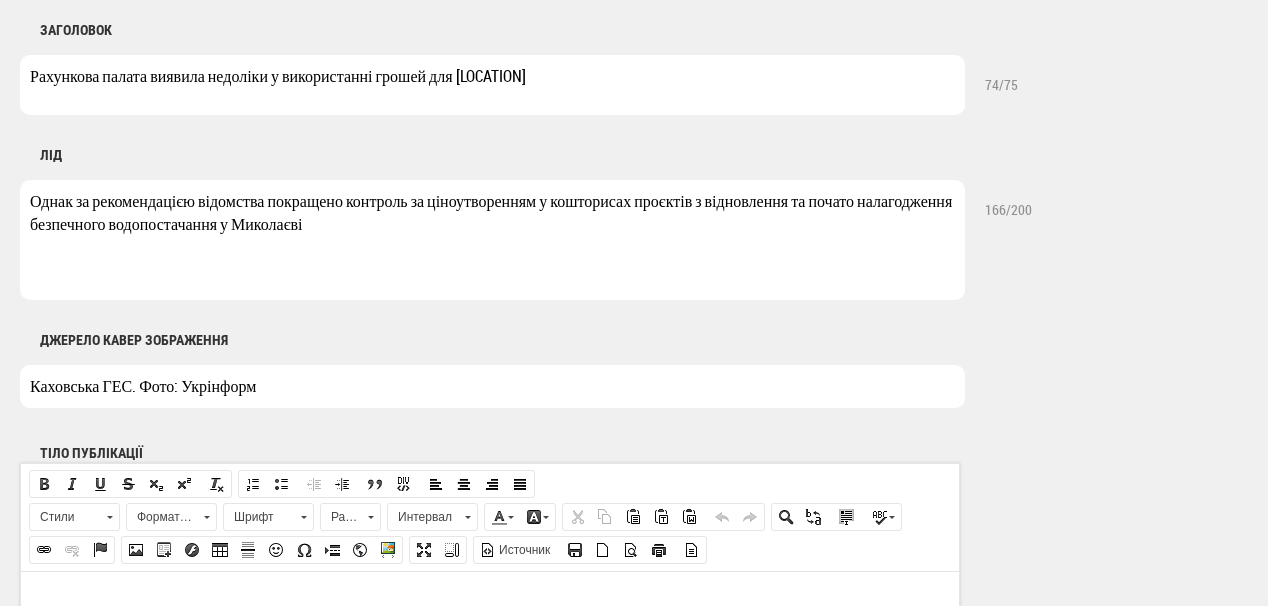 scroll, scrollTop: 880, scrollLeft: 0, axis: vertical 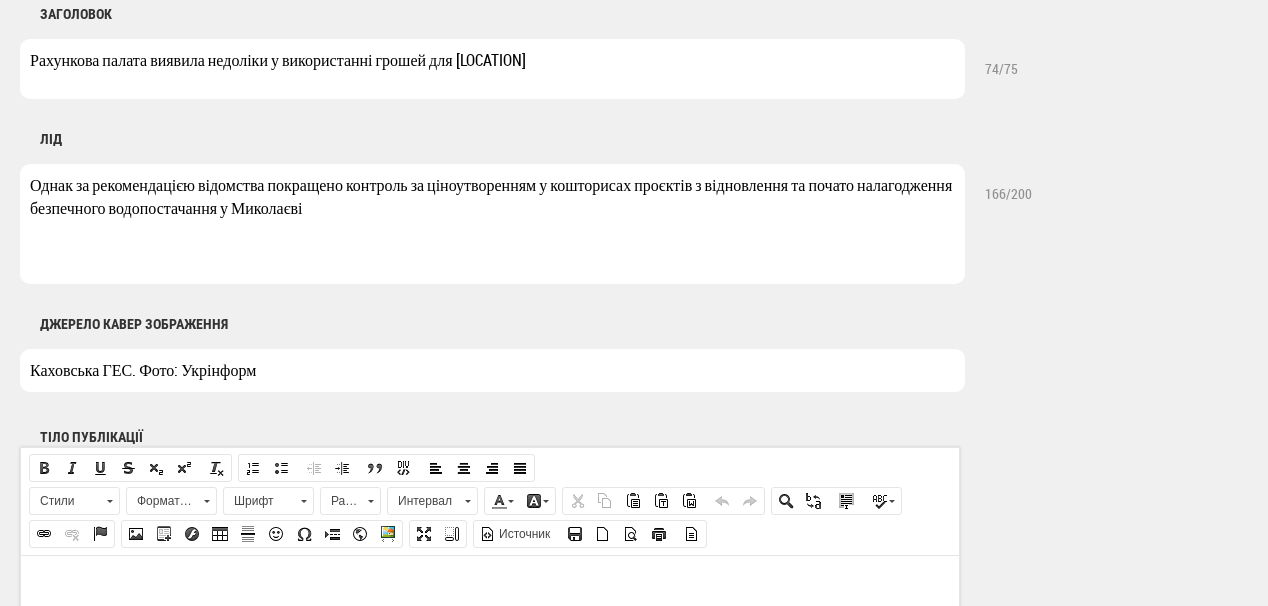 click on "Каховська ГЕС. Фото: Укрінформ" at bounding box center (492, 370) 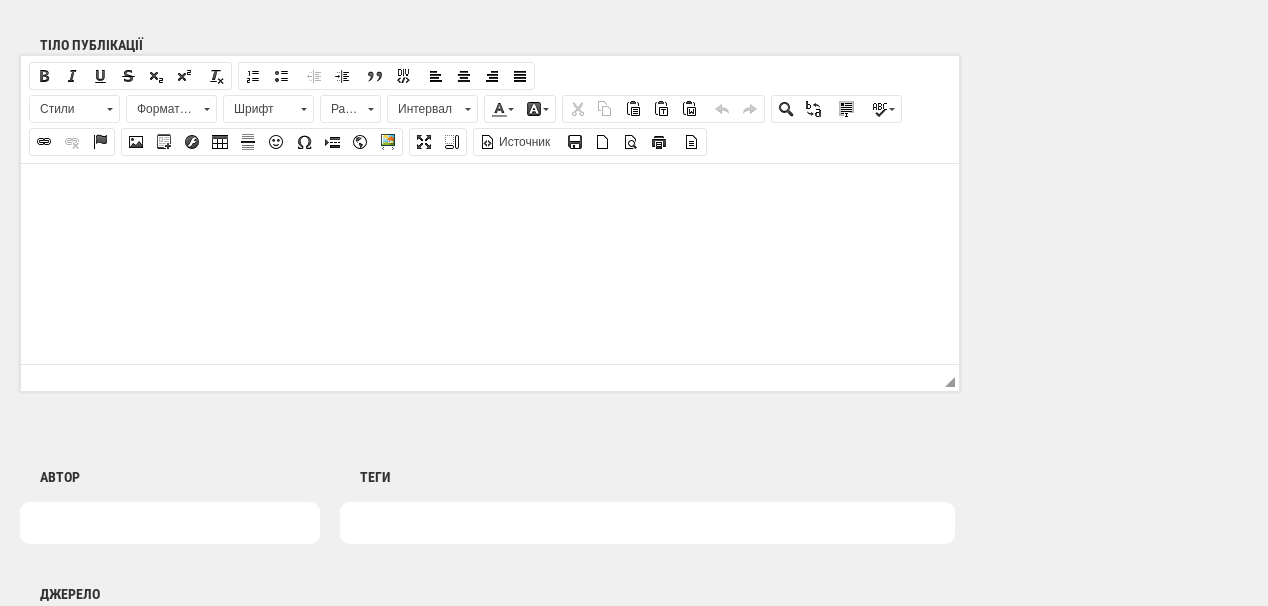 scroll, scrollTop: 1280, scrollLeft: 0, axis: vertical 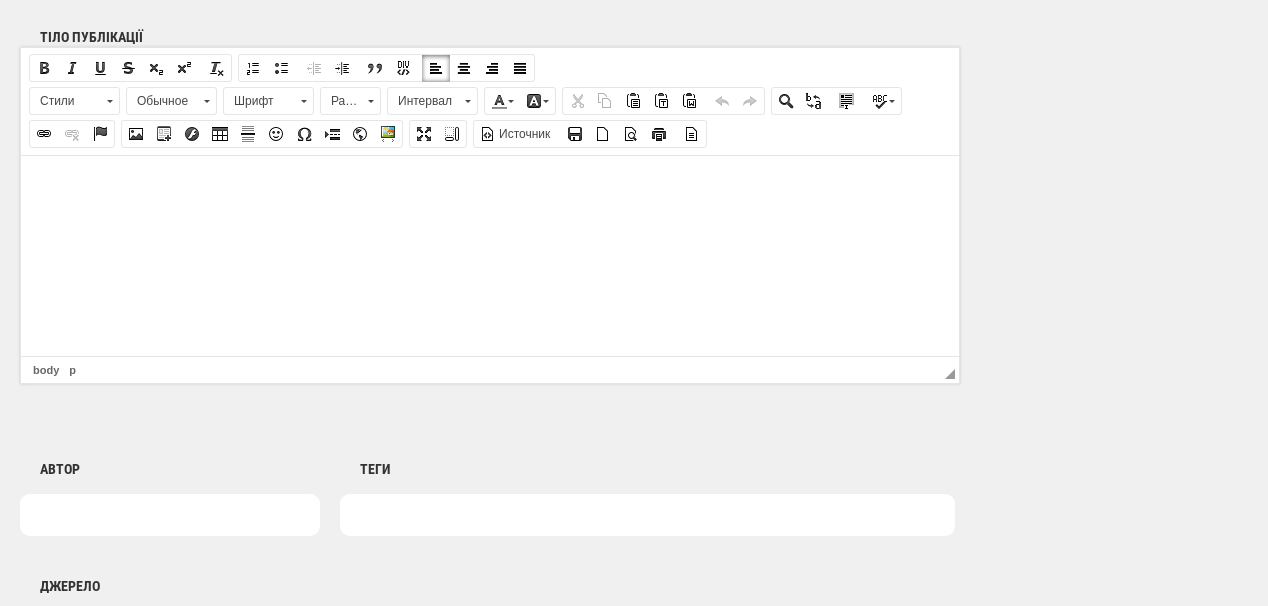 click at bounding box center (490, 185) 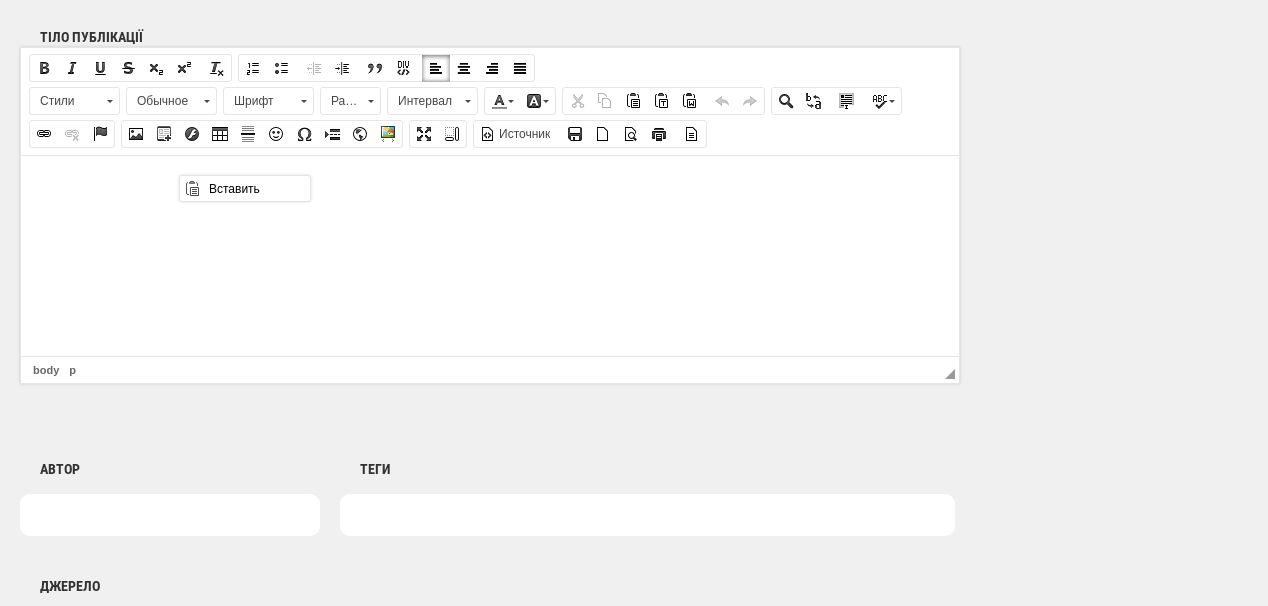 scroll, scrollTop: 0, scrollLeft: 0, axis: both 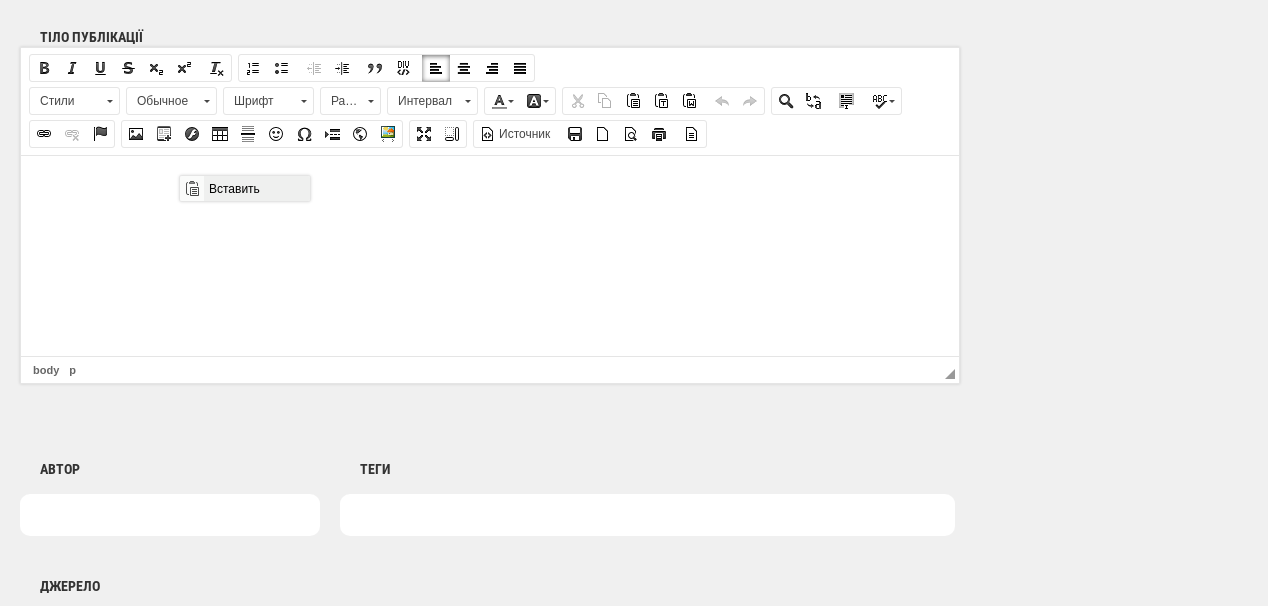 click on "Вставить" at bounding box center [256, 188] 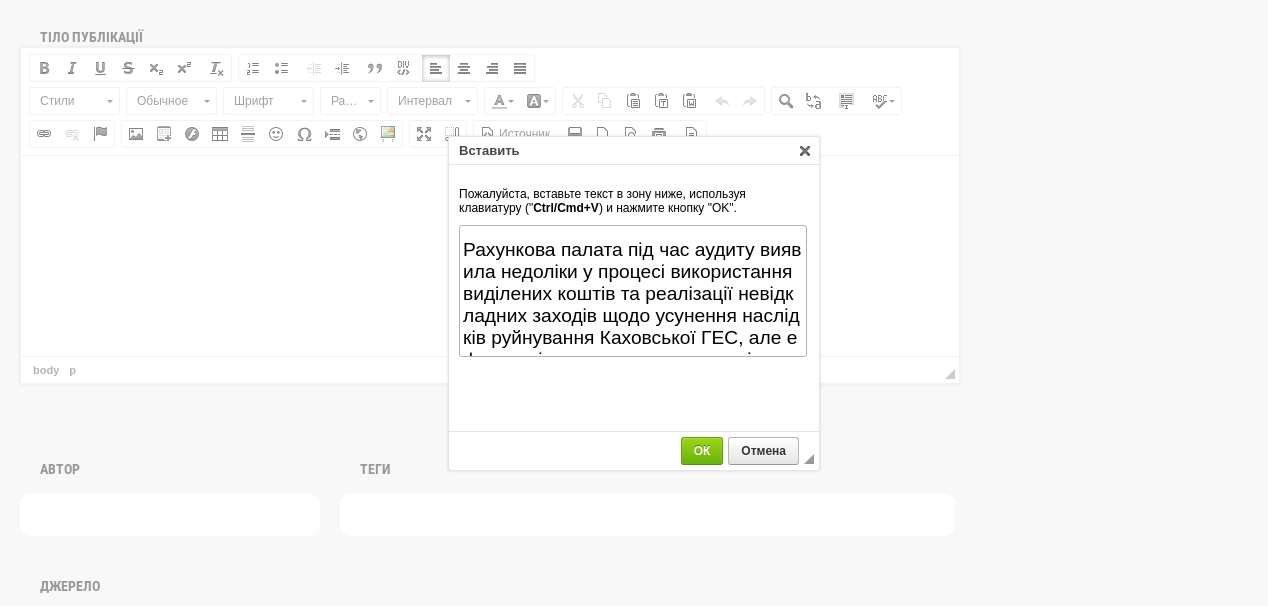 scroll, scrollTop: 104, scrollLeft: 0, axis: vertical 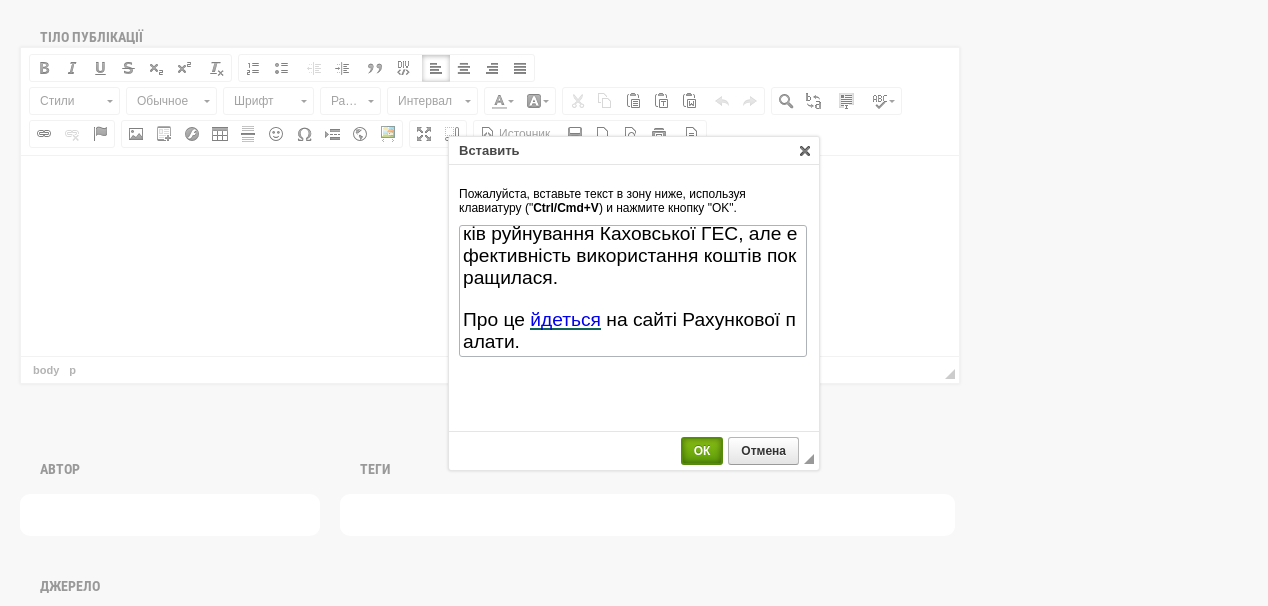 click on "ОК" at bounding box center [702, 451] 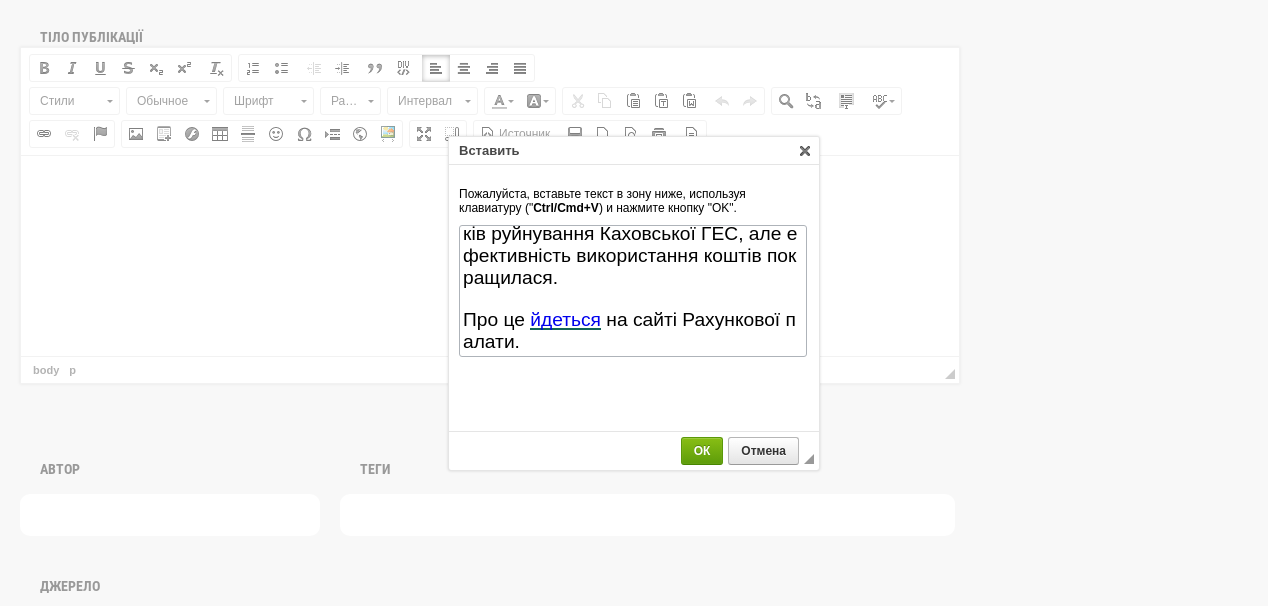 scroll, scrollTop: 0, scrollLeft: 0, axis: both 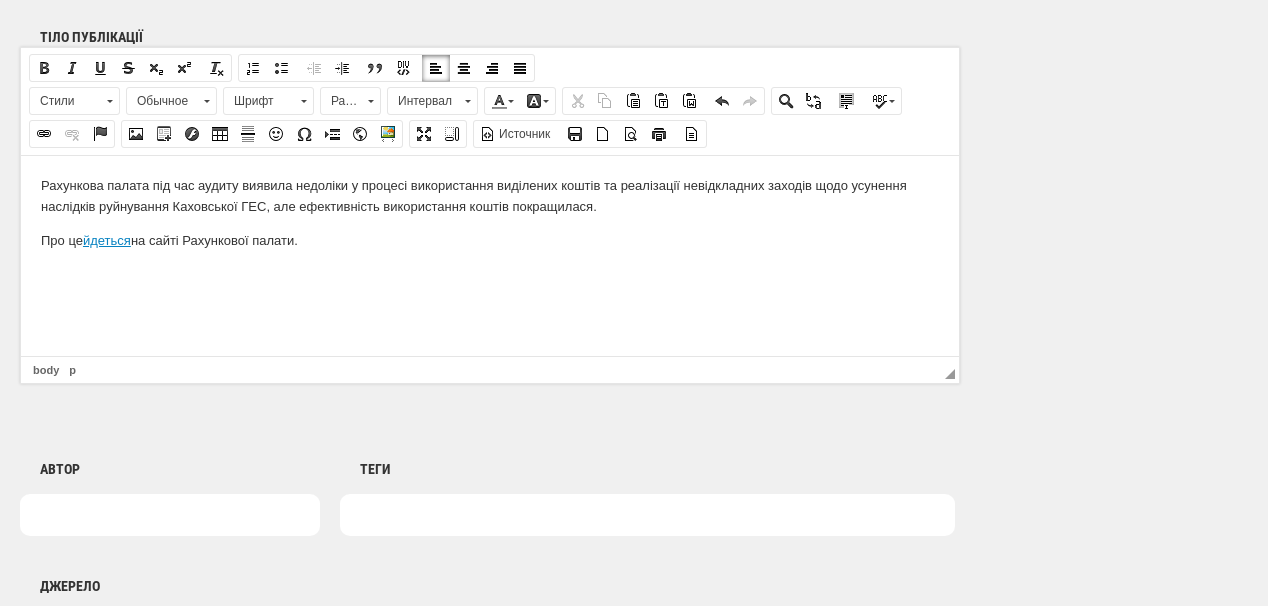 click on "Про це  йдеться  на сайті Рахункової палати." at bounding box center [490, 240] 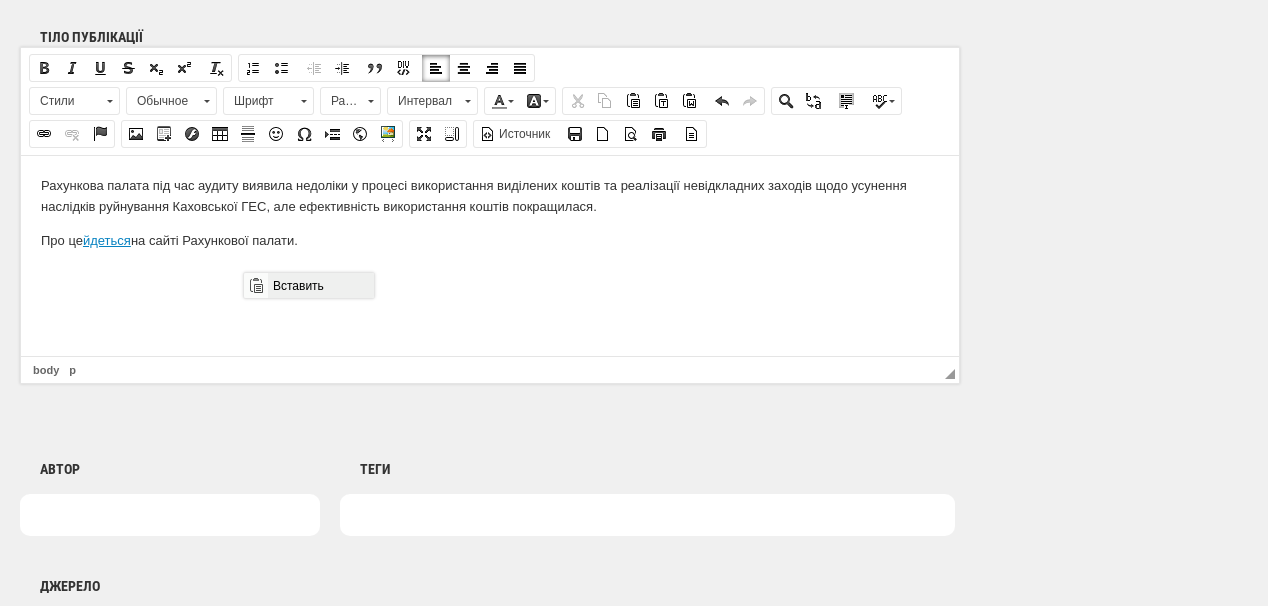 click on "Вставить" at bounding box center (320, 285) 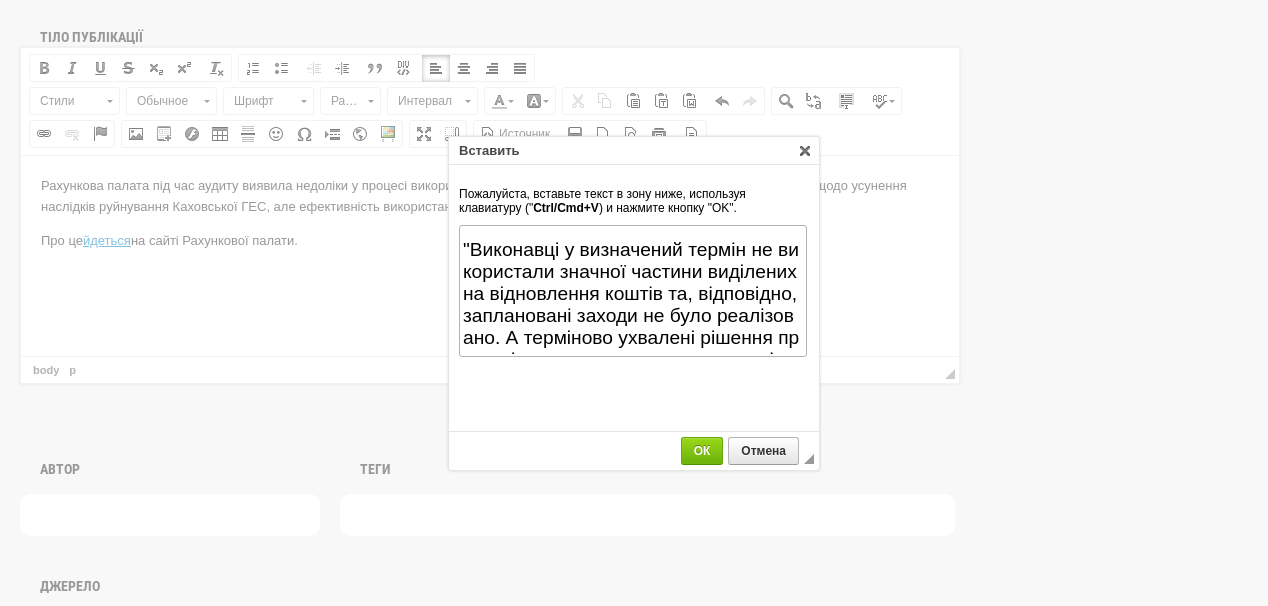 scroll, scrollTop: 350, scrollLeft: 0, axis: vertical 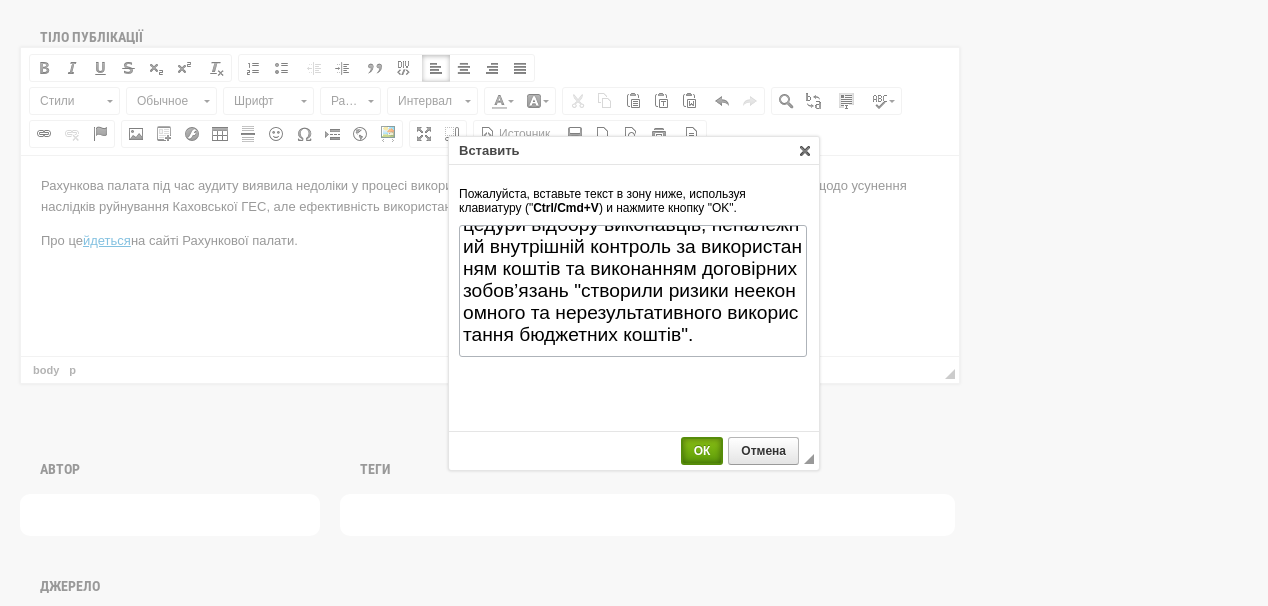 click on "ОК" at bounding box center [702, 451] 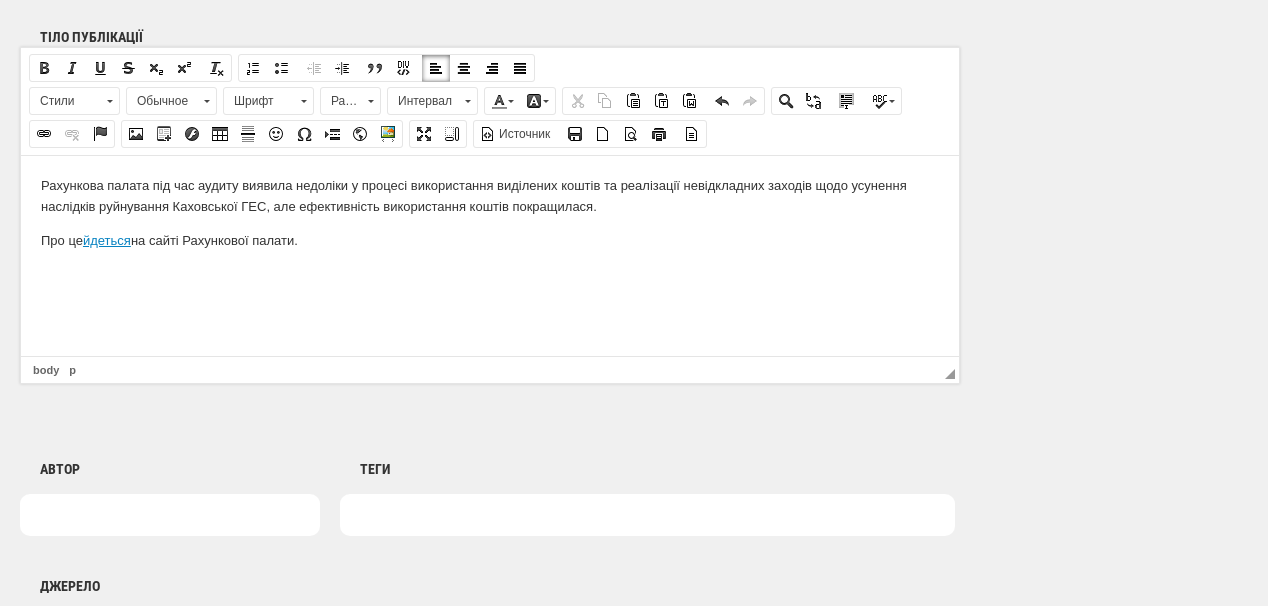 scroll, scrollTop: 0, scrollLeft: 0, axis: both 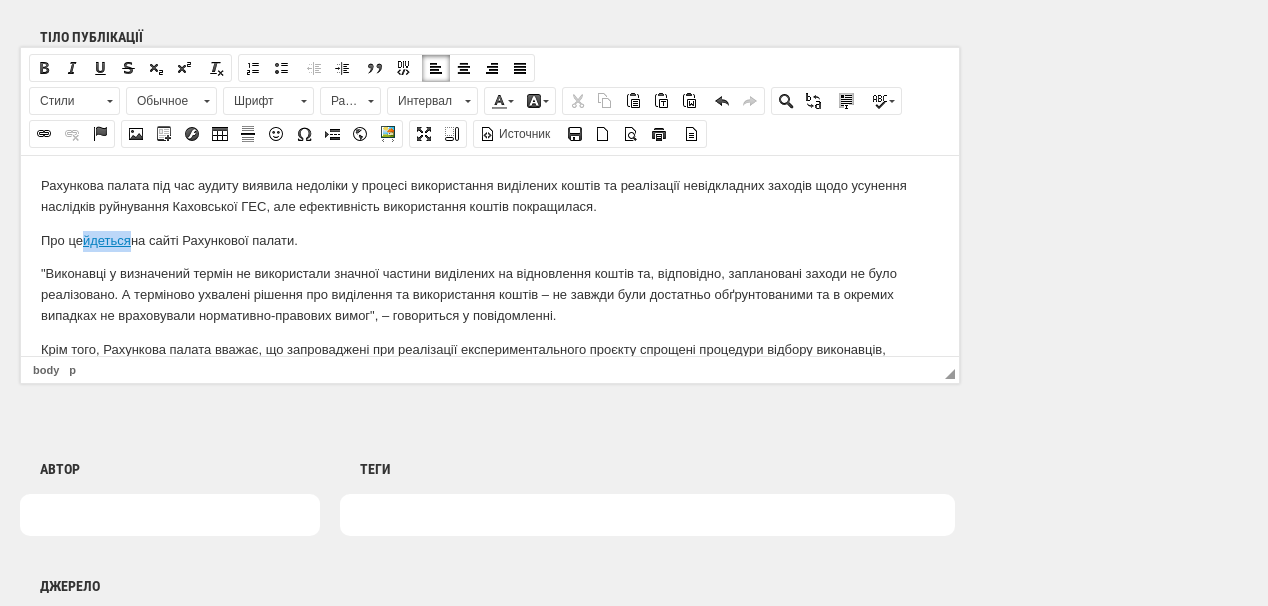 drag, startPoint x: 85, startPoint y: 238, endPoint x: 135, endPoint y: 244, distance: 50.358715 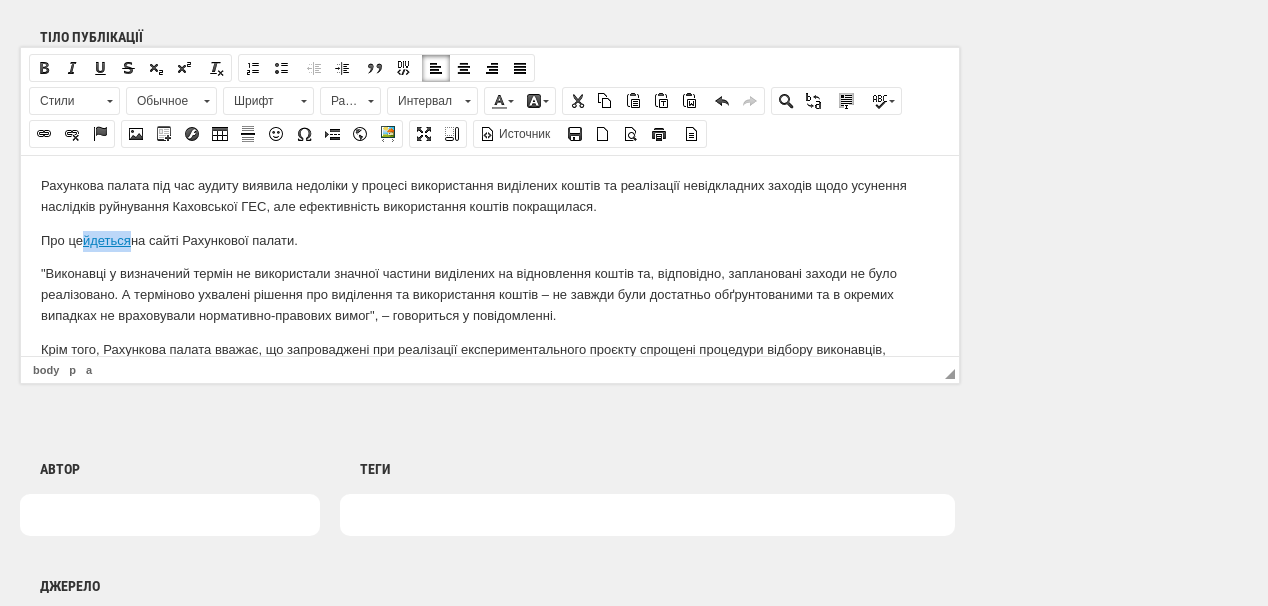type 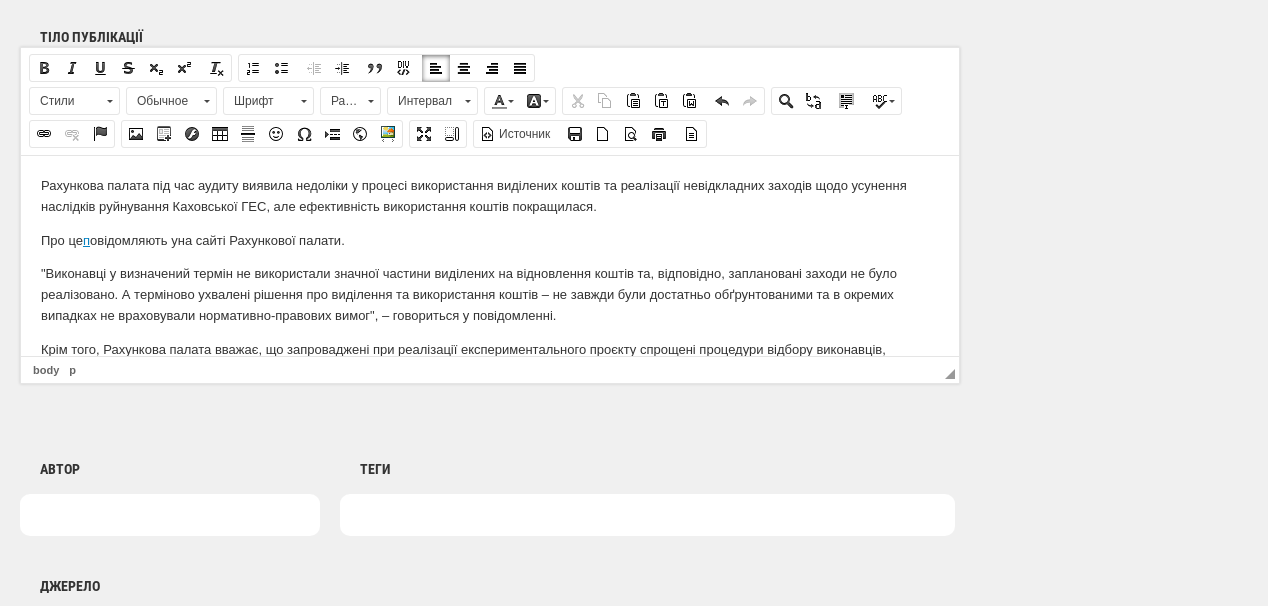 scroll, scrollTop: 1200, scrollLeft: 0, axis: vertical 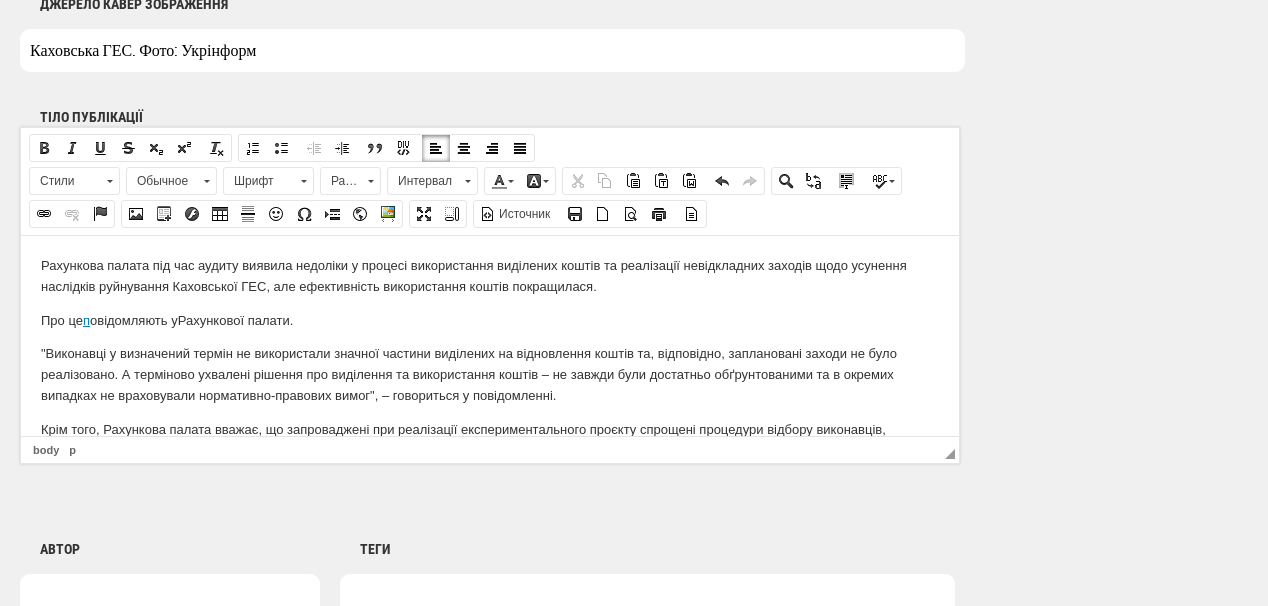 click on "Про це  п овідомляють у  Рахункової палати." at bounding box center (490, 320) 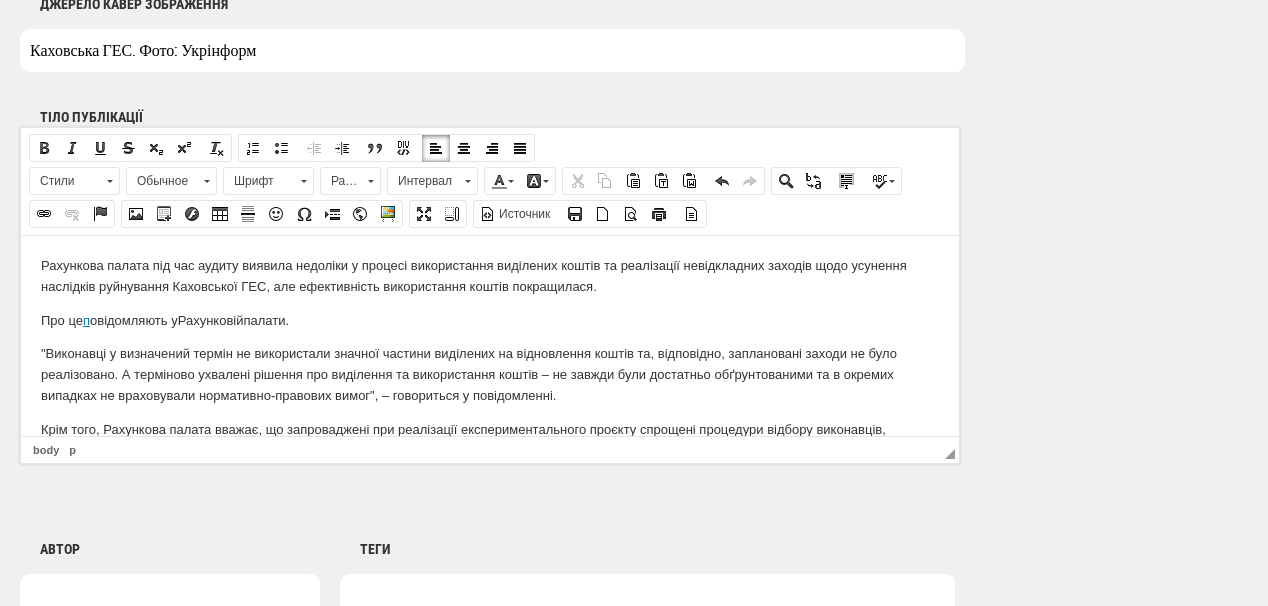 click on "Про це  п овідомляють у  Рахунковій  палати." at bounding box center (490, 320) 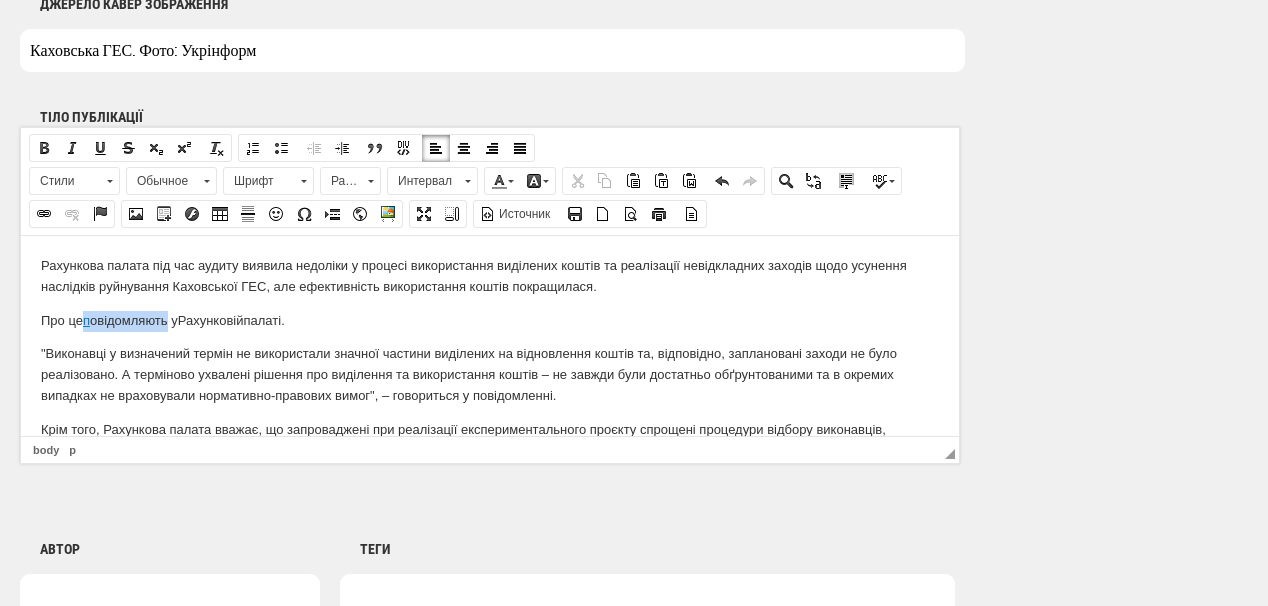 drag, startPoint x: 86, startPoint y: 319, endPoint x: 173, endPoint y: 318, distance: 87.005745 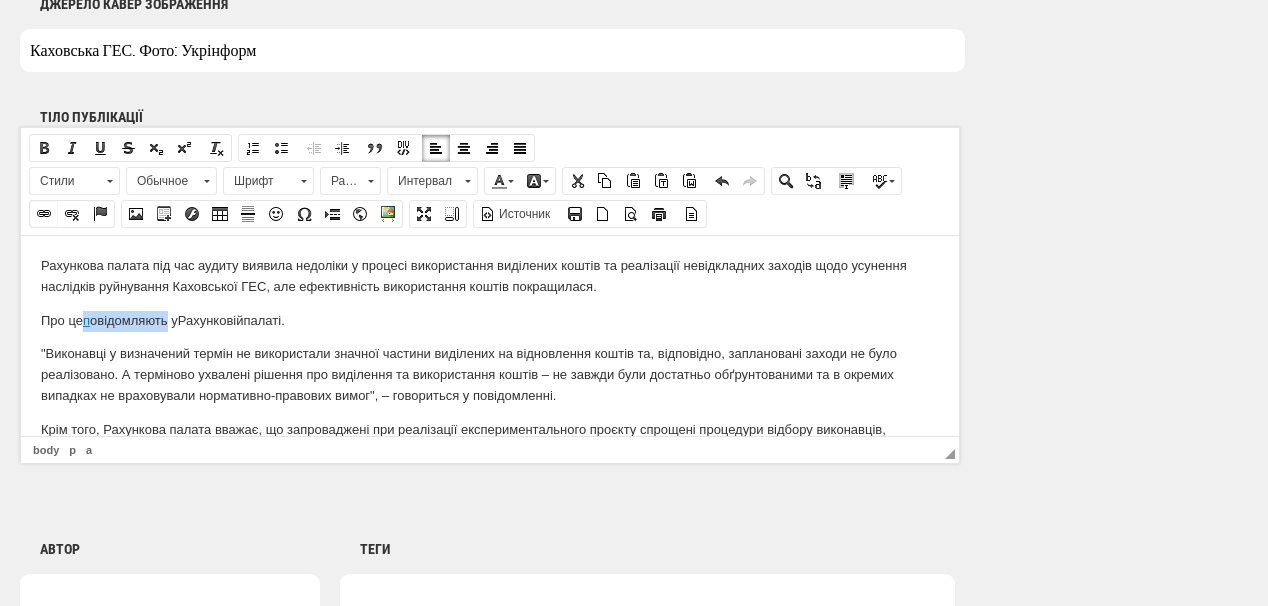 click at bounding box center (44, 214) 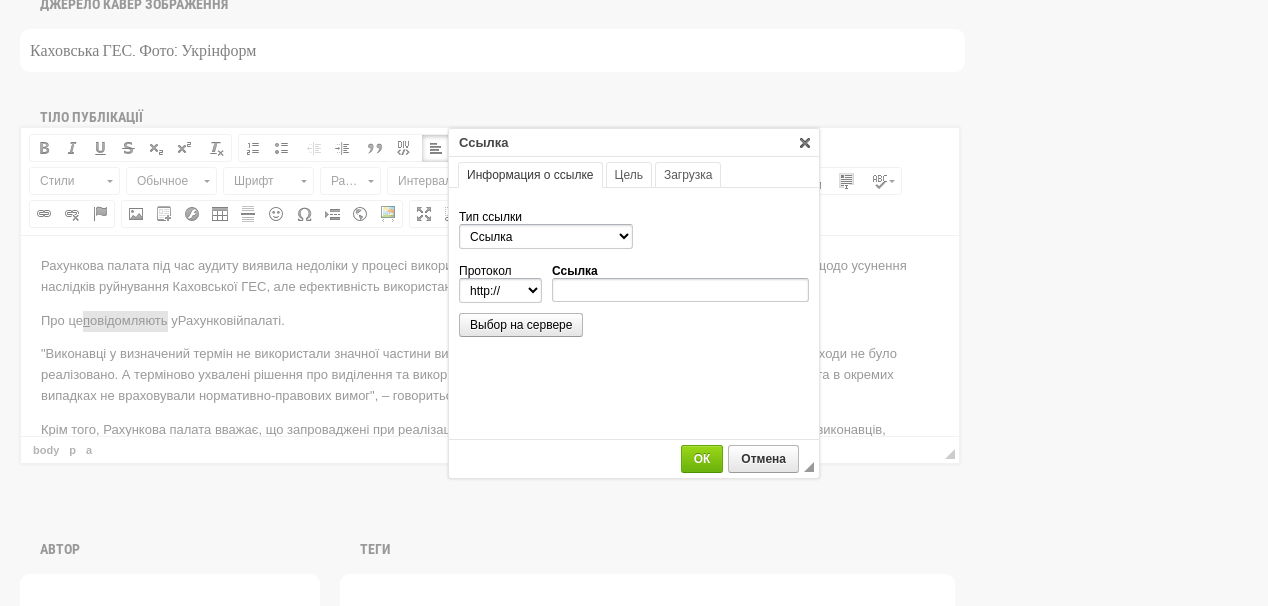 scroll, scrollTop: 0, scrollLeft: 0, axis: both 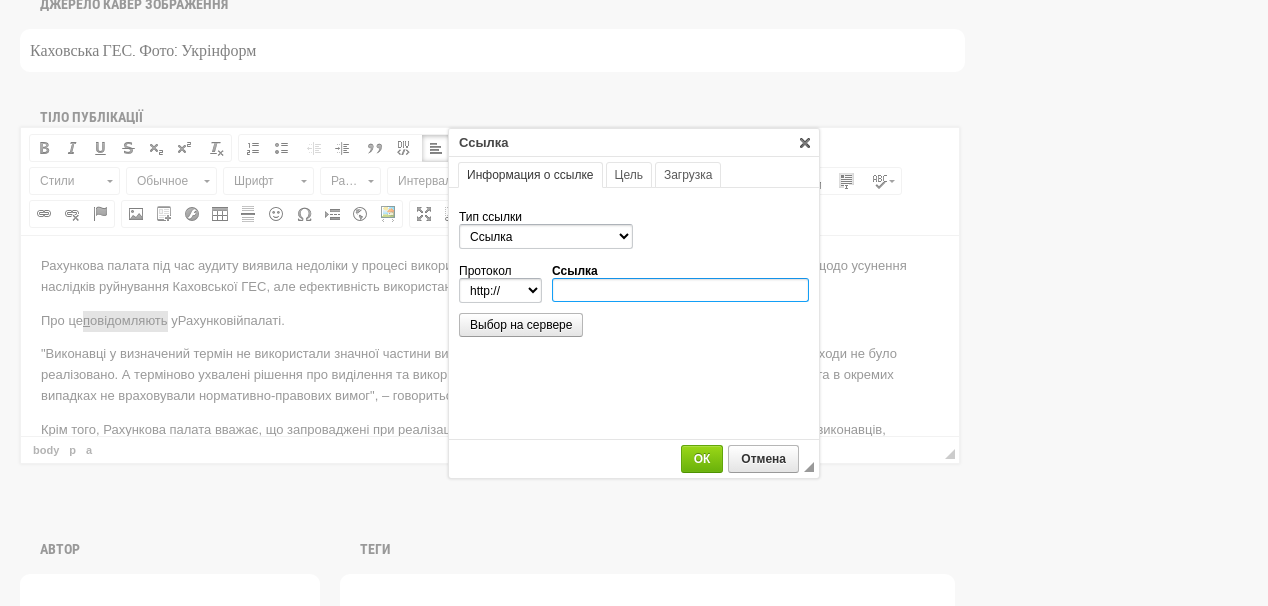 click on "Ссылка" at bounding box center (680, 290) 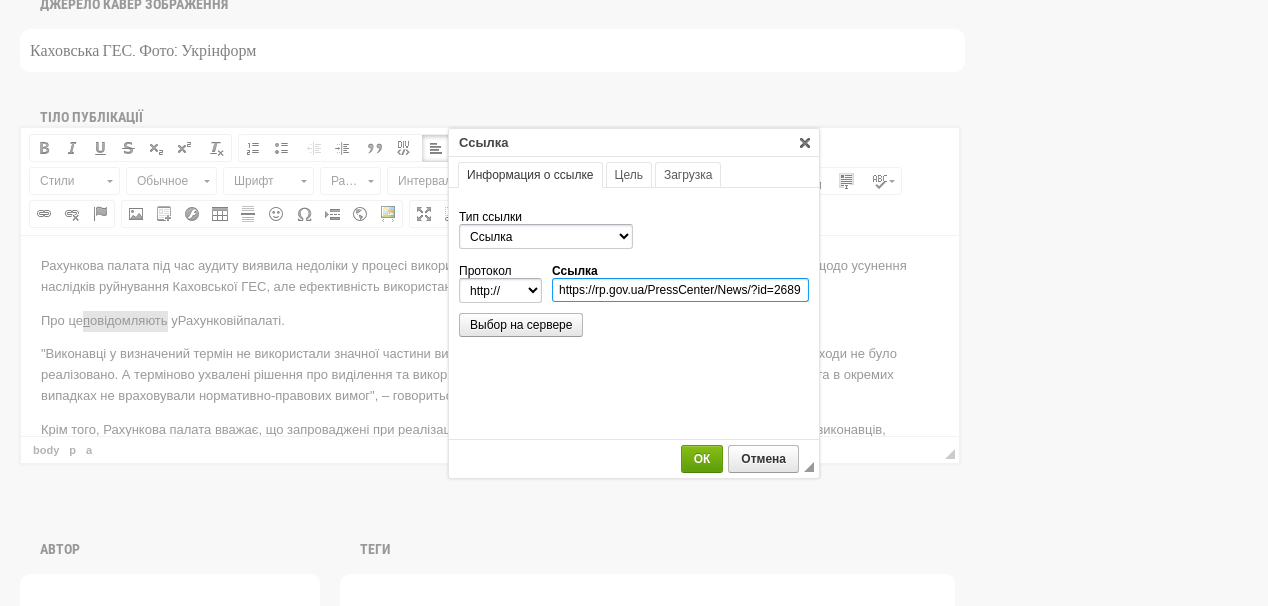 type on "https://rp.gov.ua/PressCenter/News/?id=2689" 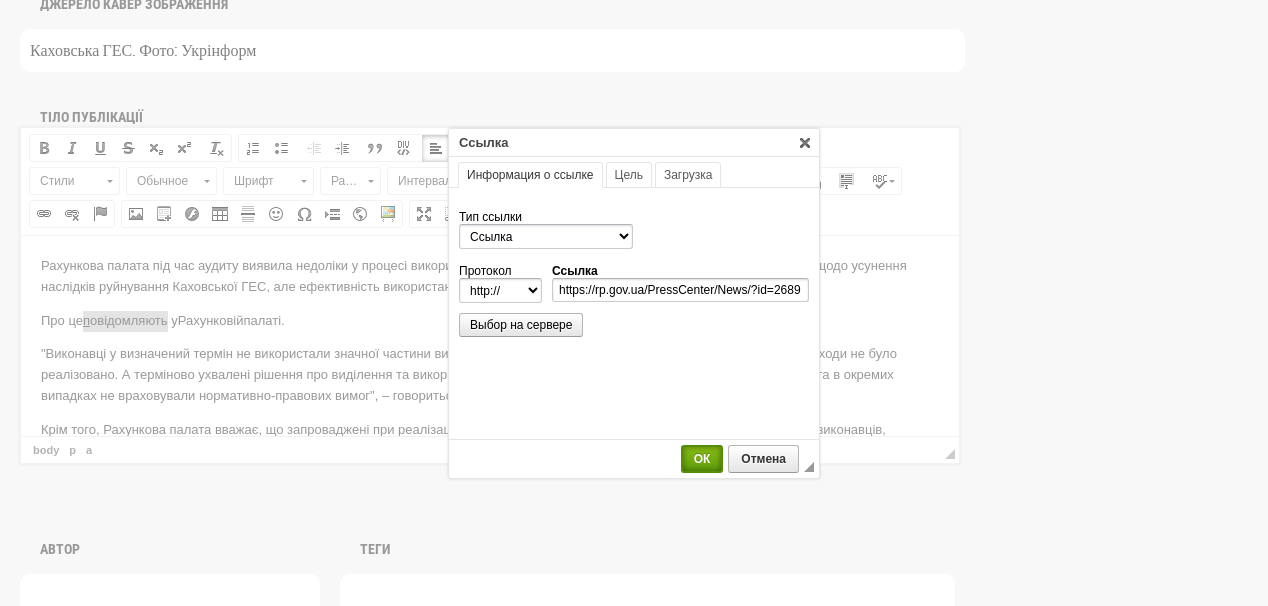 select on "https://" 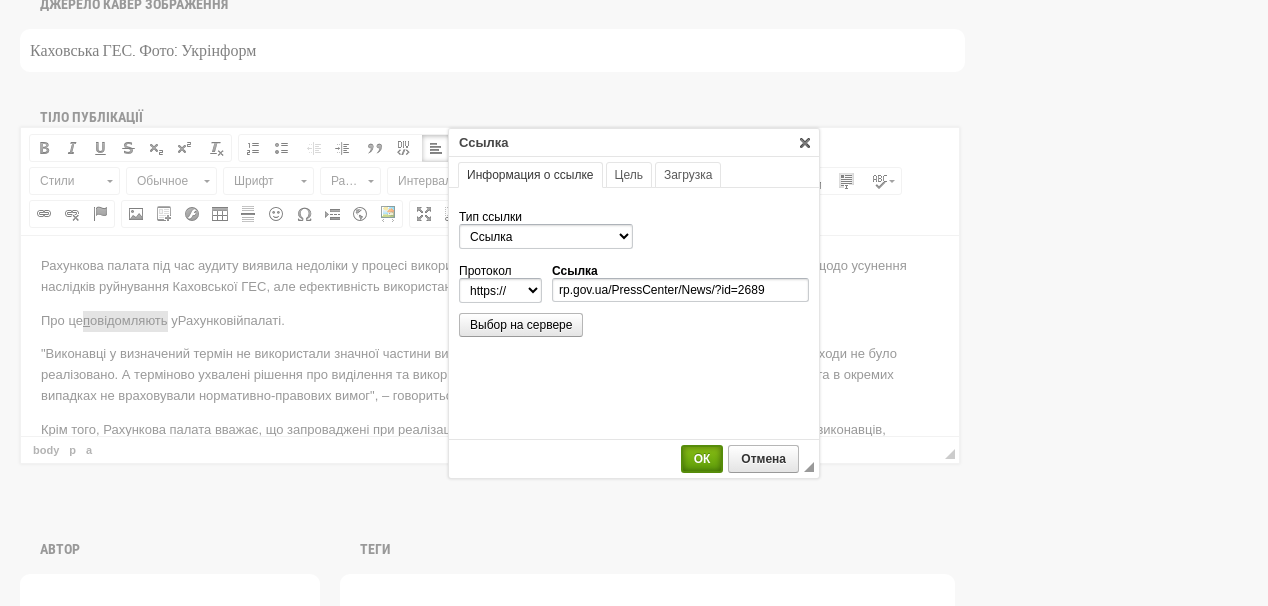 click on "ОК" at bounding box center [702, 459] 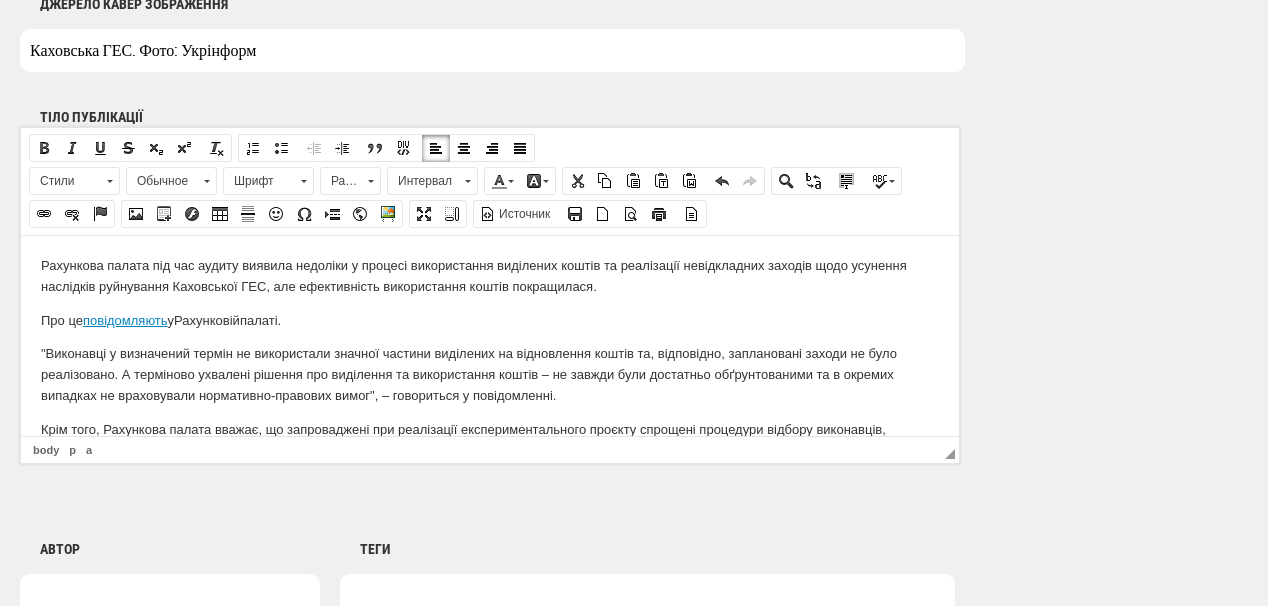 click on ""Виконавці у визначений термін не використали значної частини виділених на відновлення коштів та, відповідно, заплановані заходи не було реалізовано. А терміново ухвалені рішення про виділення та використання коштів – не завжди були достатньо обґрунтованими та в окремих випадках не враховували нормативно-правових вимог", – говориться у повідомленні." at bounding box center [490, 374] 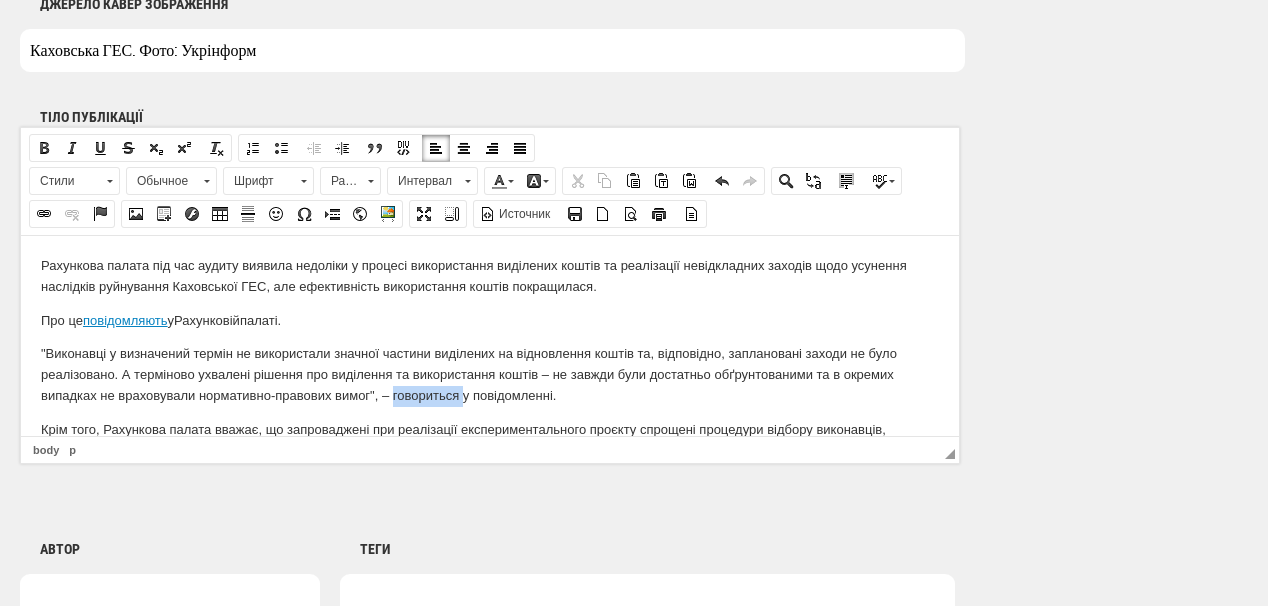 drag, startPoint x: 394, startPoint y: 393, endPoint x: 464, endPoint y: 395, distance: 70.028564 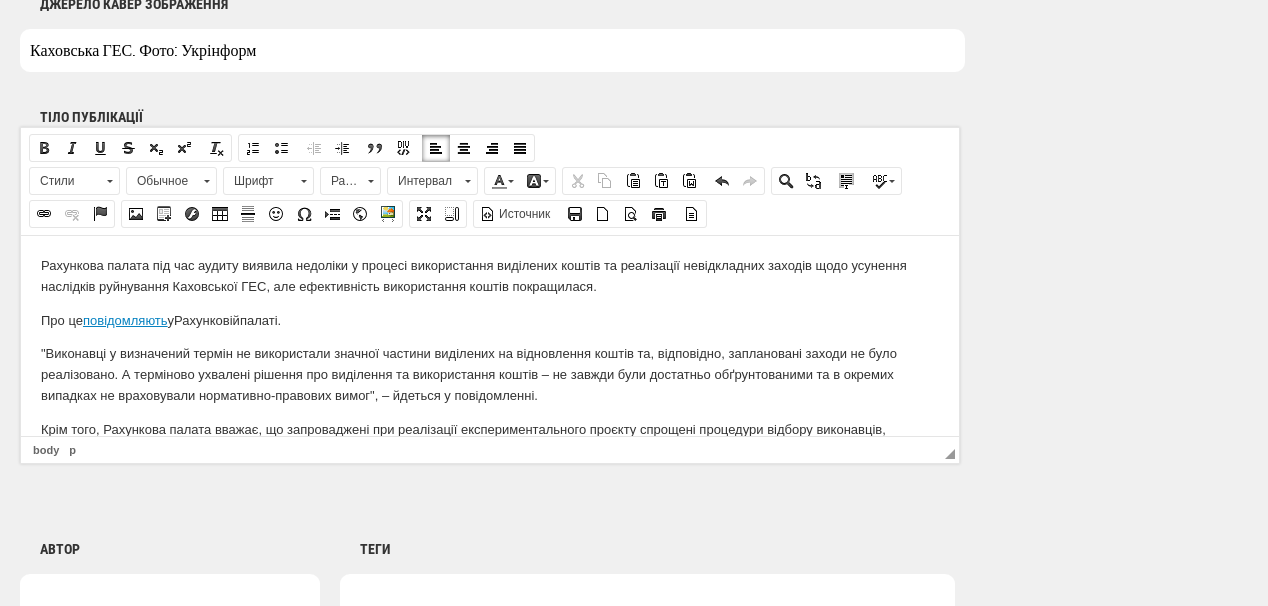 scroll, scrollTop: 66, scrollLeft: 0, axis: vertical 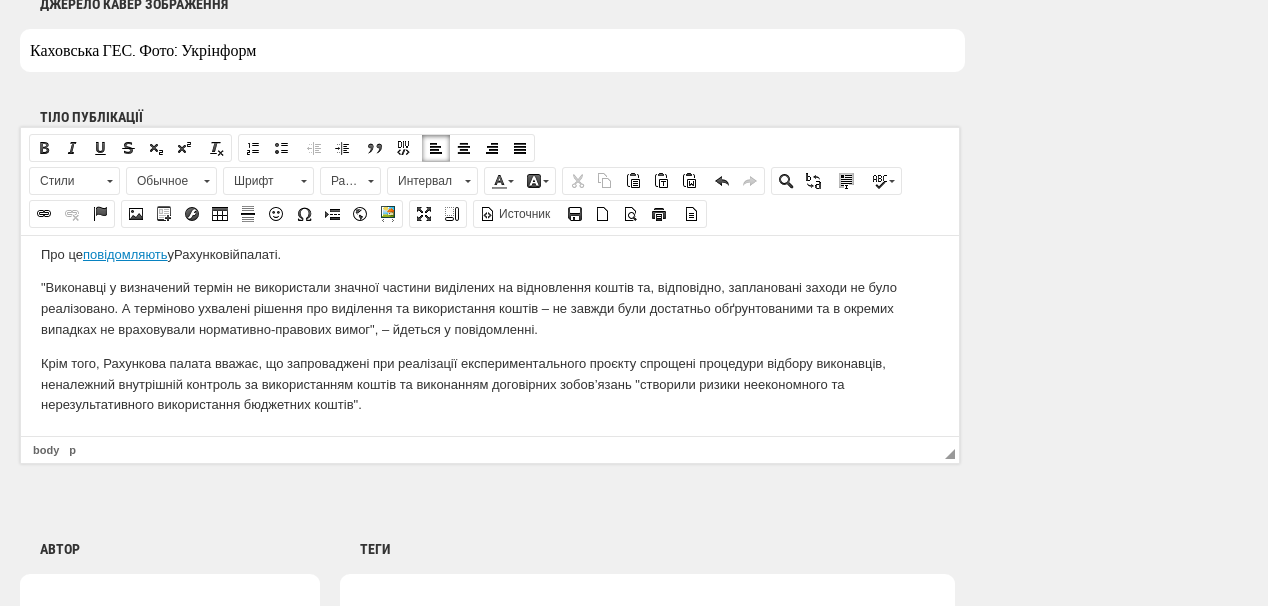 click on "Крім того, Рахункова палата вважає, що запроваджені при реалізації експериментального проєкту спрощені процедури відбору виконавців, неналежний внутрішній контроль за використанням коштів та виконанням договірних зобов’язань "створили ризики неекономного та нерезультативного використання бюджетних коштів"." at bounding box center [490, 384] 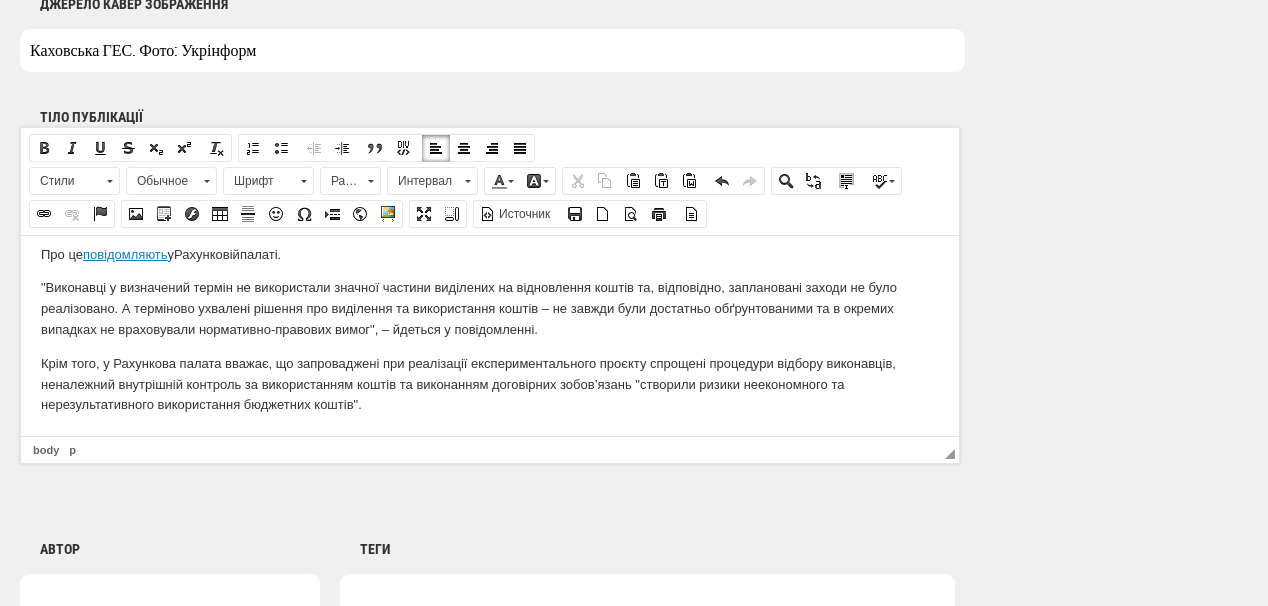 click on "Крім того, у Рахункова палата вважає, що запроваджені при реалізації експериментального проєкту спрощені процедури відбору виконавців, неналежний внутрішній контроль за використанням коштів та виконанням договірних зобов’язань "створили ризики неекономного та нерезультативного використання бюджетних коштів"." at bounding box center [490, 384] 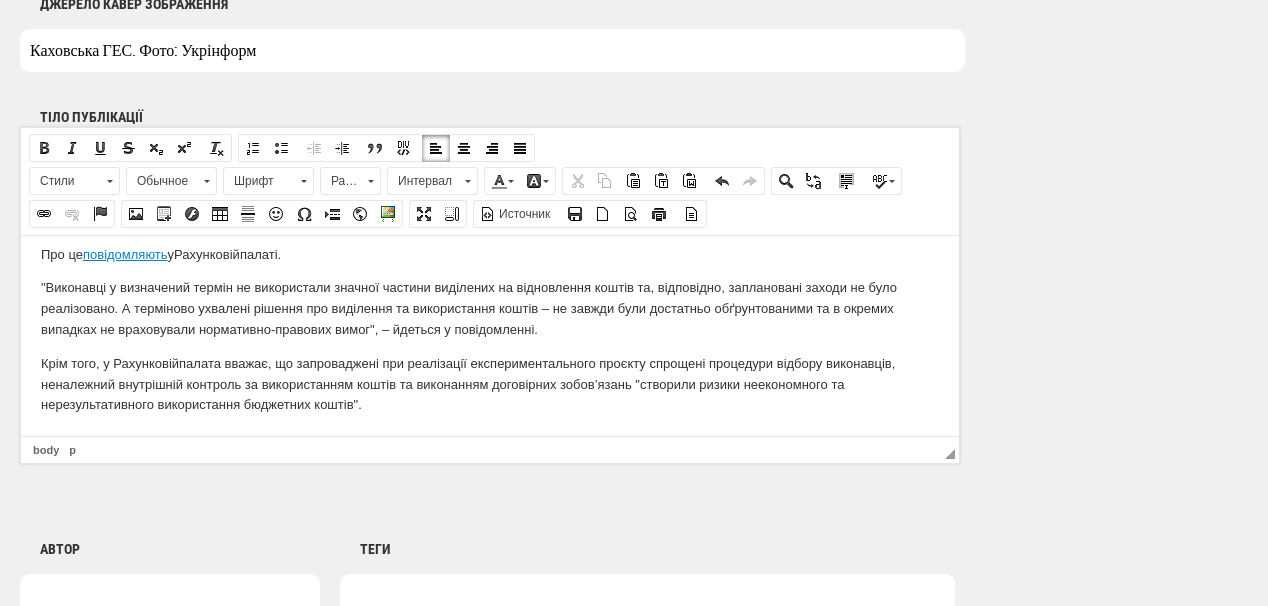 click on "Крім того, у Рахунковій  палата вважає, що запроваджені при реалізації експериментального проєкту спрощені процедури відбору виконавців, неналежний внутрішній контроль за використанням коштів та виконанням договірних зобов’язань "створили ризики неекономного та нерезультативного використання бюджетних коштів"." at bounding box center [490, 384] 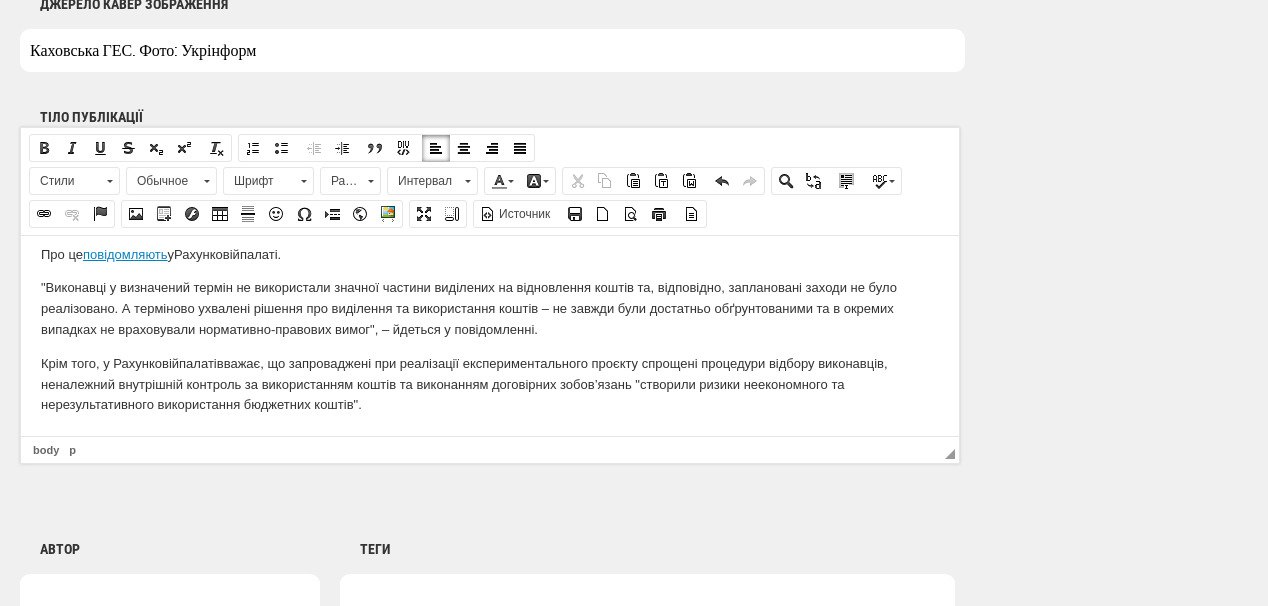 click on "Крім того, у Рахунковій  палаті  вважає, що запроваджені при реалізації експериментального проєкту спрощені процедури відбору виконавців, неналежний внутрішній контроль за використанням коштів та виконанням договірних зобов’язань "створили ризики неекономного та нерезультативного використання бюджетних коштів"." at bounding box center [490, 384] 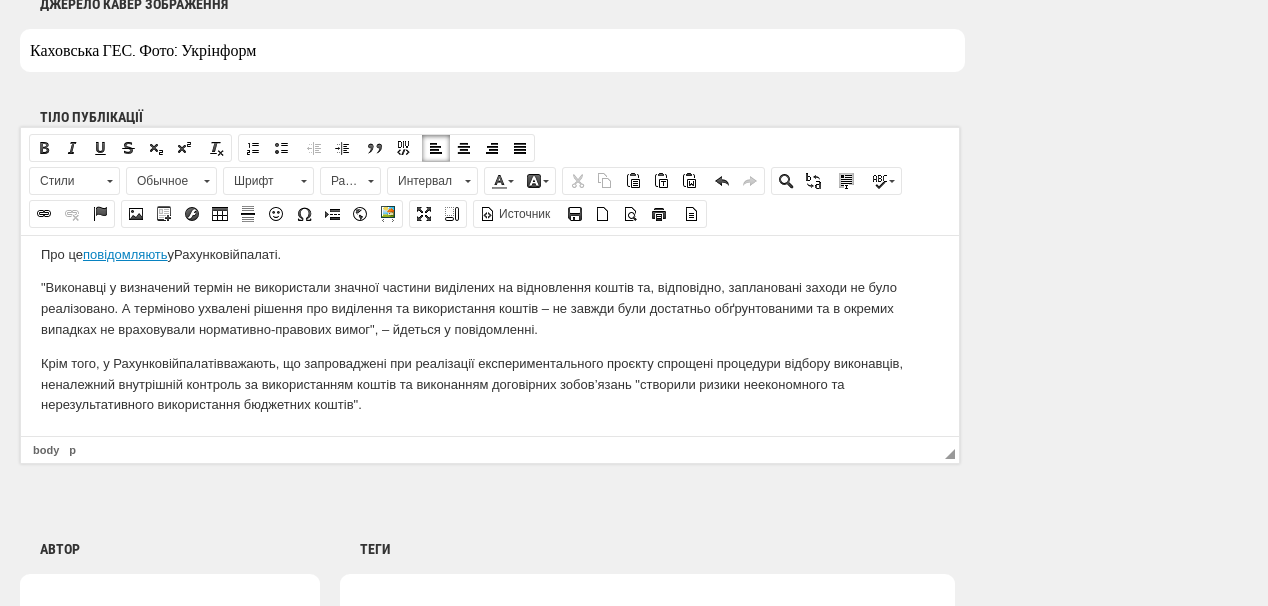 scroll, scrollTop: 1280, scrollLeft: 0, axis: vertical 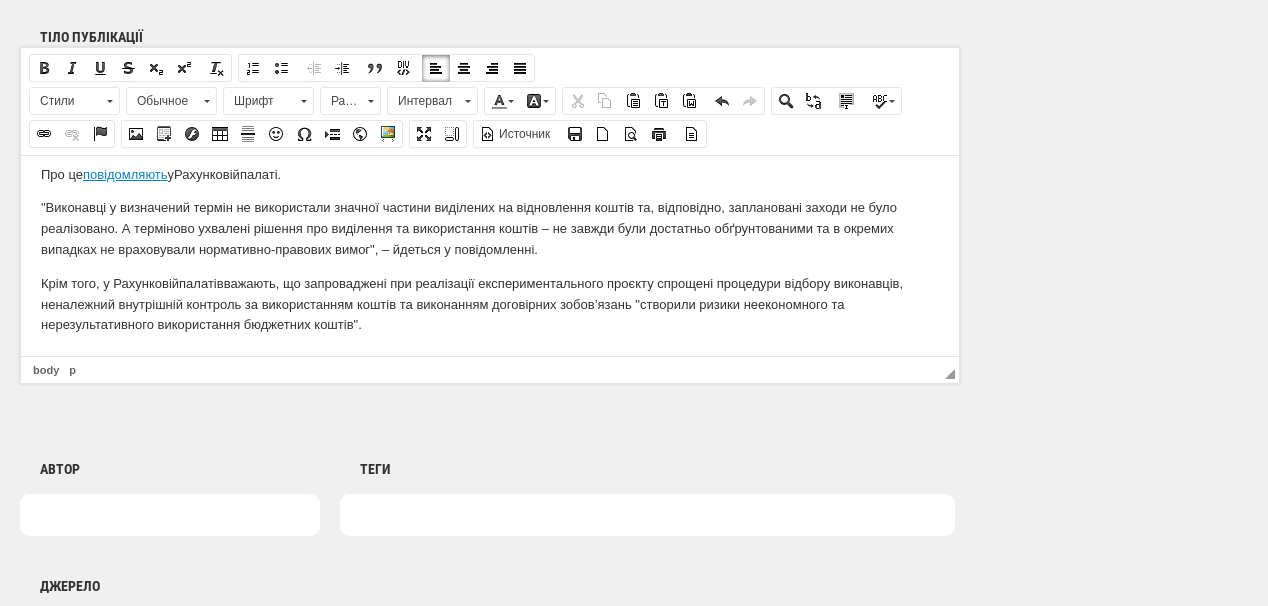 click on "Крім того, у Рахунковій  палаті  вважають , що запроваджені при реалізації експериментального проєкту спрощені процедури відбору виконавців, неналежний внутрішній контроль за використанням коштів та виконанням договірних зобов’язань "створили ризики неекономного та нерезультативного використання бюджетних коштів"." at bounding box center (490, 304) 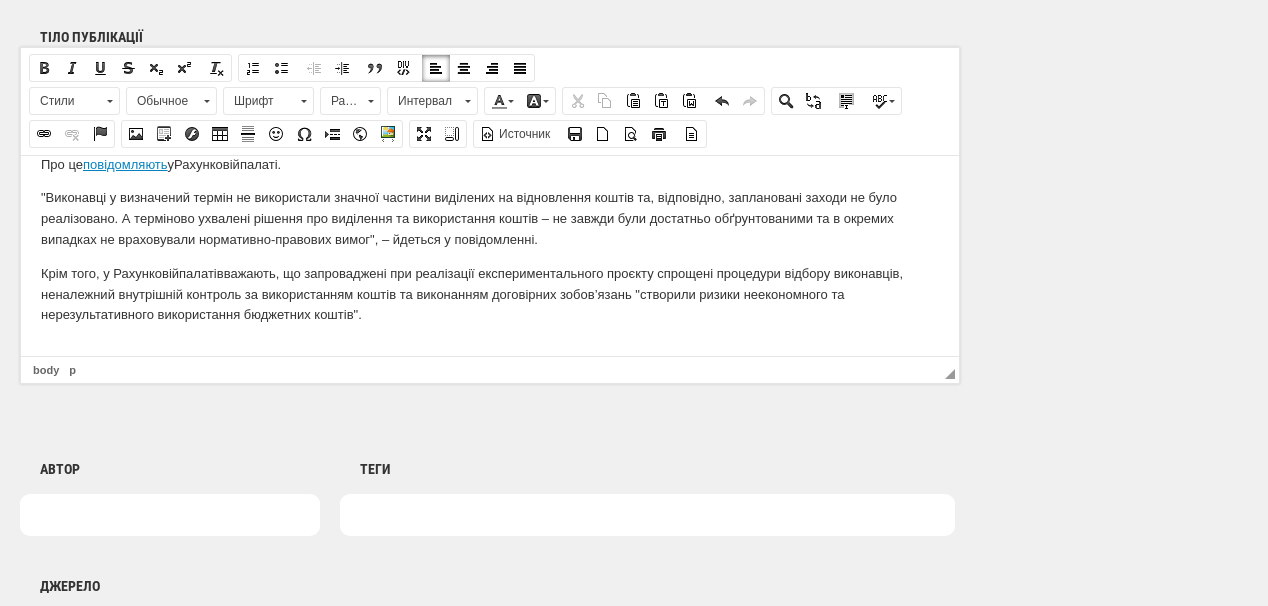 click at bounding box center (490, 348) 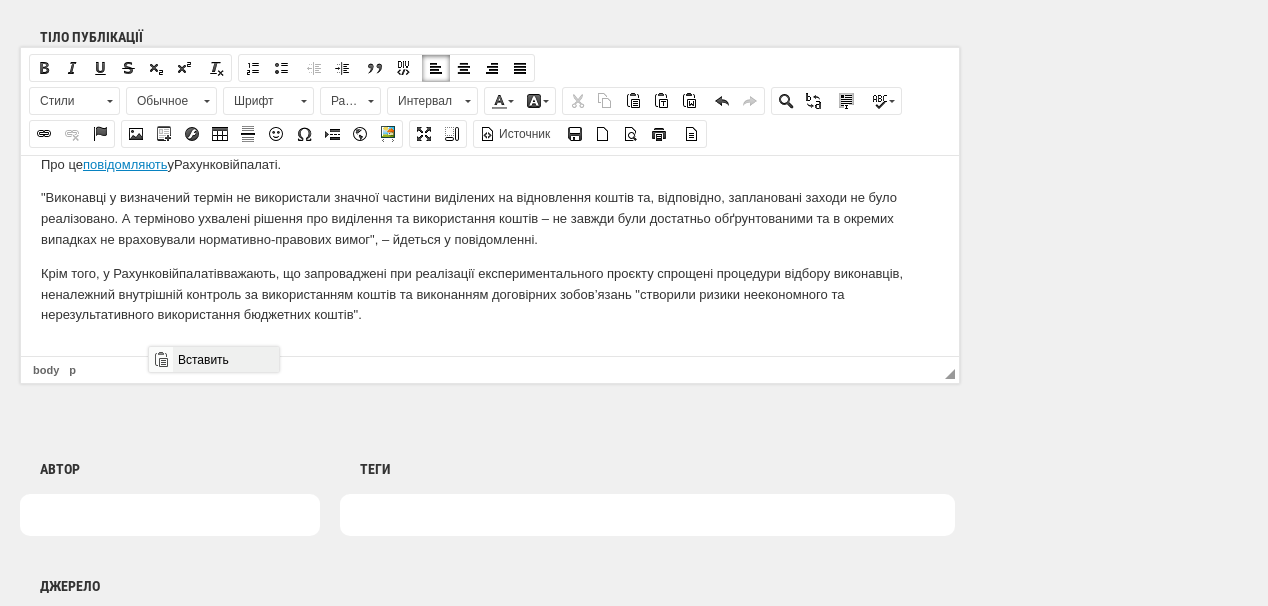 drag, startPoint x: 182, startPoint y: 361, endPoint x: 475, endPoint y: 690, distance: 440.55646 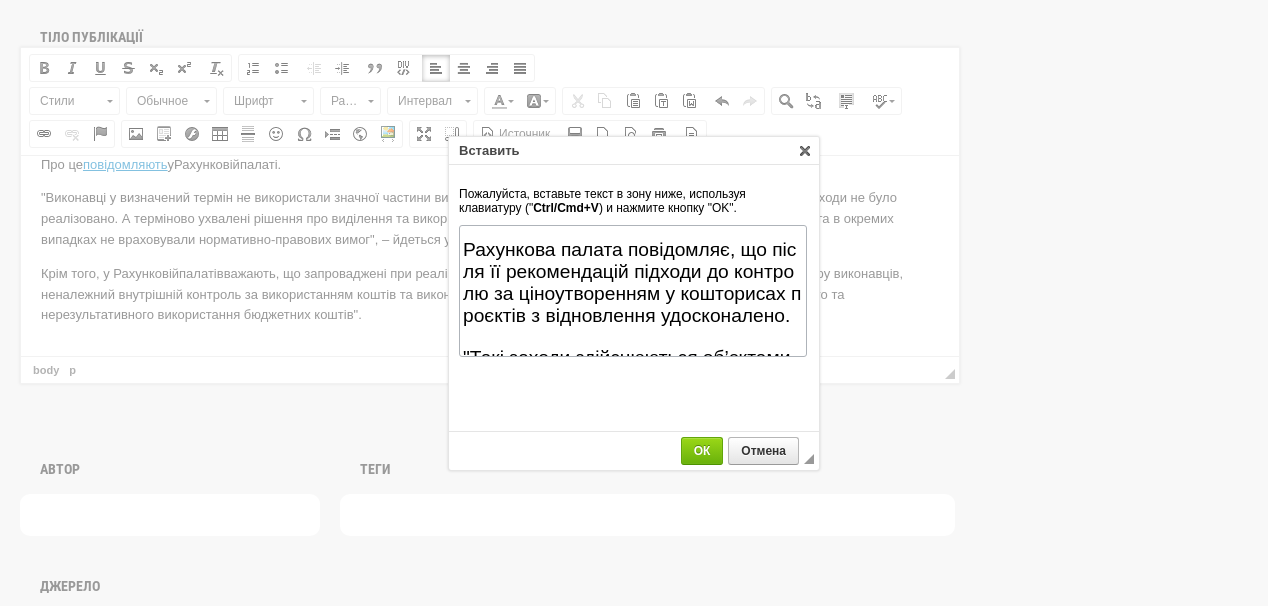 scroll, scrollTop: 1234, scrollLeft: 0, axis: vertical 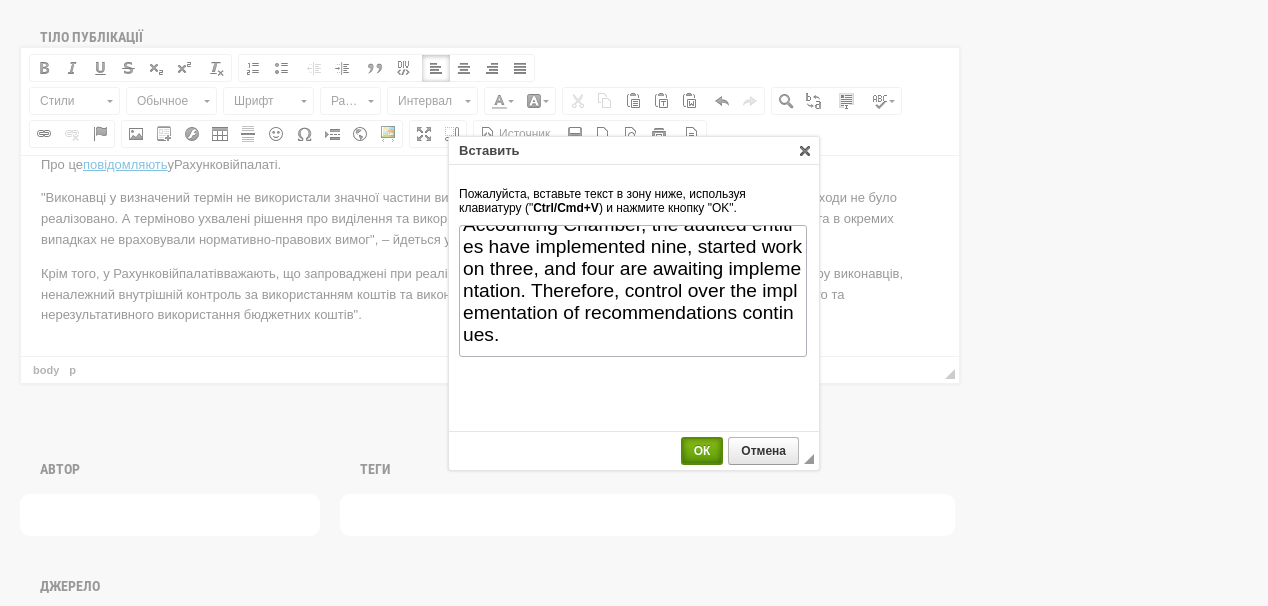click on "ОК" at bounding box center [702, 451] 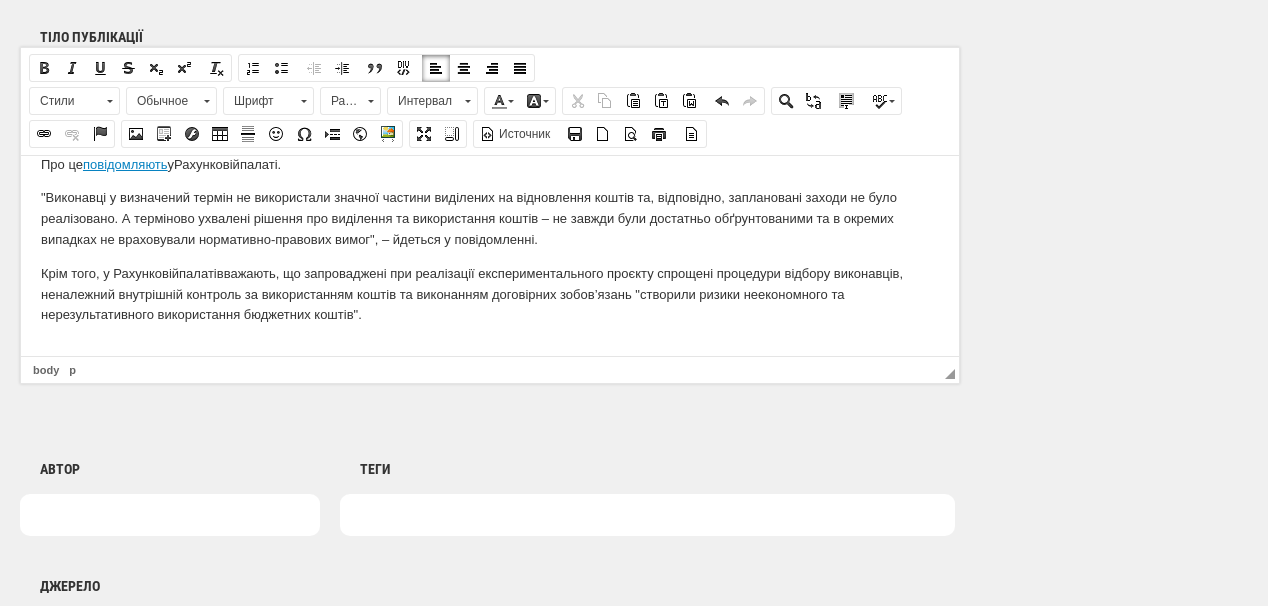 scroll, scrollTop: 487, scrollLeft: 0, axis: vertical 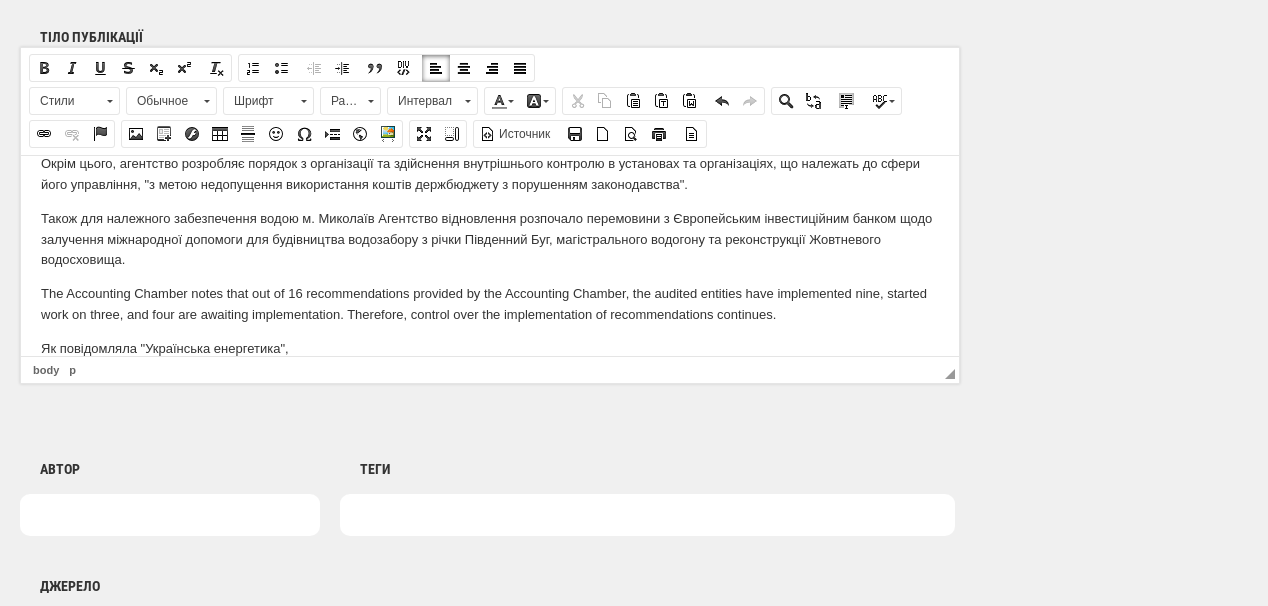click at bounding box center [170, 515] 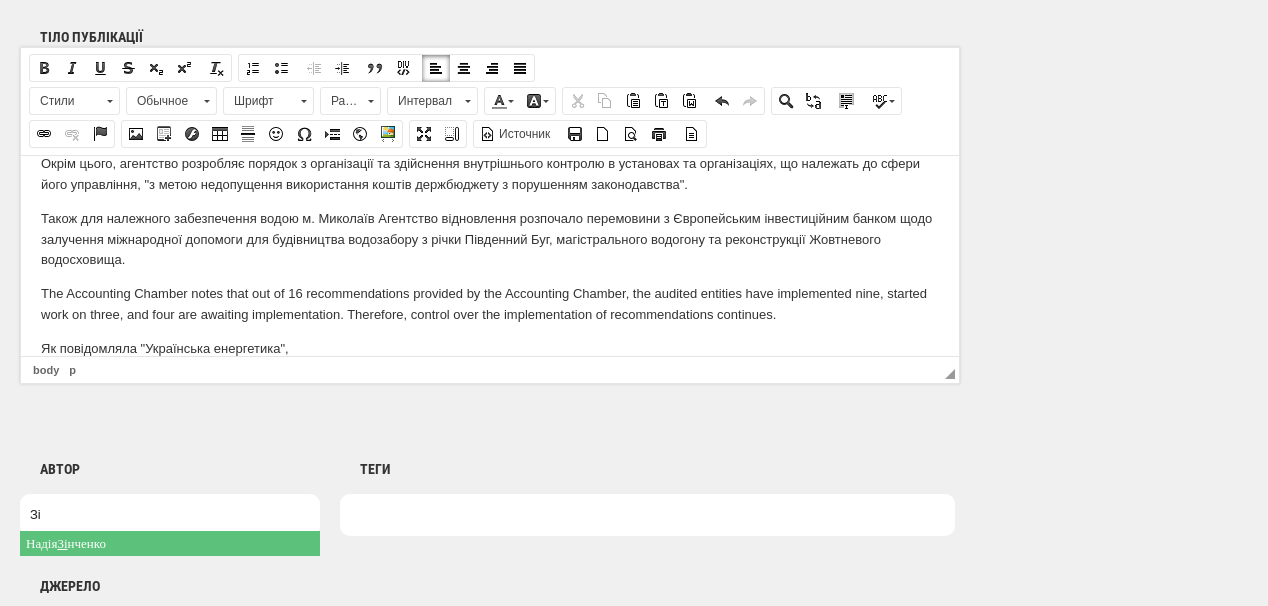type on "Зі" 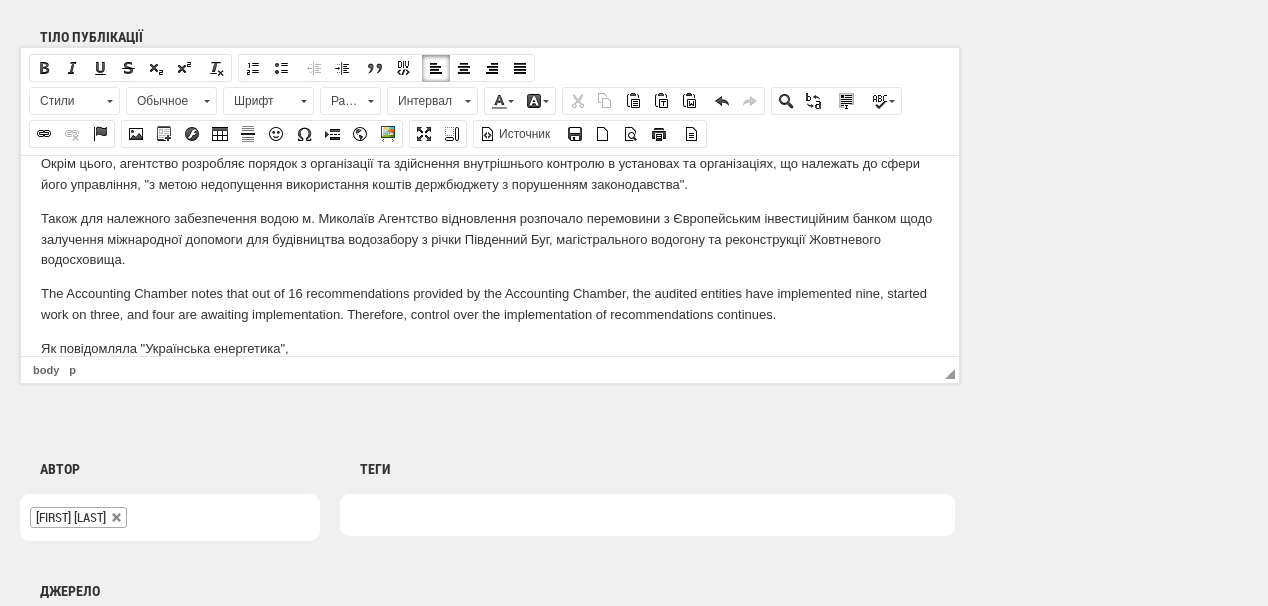 click at bounding box center (647, 515) 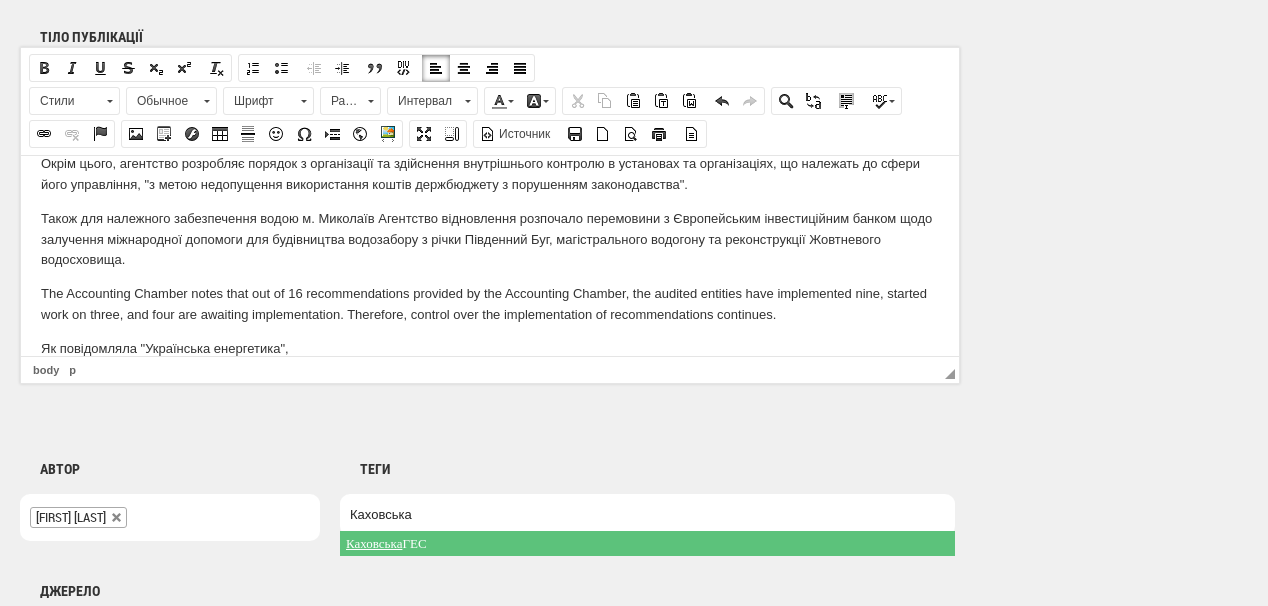 type on "Каховська" 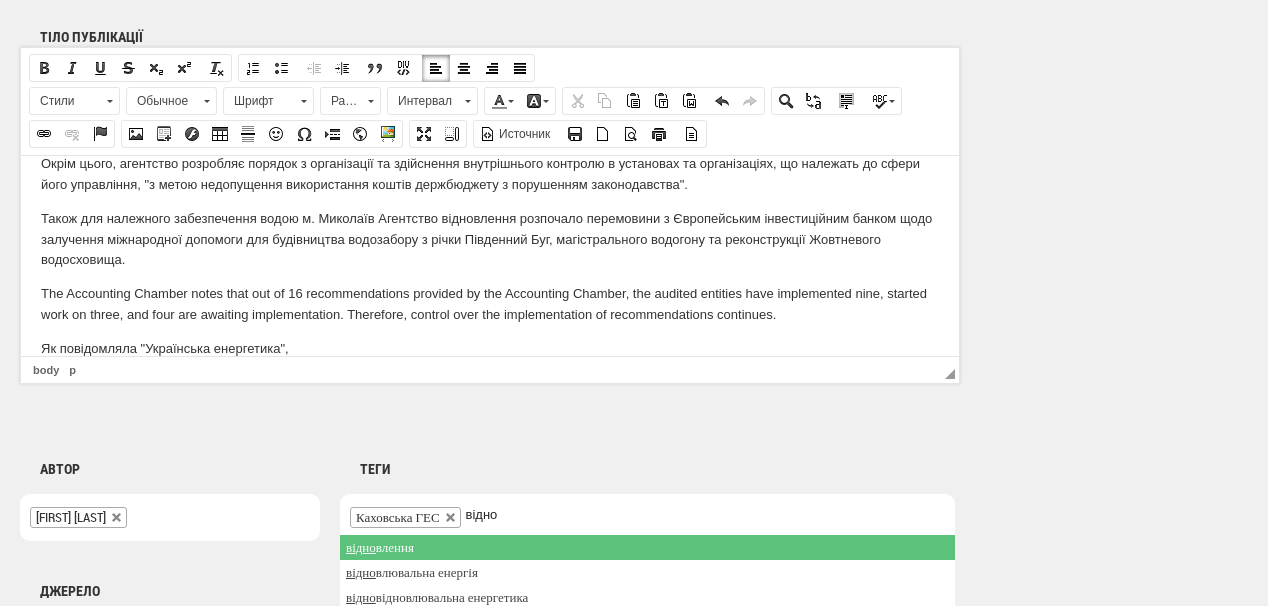 type on "відно" 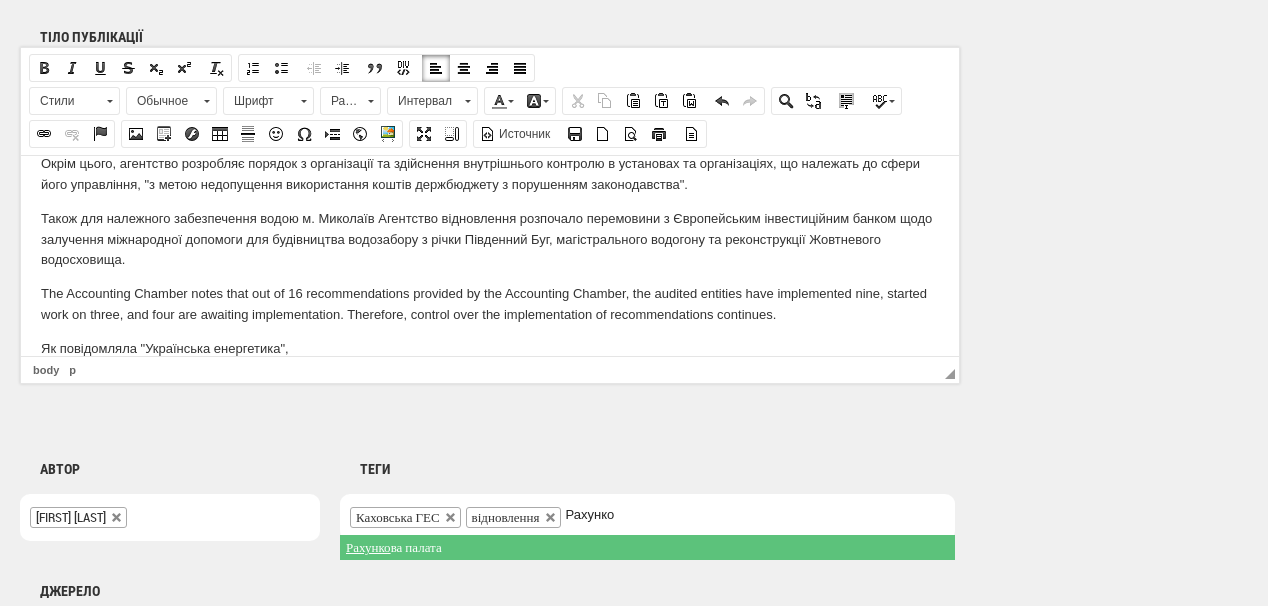 type on "Рахунко" 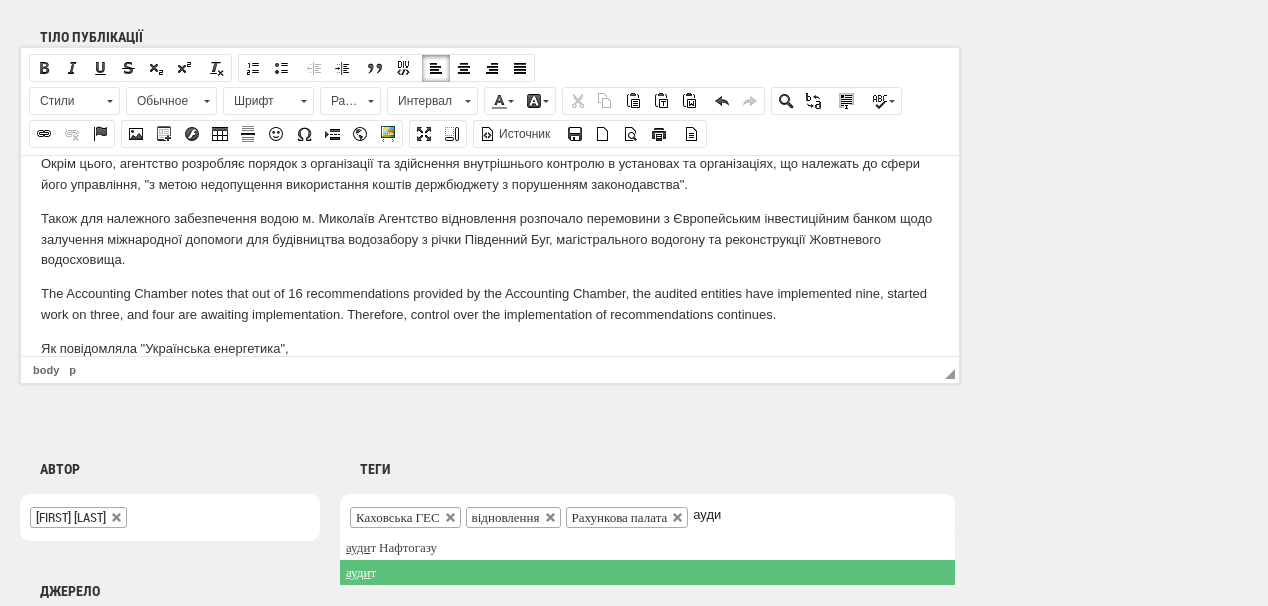 type on "ауди" 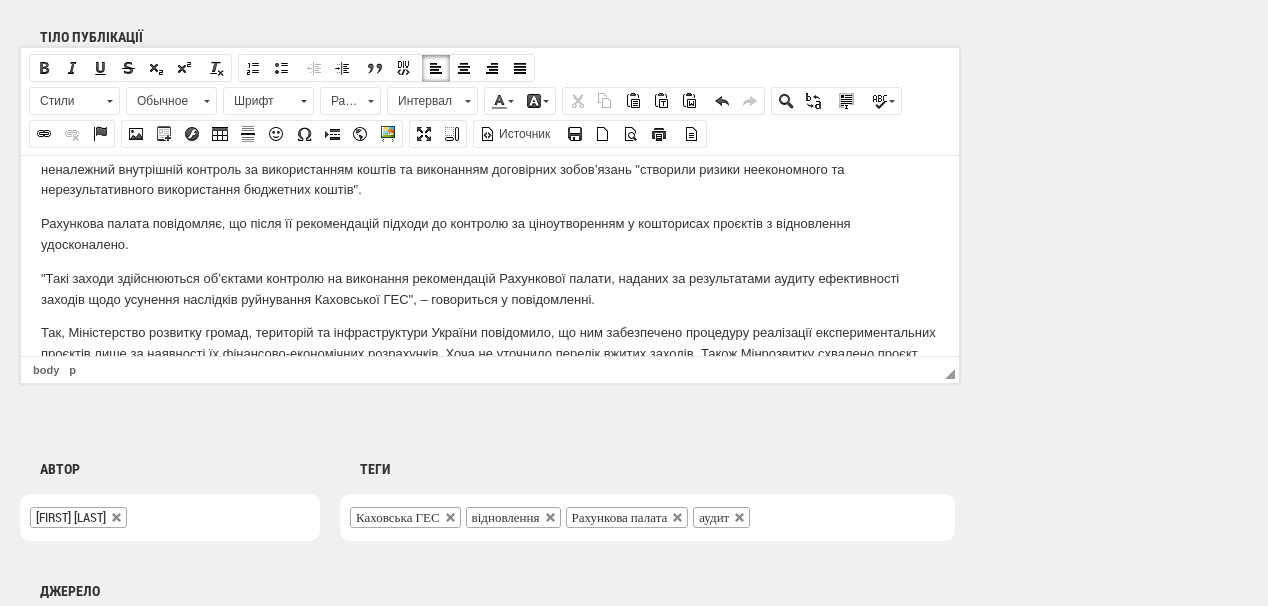 scroll, scrollTop: 281, scrollLeft: 0, axis: vertical 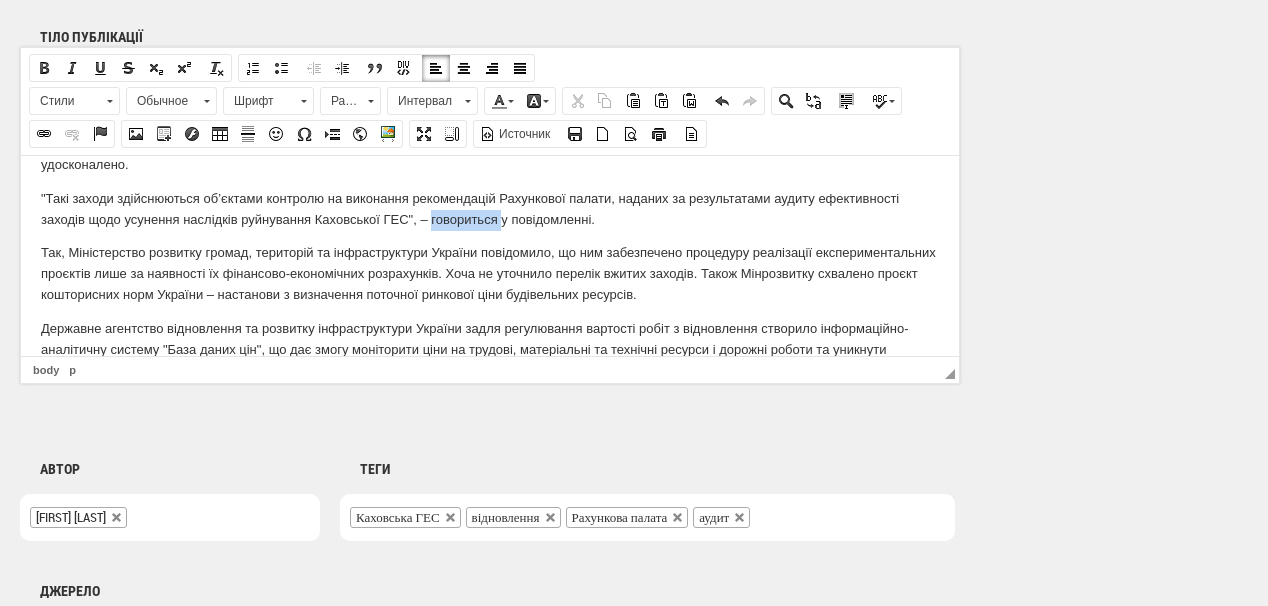 drag, startPoint x: 430, startPoint y: 218, endPoint x: 501, endPoint y: 221, distance: 71.063354 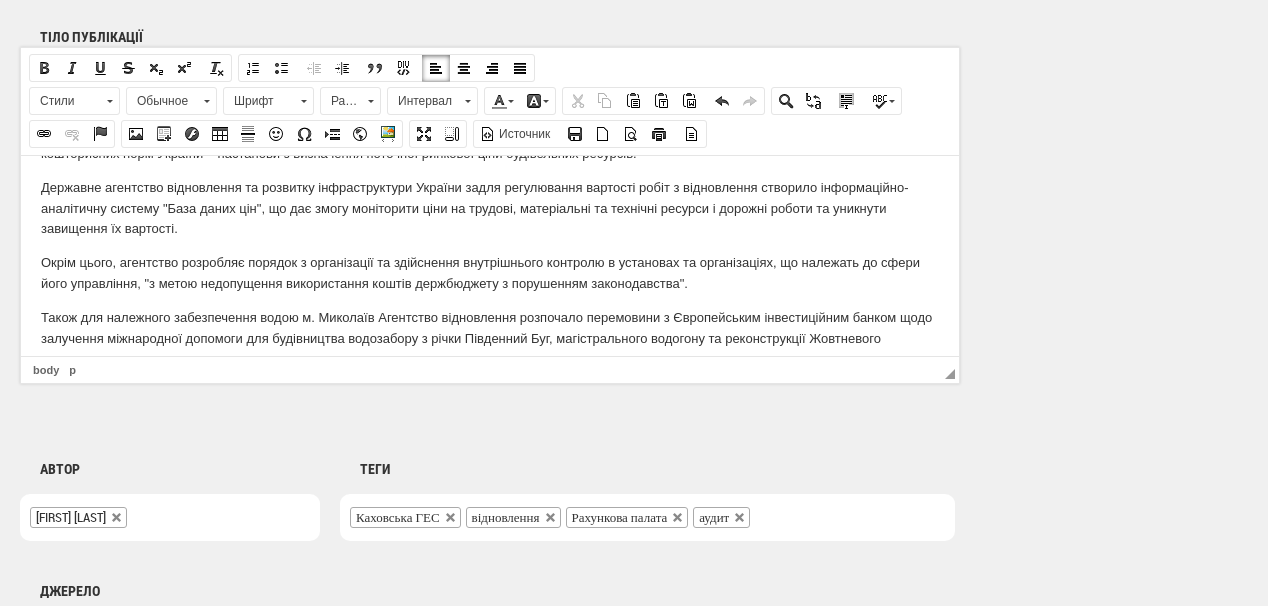 scroll, scrollTop: 441, scrollLeft: 0, axis: vertical 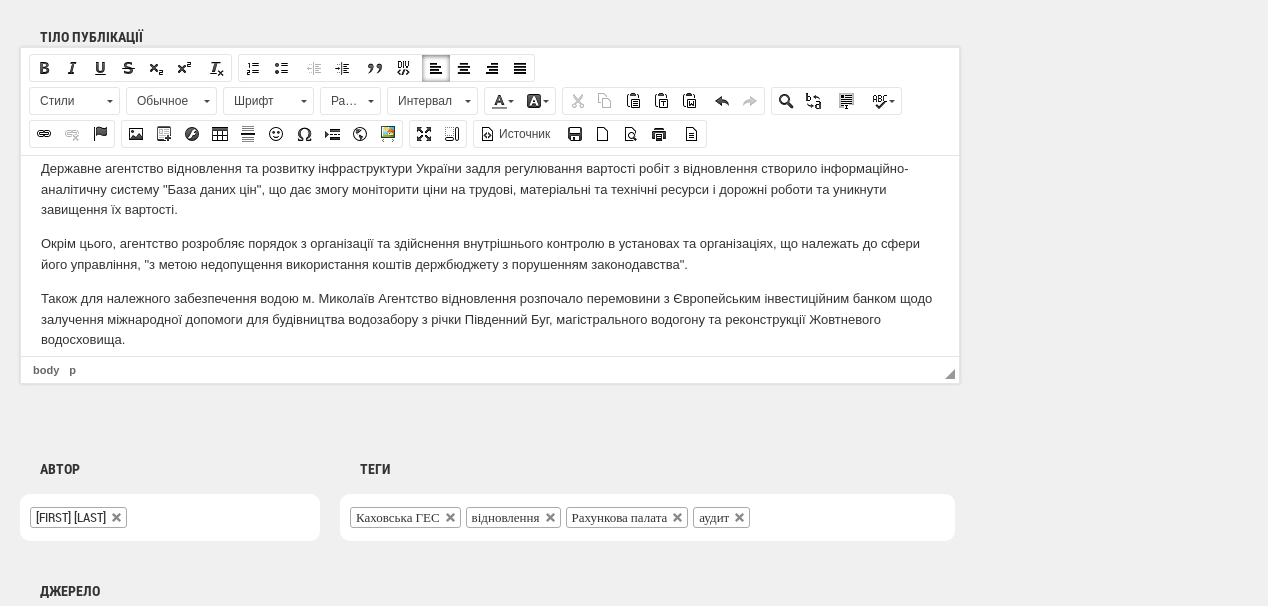 click on "Окрім цього, агентство розробляє порядок з організації та здійснення внутрішнього контролю в установах та організаціях, що належать до сфери його управління, "з метою недопущення використання коштів держбюджету з порушенням законодавства"." at bounding box center (490, 254) 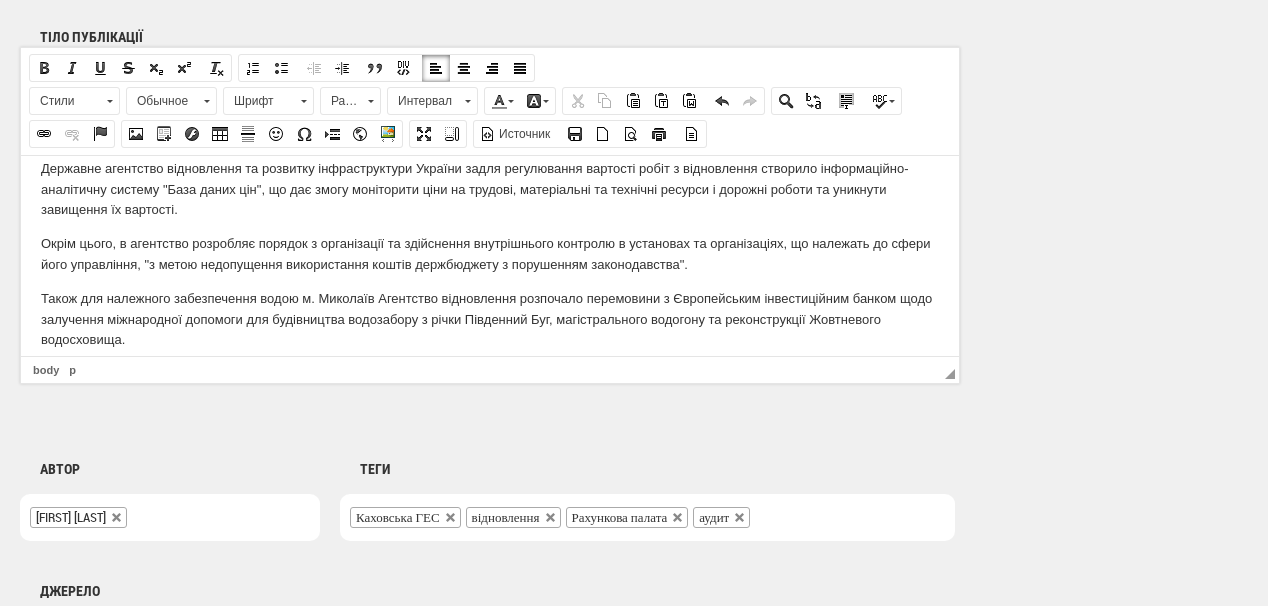 click on "Окрім цього, в агентство розробляє порядок з організації та здійснення внутрішнього контролю в установах та організаціях, що належать до сфери його управління, "з метою недопущення використання коштів держбюджету з порушенням законодавства"." at bounding box center [490, 254] 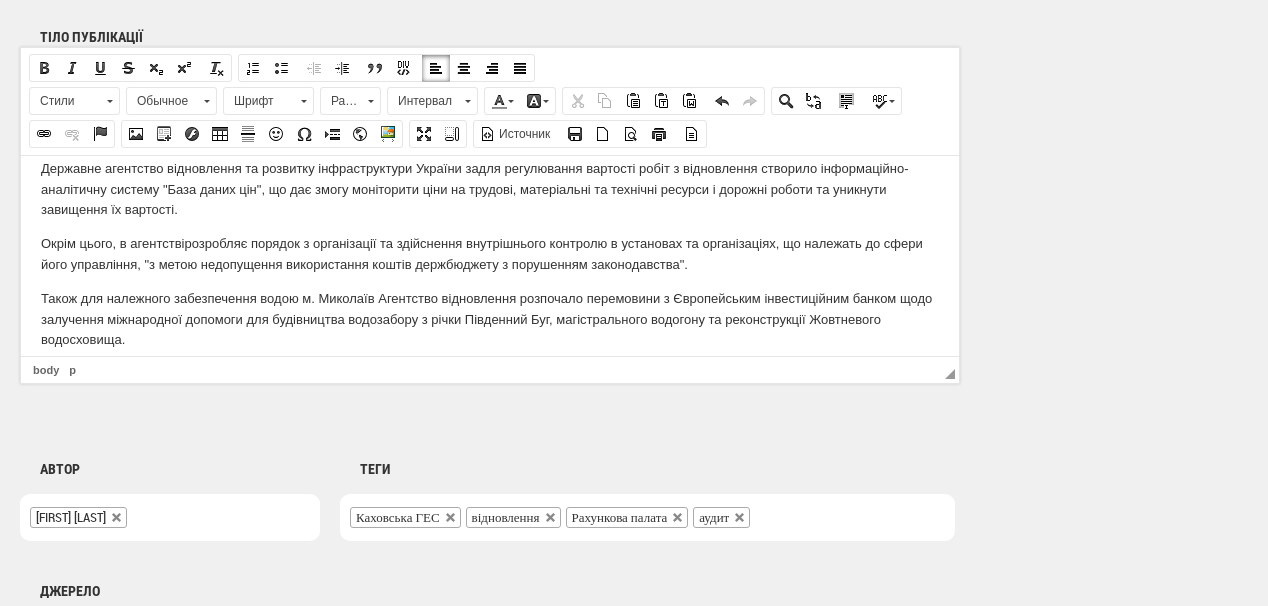 click on "Окрім цього, в агентстві  розробляє порядок з організації та здійснення внутрішнього контролю в установах та організаціях, що належать до сфери його управління, "з метою недопущення використання коштів держбюджету з порушенням законодавства"." at bounding box center [490, 254] 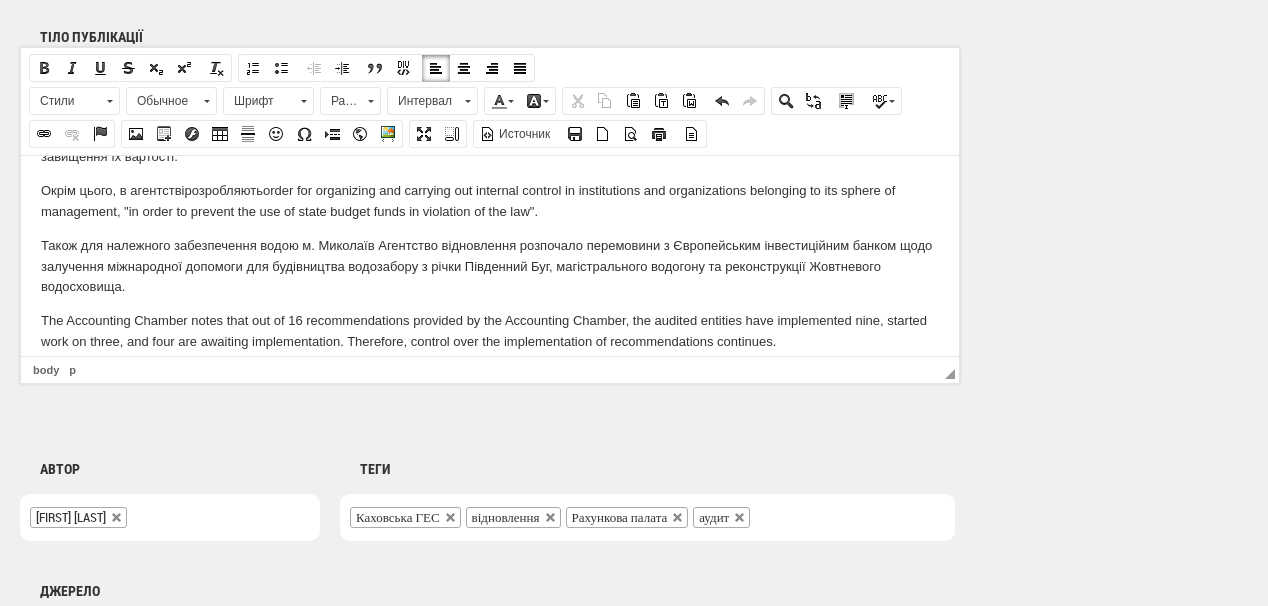 scroll, scrollTop: 521, scrollLeft: 0, axis: vertical 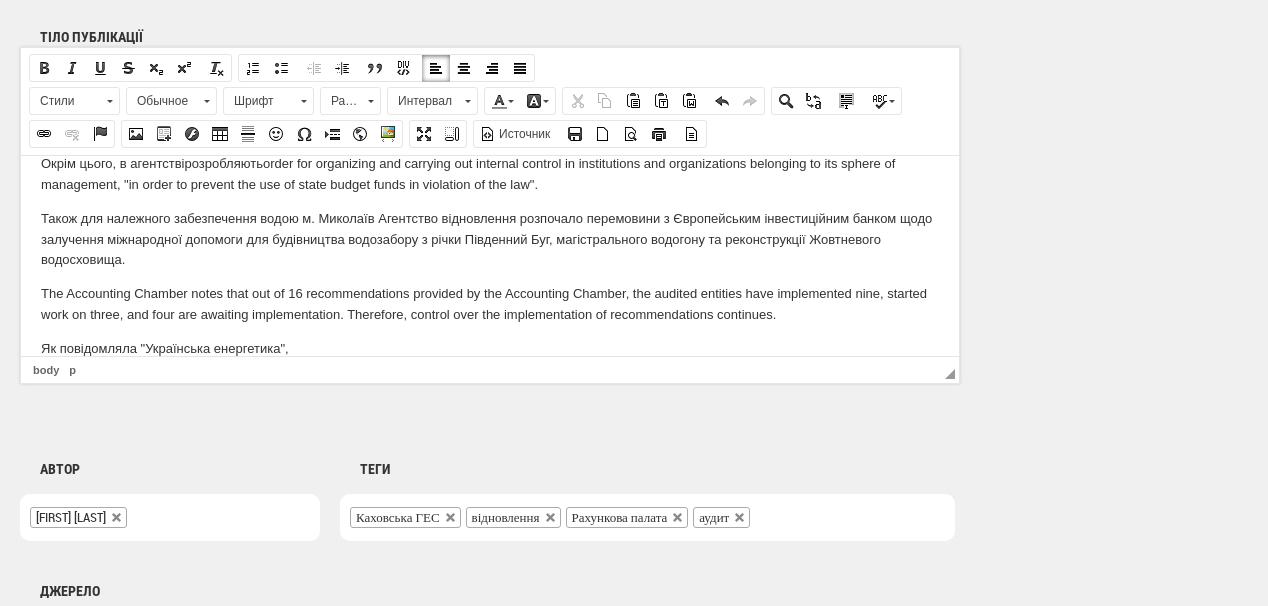 click on ""Загалом, з 16 наданих Рахунковою палатою рекомендацій об’єкти контролю виконали дев’ять, по трьох – розпочали роботу, ще чотири – очікують впровадження. Тож контроль за виконанням рекомендацій триває", – зазначає Рухункова палата." at bounding box center [490, 304] 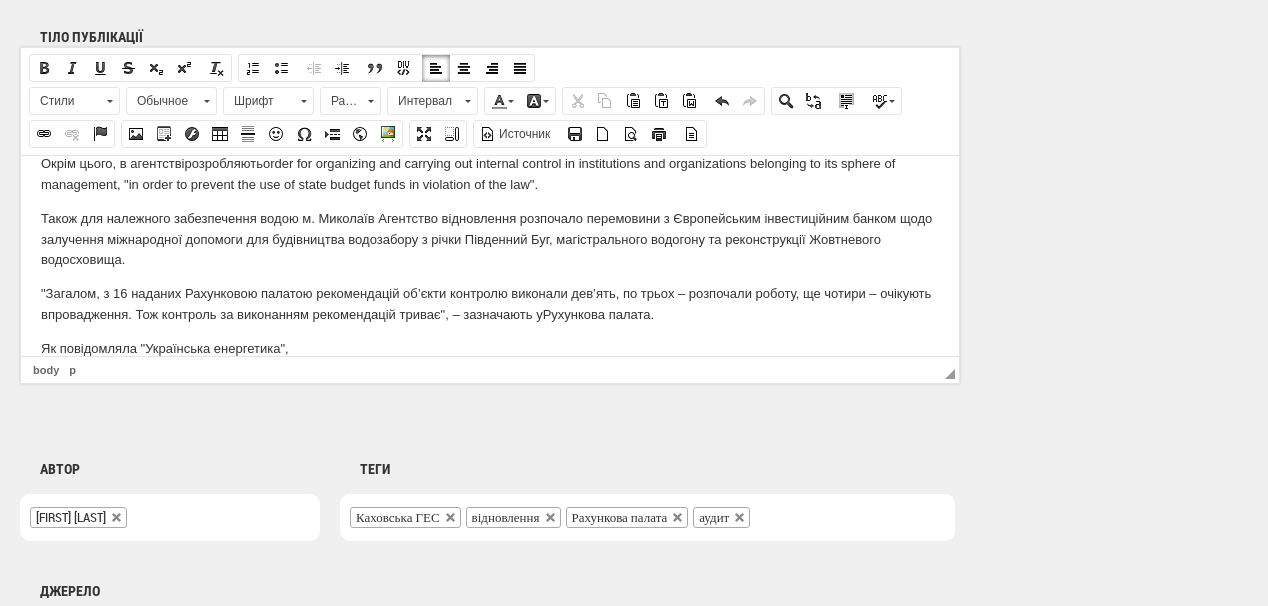 click on ""Загалом, з 16 наданих Рахунковою палатою рекомендацій об’єкти контролю виконали дев’ять, по трьох – розпочали роботу, ще чотири – очікують впровадження. Тож контроль за виконанням рекомендацій триває", – зазначають у  Рухункова палата." at bounding box center [490, 304] 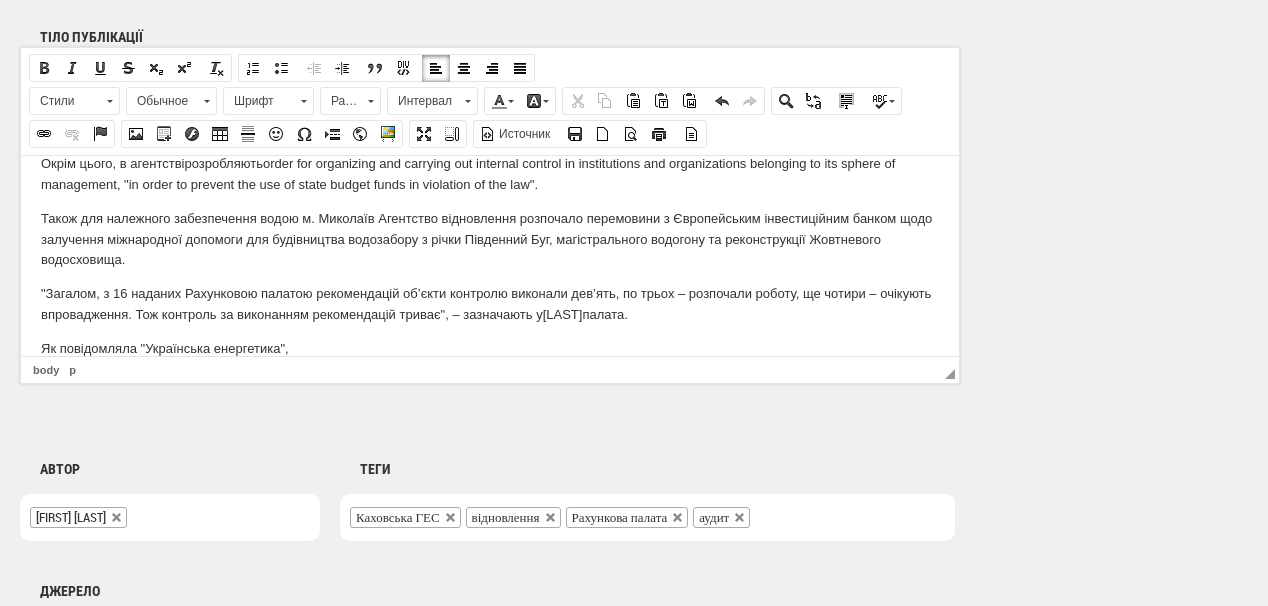 click on ""Загалом, з 16 наданих Рахунковою палатою рекомендацій об’єкти контролю виконали дев’ять, по трьох – розпочали роботу, ще чотири – очікують впровадження. Тож контроль за виконанням рекомендацій триває", – зазначають у  Рухунковій  палата." at bounding box center (490, 304) 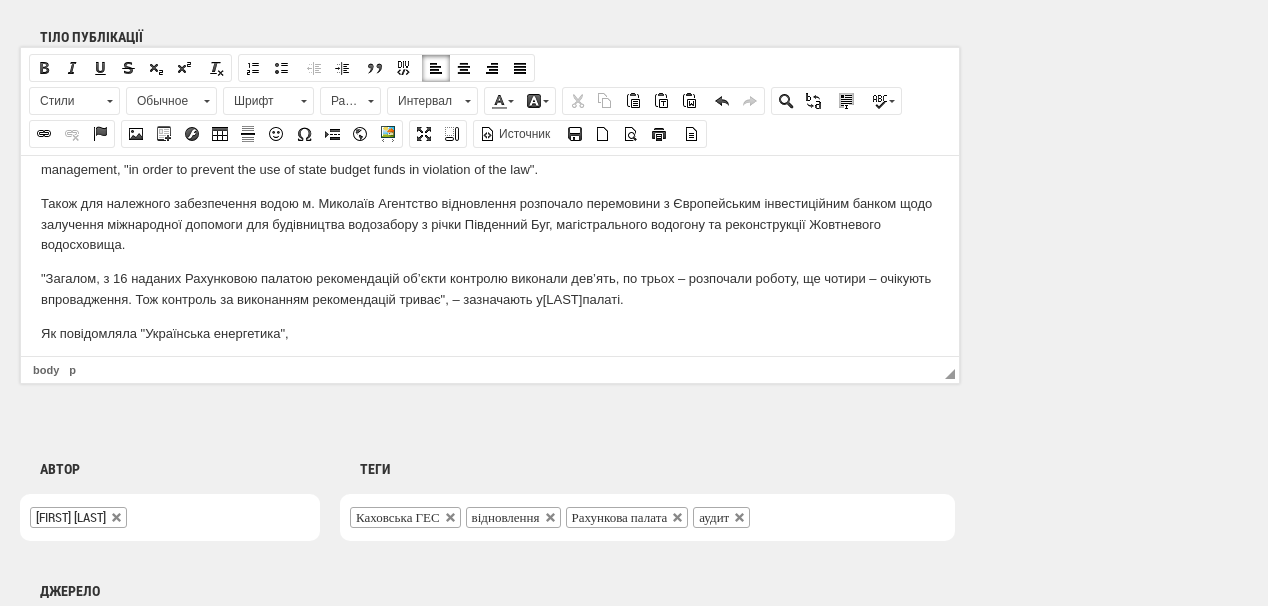 scroll, scrollTop: 544, scrollLeft: 0, axis: vertical 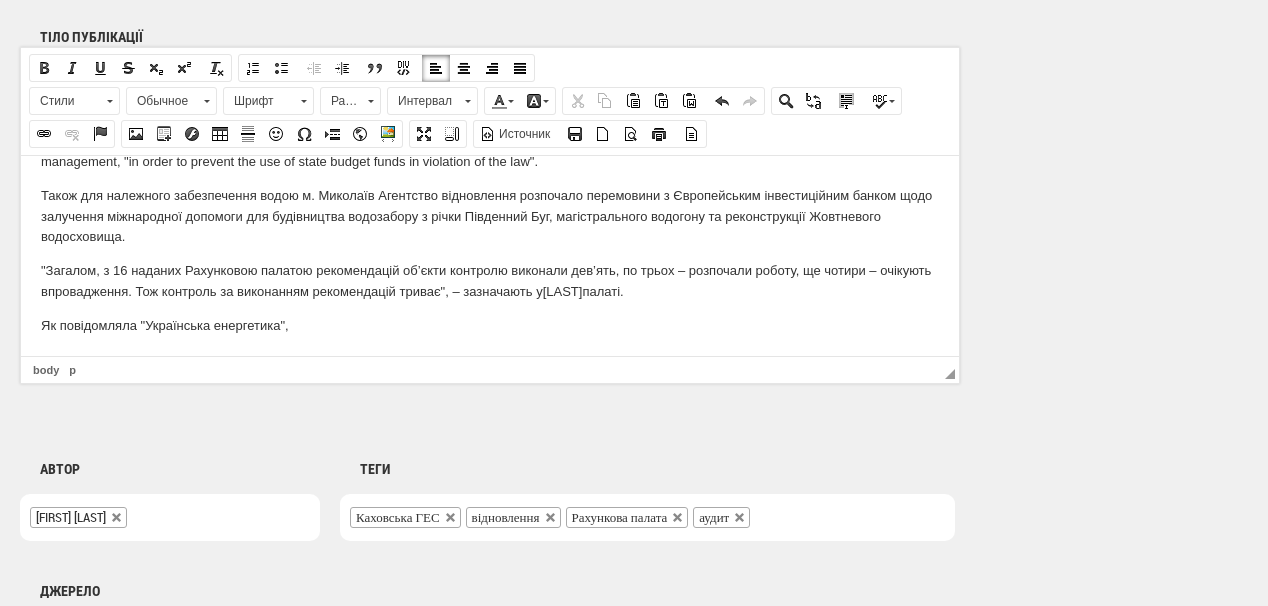 click on "Як повідомляла "Українська енергетика"," at bounding box center (490, 325) 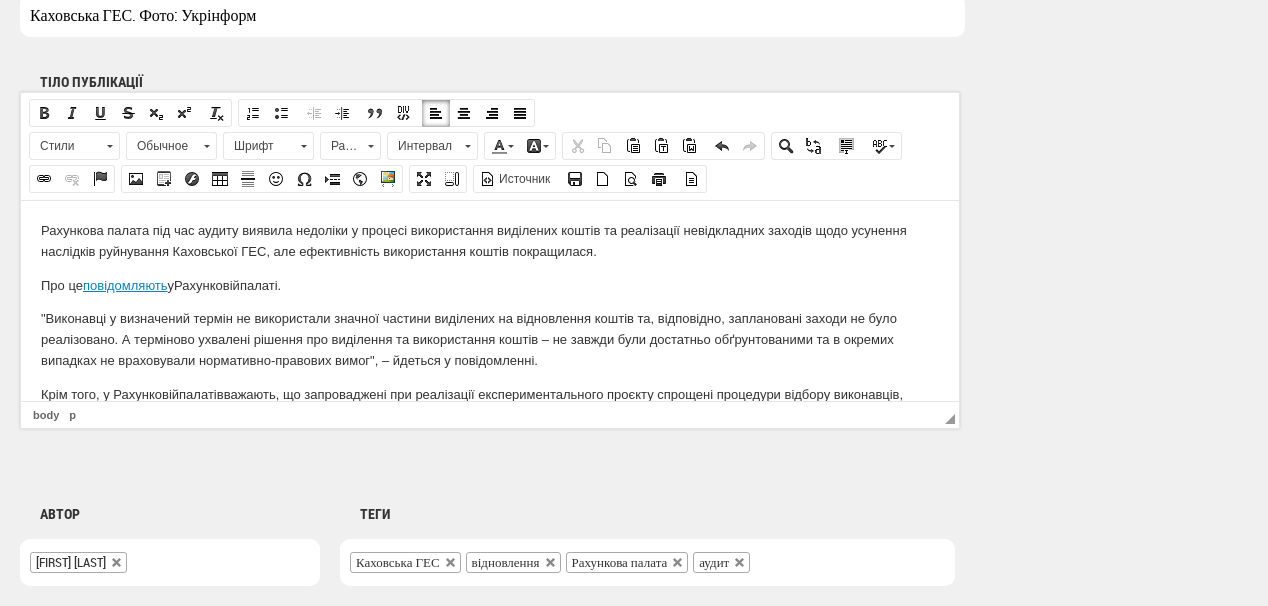 scroll, scrollTop: 1120, scrollLeft: 0, axis: vertical 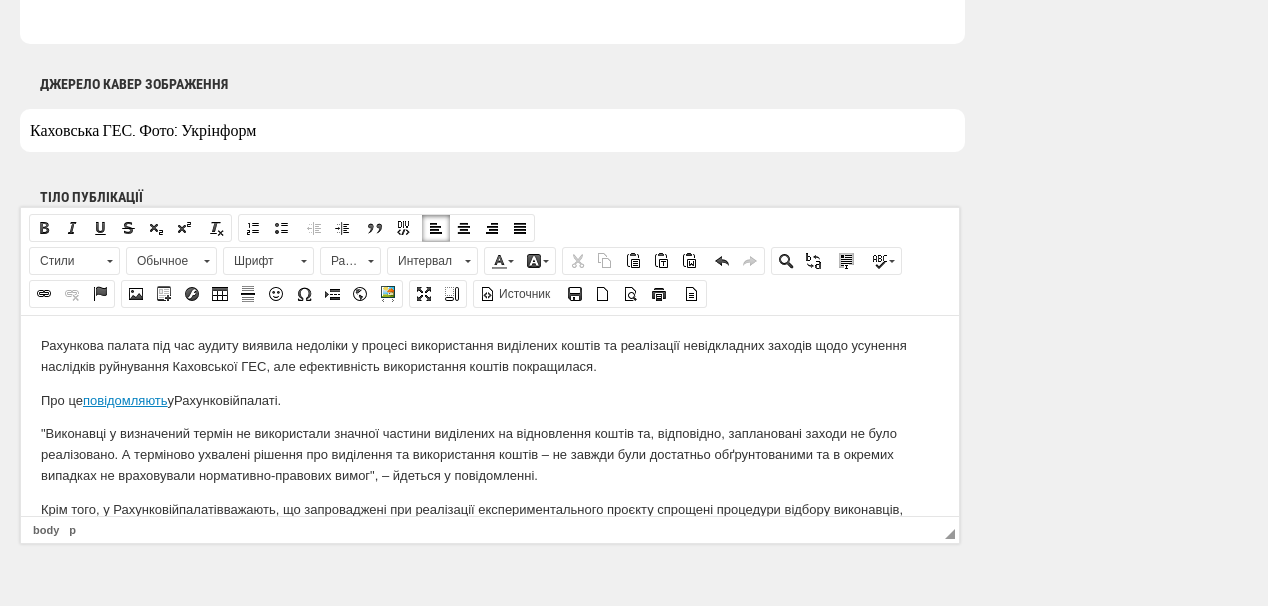 click on "Каховська ГЕС. Фото: Укрінформ" at bounding box center (492, 130) 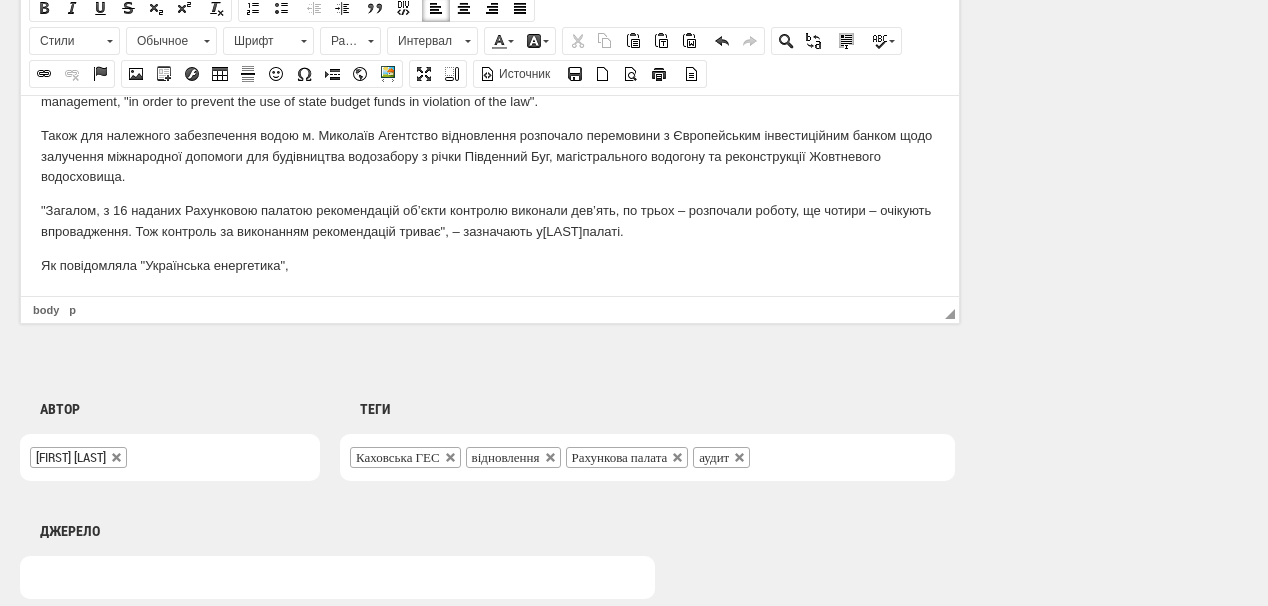 scroll, scrollTop: 1360, scrollLeft: 0, axis: vertical 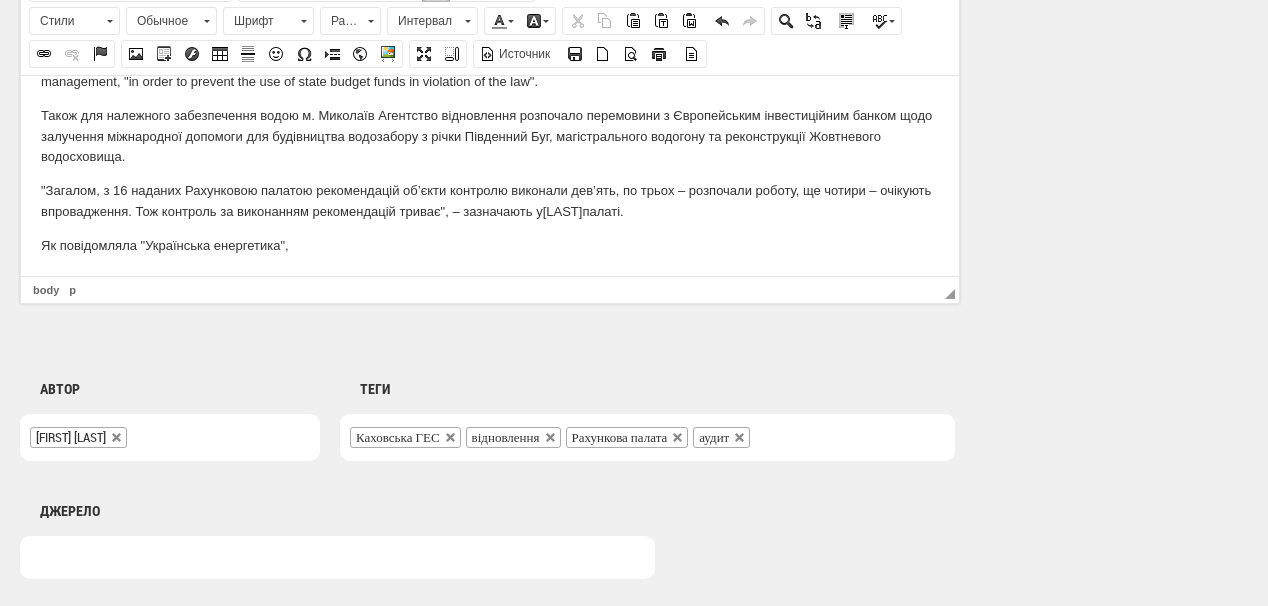 type on "Каховська ГЕС до руйнування. Фото: Укрінформ" 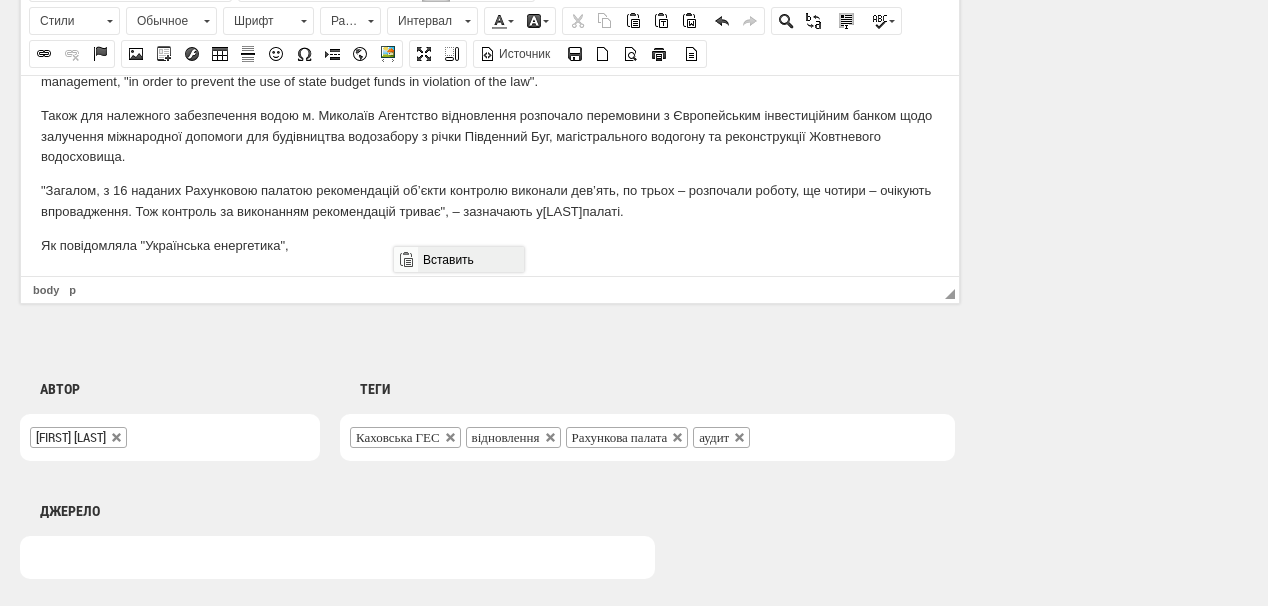 click on "Вставить" at bounding box center [470, 259] 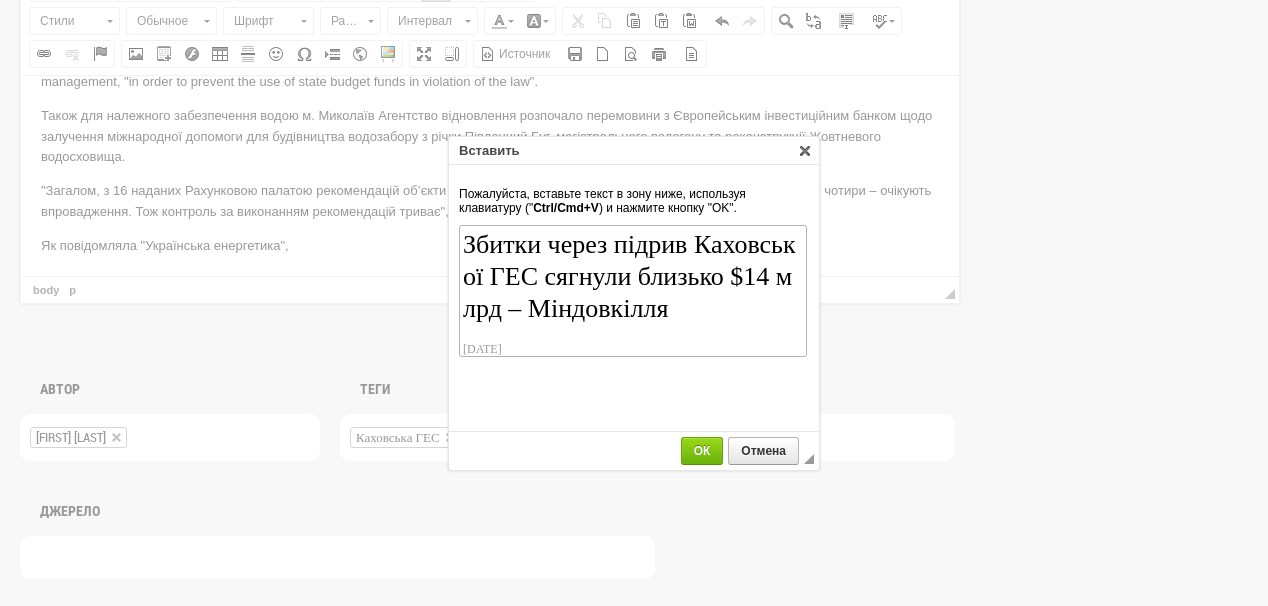 scroll, scrollTop: 110, scrollLeft: 0, axis: vertical 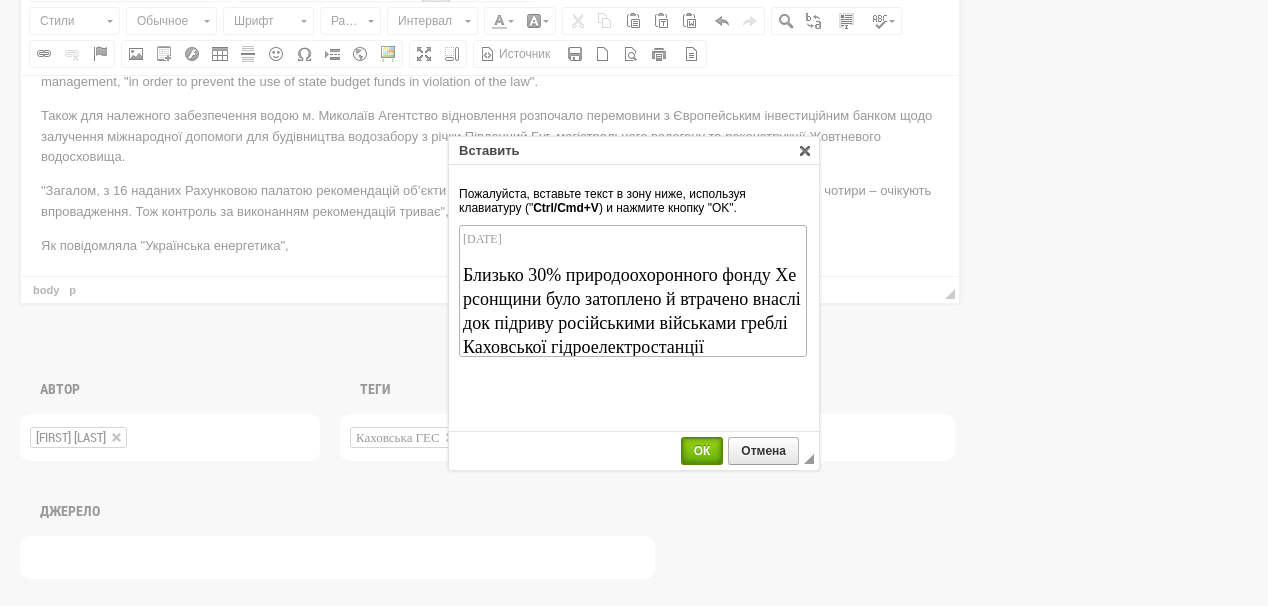 click on "ОК" at bounding box center [702, 451] 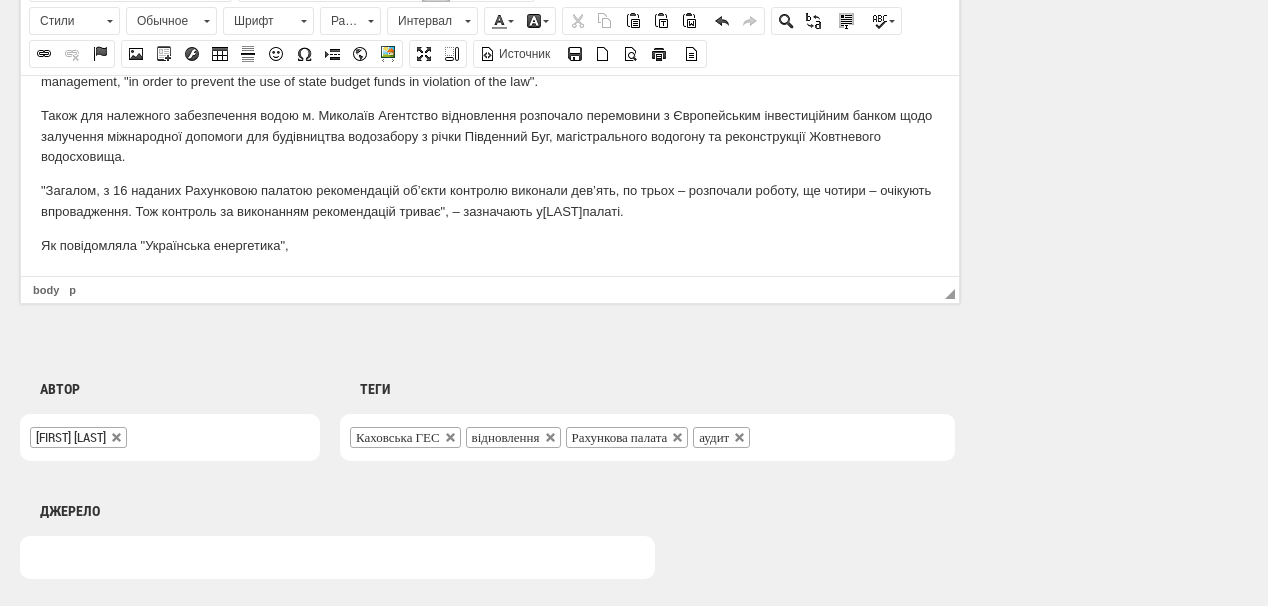 scroll, scrollTop: 0, scrollLeft: 0, axis: both 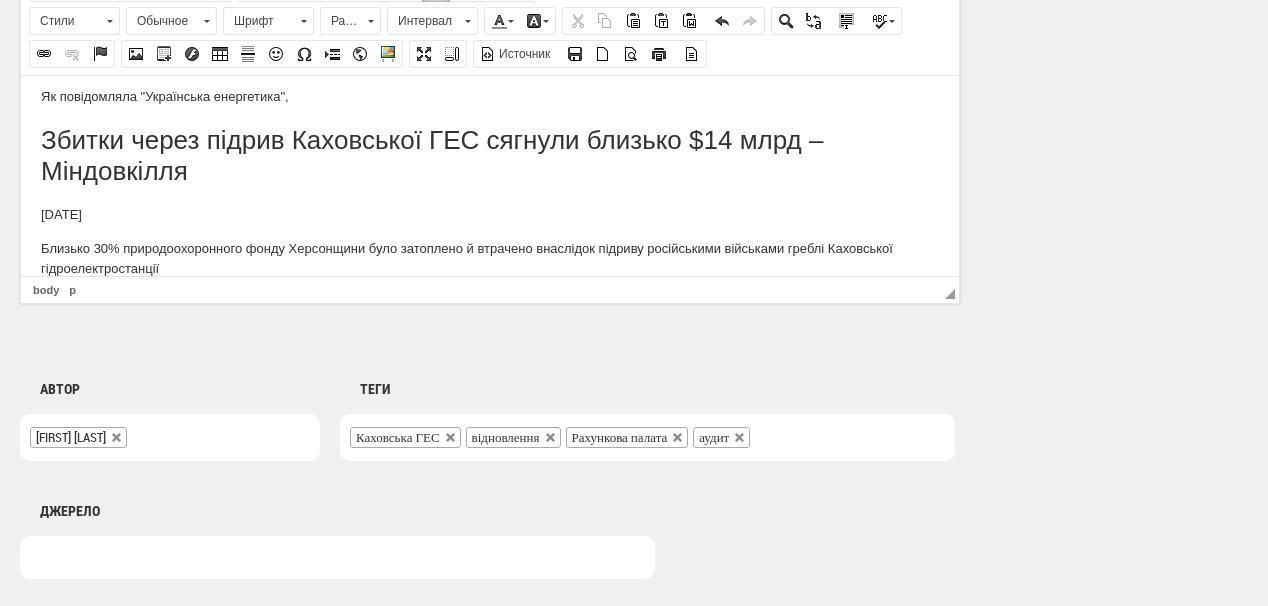 click on "Як повідомляла "Українська енергетика"," at bounding box center [490, 96] 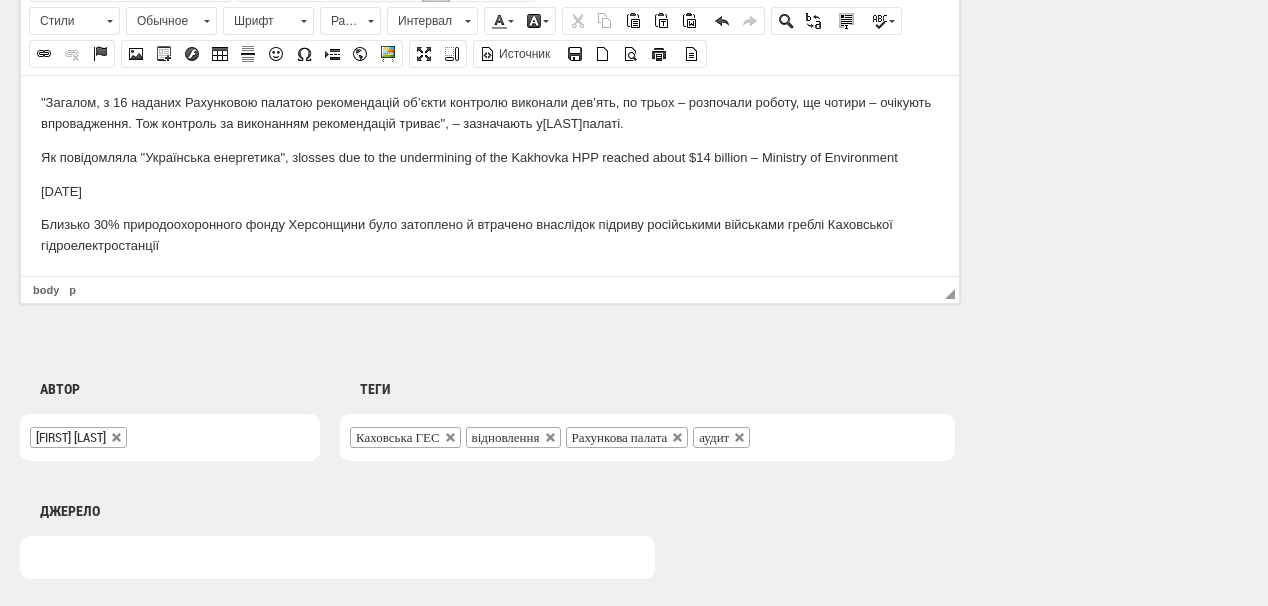 drag, startPoint x: 152, startPoint y: 191, endPoint x: 26, endPoint y: 139, distance: 136.30847 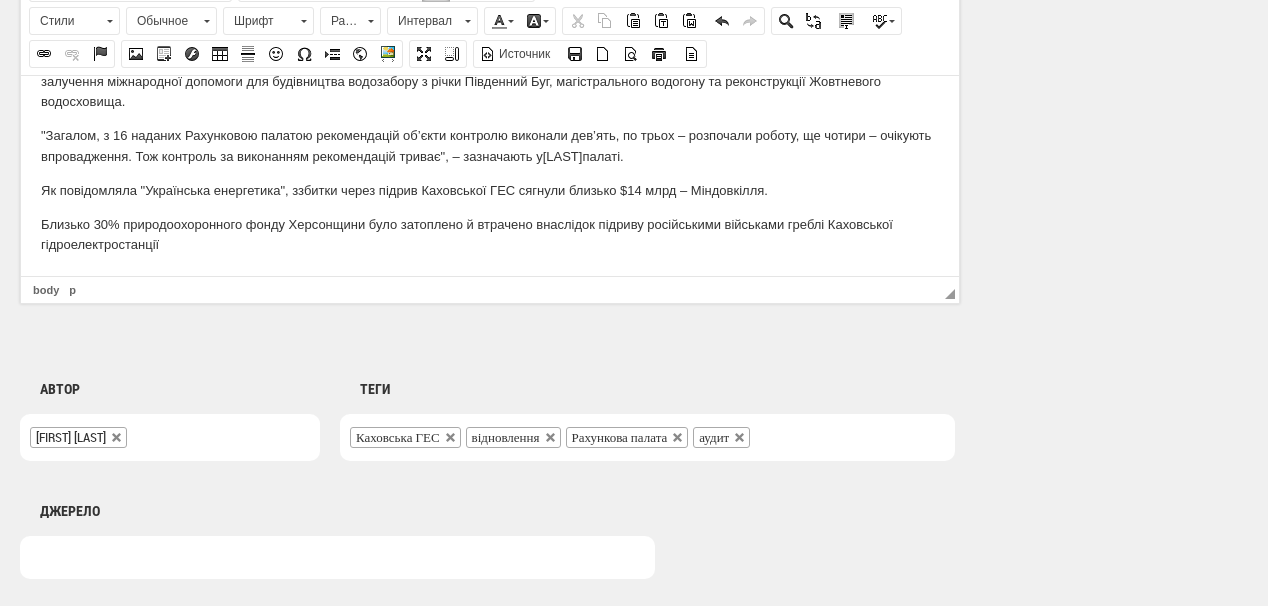 scroll, scrollTop: 586, scrollLeft: 0, axis: vertical 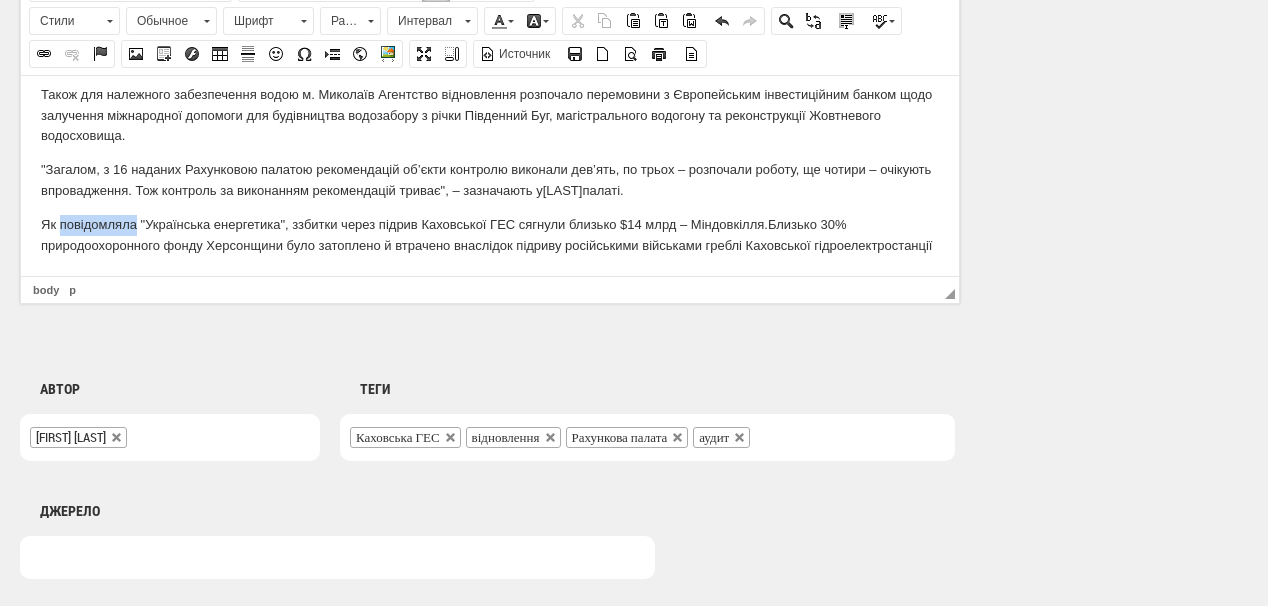 drag, startPoint x: 59, startPoint y: 206, endPoint x: 105, endPoint y: 143, distance: 78.00641 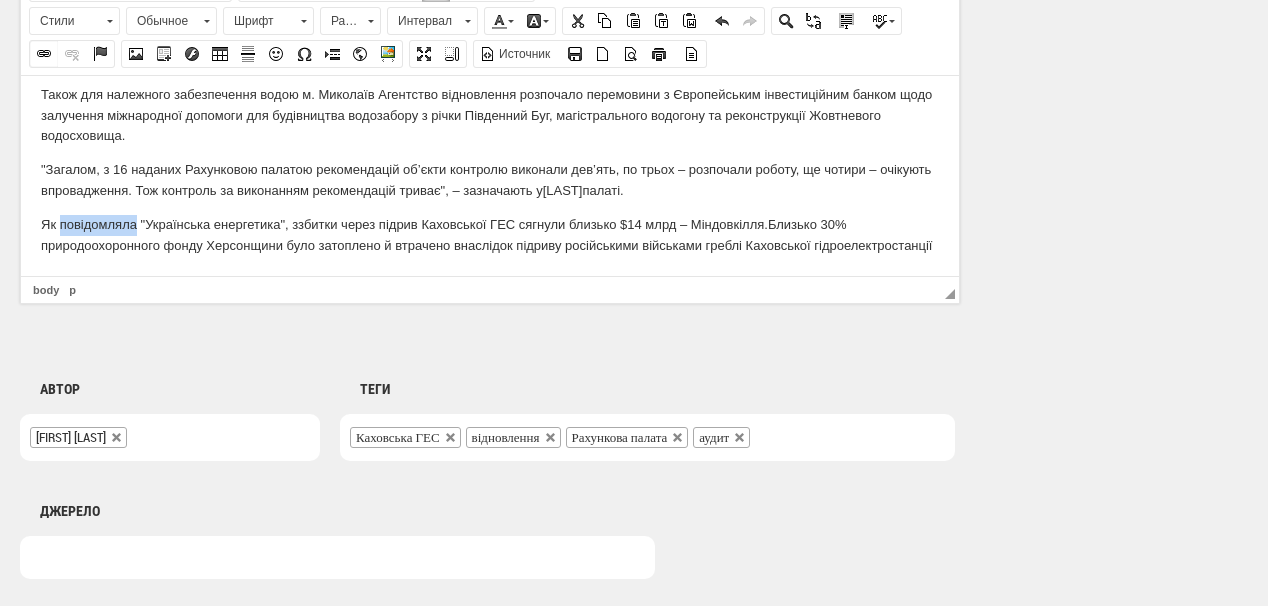 click at bounding box center [44, 54] 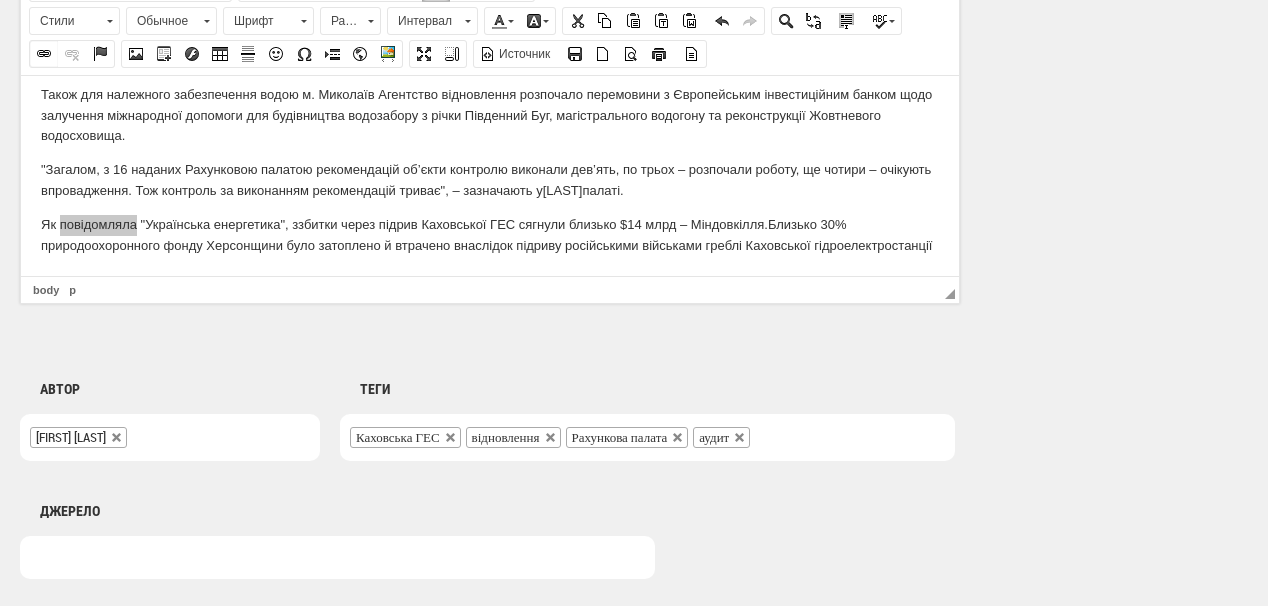 select on "http://" 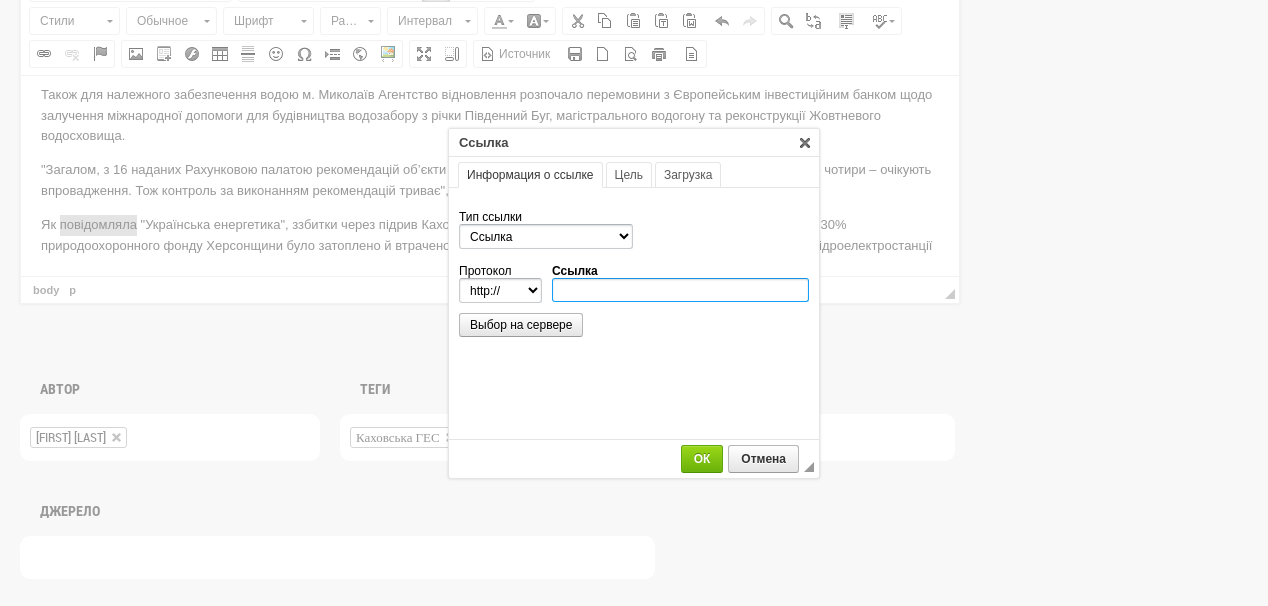 click on "Ссылка" at bounding box center (680, 290) 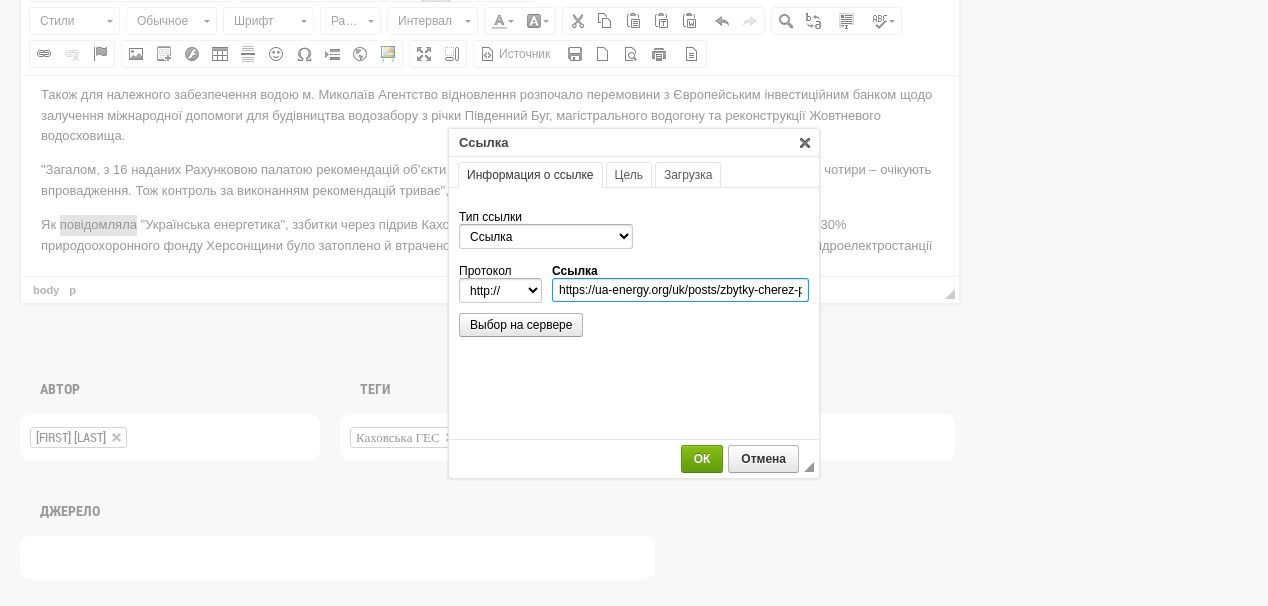 scroll, scrollTop: 0, scrollLeft: 309, axis: horizontal 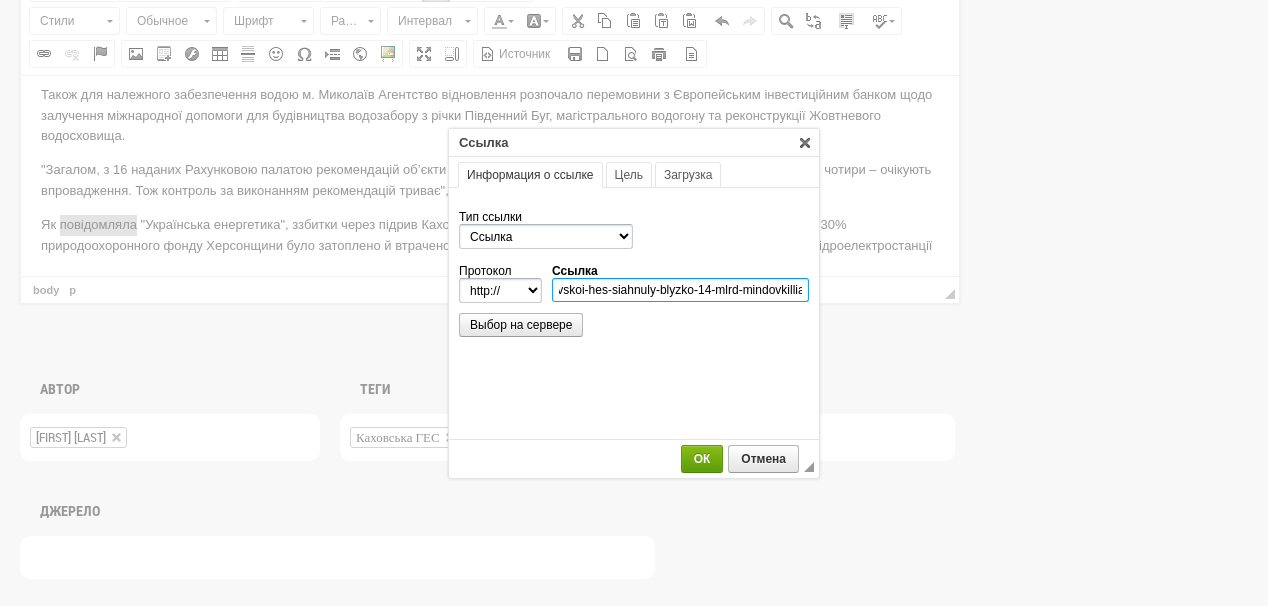 type on "https://ua-energy.org/uk/posts/zbytky-cherez-pidryv-kakhovskoi-hes-siahnuly-blyzko-14-mlrd-mindovkillia" 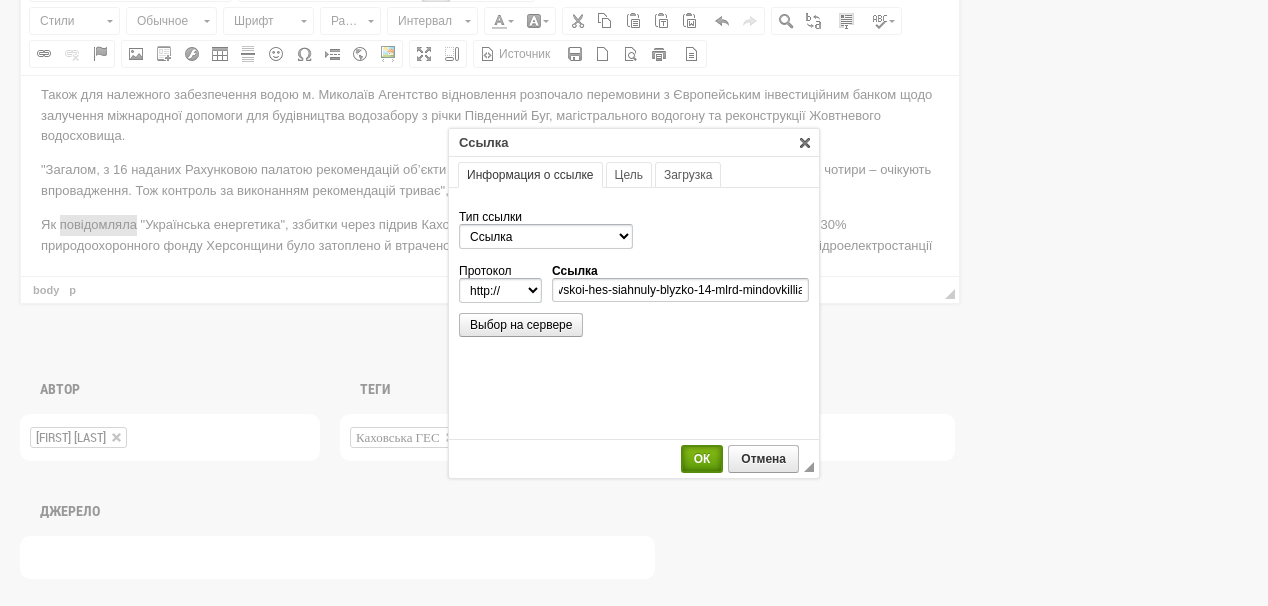 select on "https://" 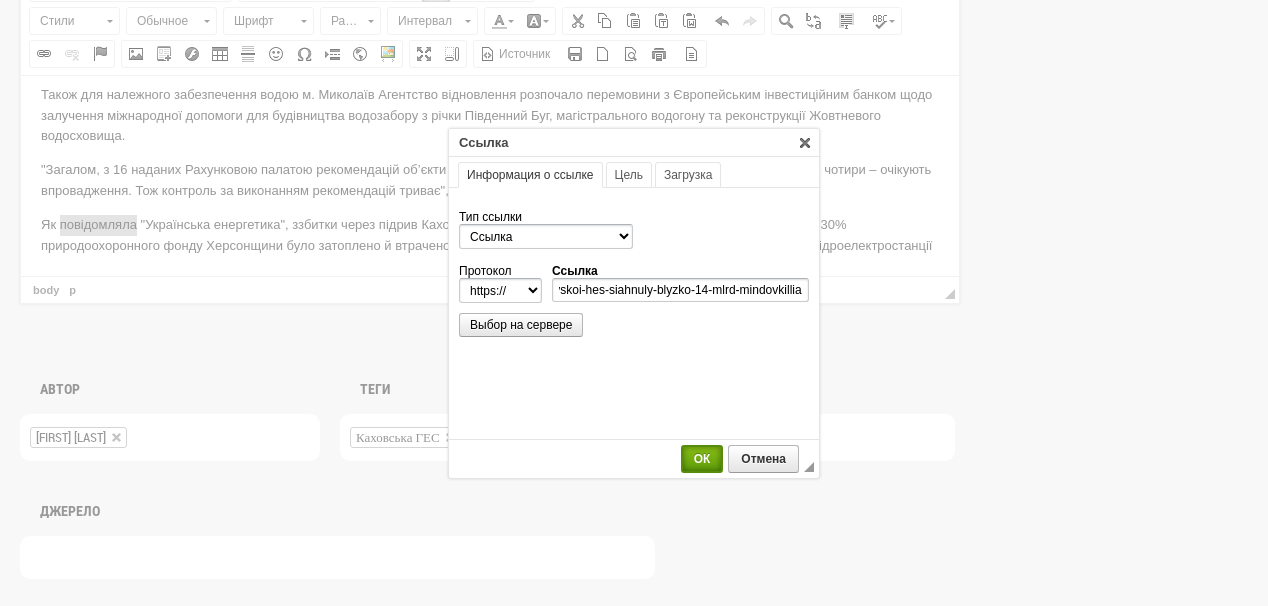 scroll, scrollTop: 0, scrollLeft: 0, axis: both 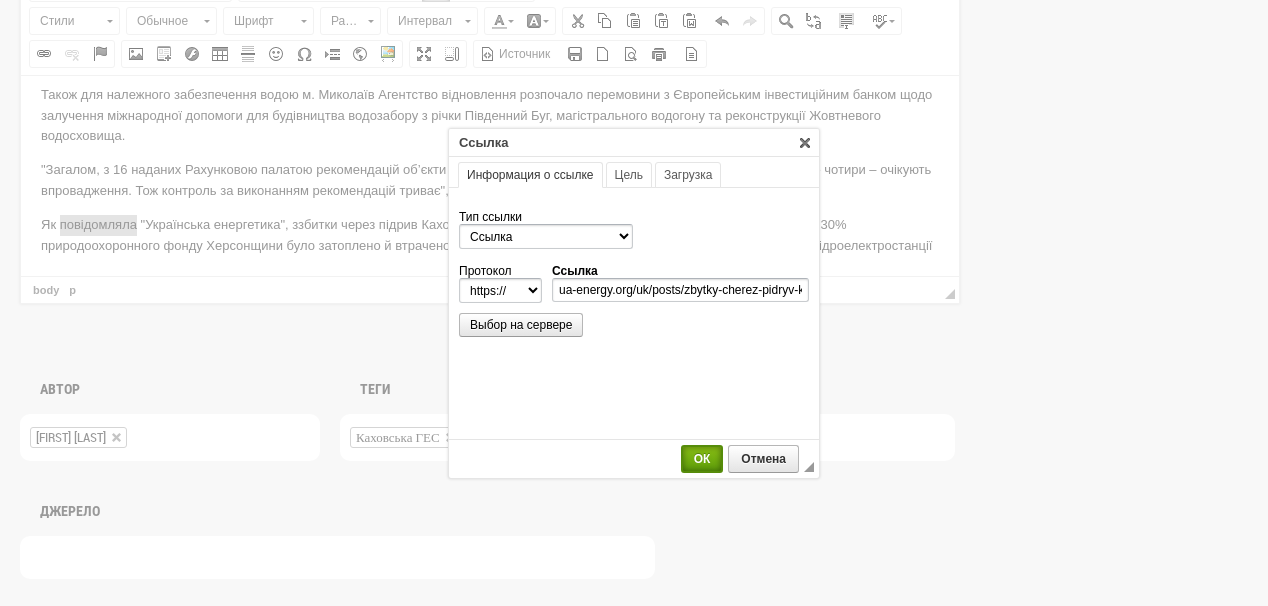 click on "ОК" at bounding box center [702, 459] 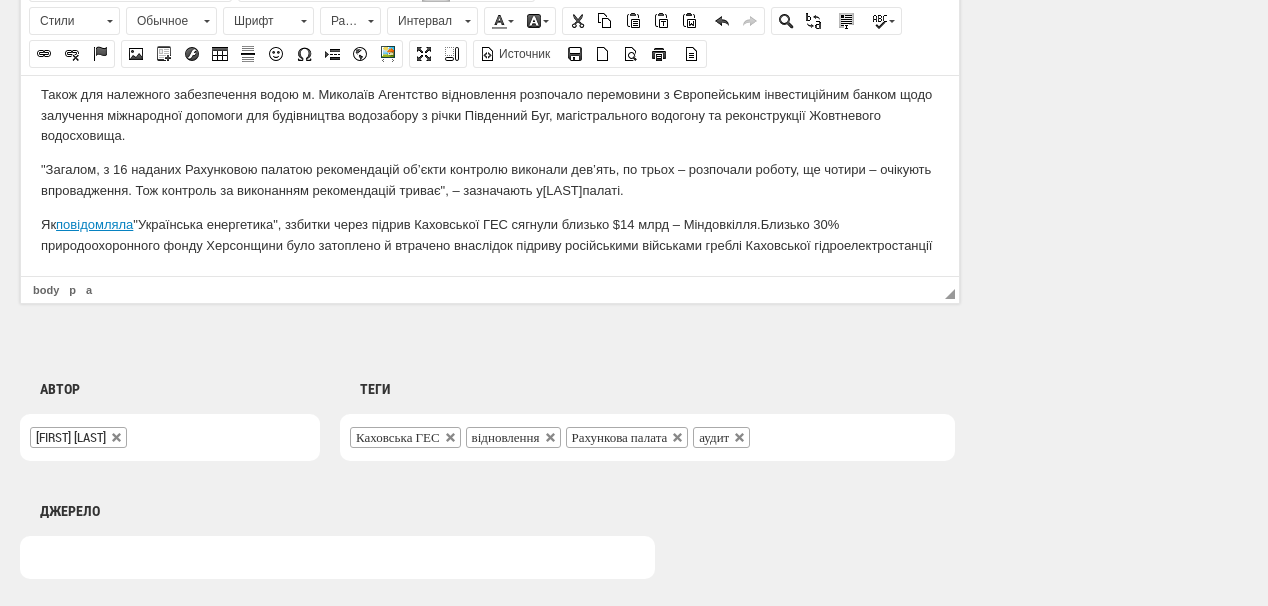 click on "◢ Путь элементов body p a" at bounding box center [490, 289] 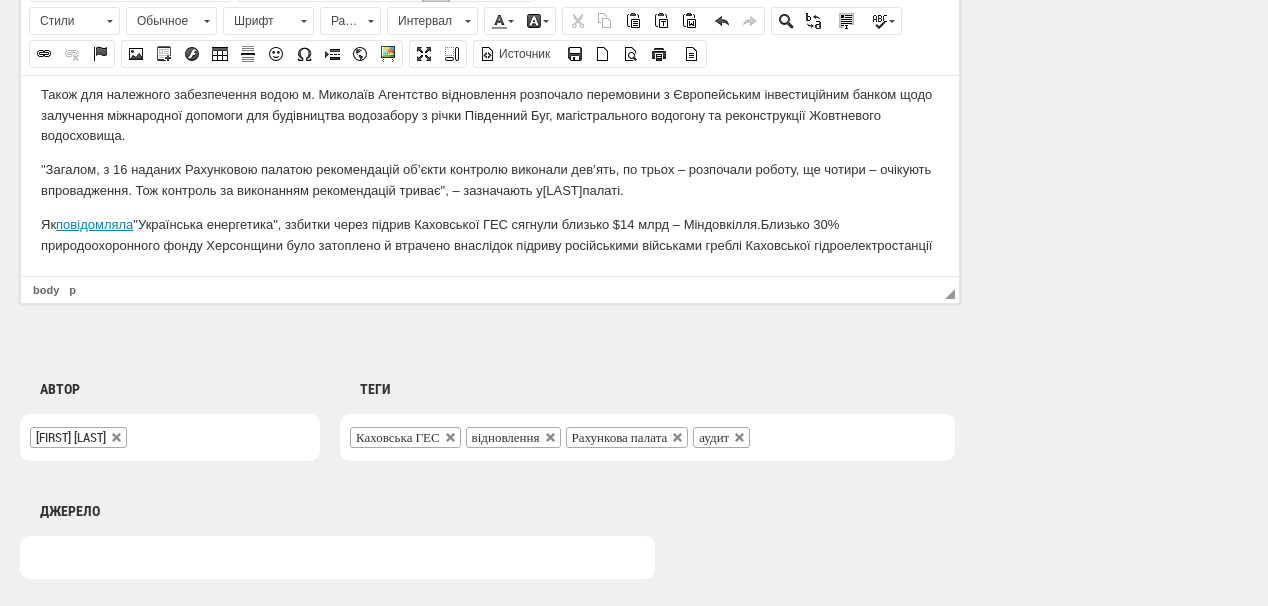 click on "Рахункова палата під час аудиту виявила недоліки у процесі використання виділених коштів та реалізації невідкладних заходів щодо усунення наслідків руйнування Каховської ГЕС, але ефективність використання коштів покращилася. Про це  п овідомляють  у  Рахунковій  палаті . Крім того, у Рахунковій  палаті  вважають Рахункова палата повідомляє, що після її рекомендацій підходи до контролю за ціноутворенням у кошторисах проєктів з відновлення удосконалено. Окрім цього, в агентстві  розробляють  Рухунковій  палаті . Як  повідомляла" at bounding box center [490, -108] 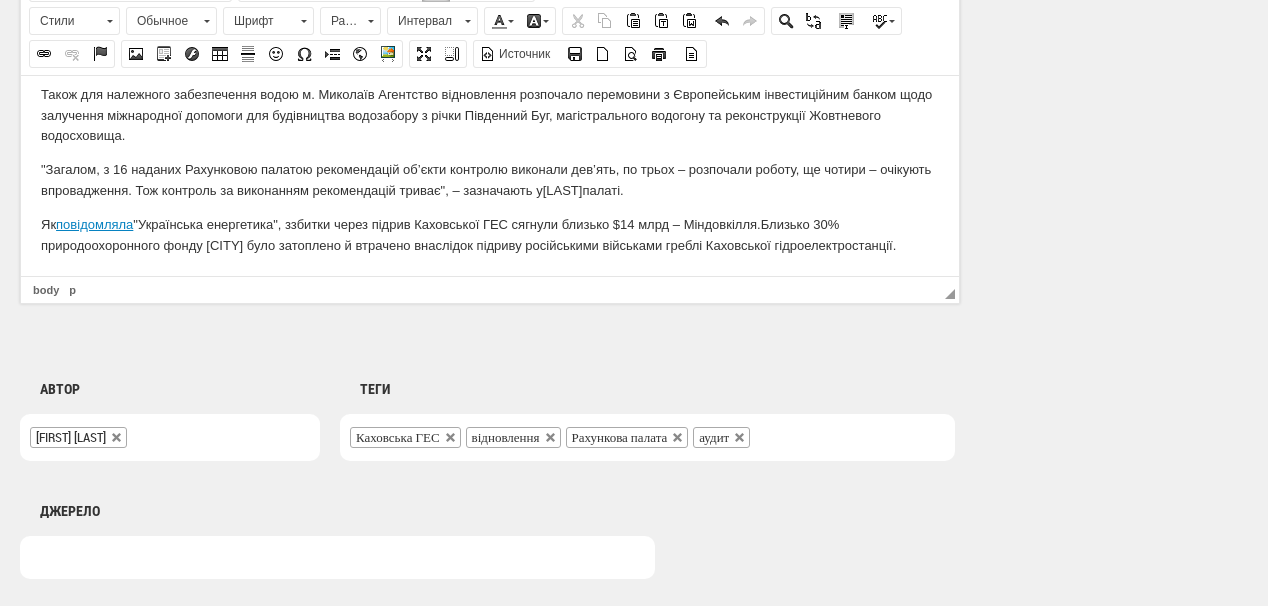 click on "Як  повідомляла  "Українська енергетика", з битки через підрив Каховської ГЕС сягнули близько $14 млрд – Міндовкілля.  Близько 30% природоохоронного фонду Херсонщини було затоплено й втрачено внаслідок підриву російськими військами греблі Каховської гідроелектростанції." at bounding box center (490, 235) 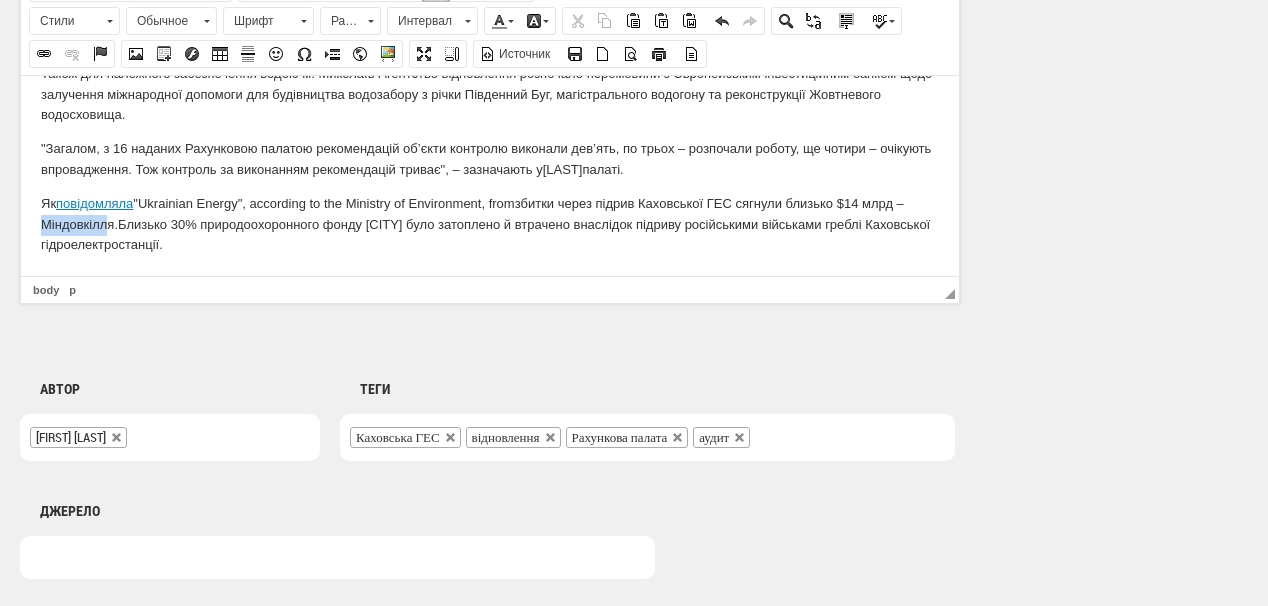 drag, startPoint x: 113, startPoint y: 225, endPoint x: 31, endPoint y: 223, distance: 82.02438 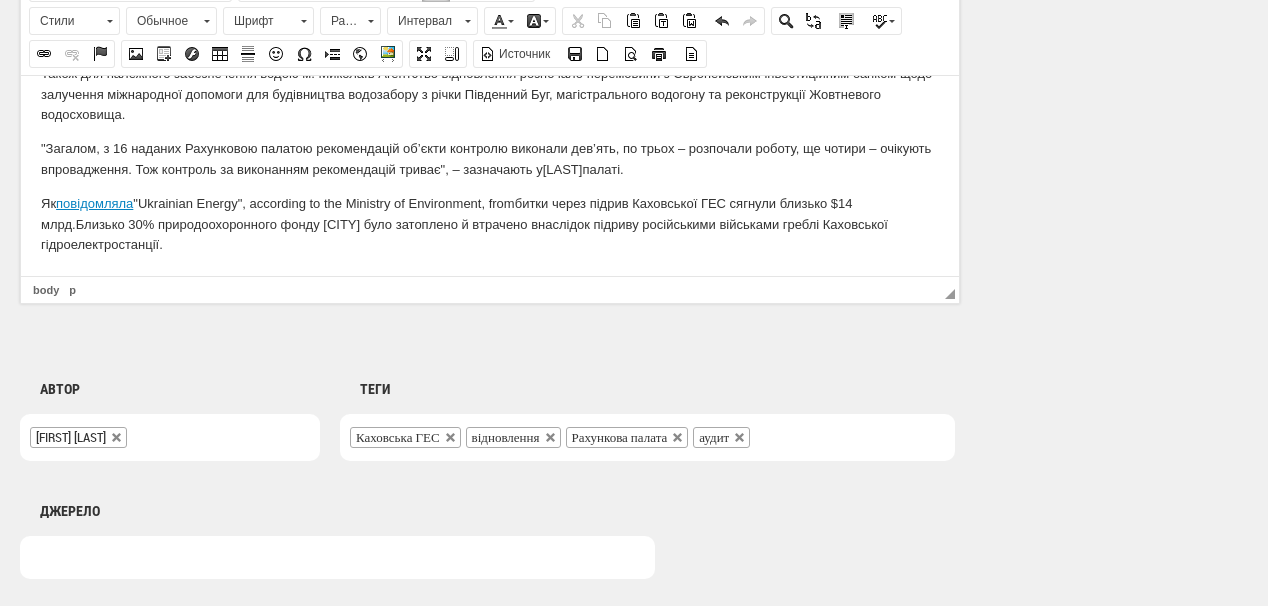 click on "Рахункова палата під час аудиту виявила недоліки у процесі використання виділених коштів та реалізації невідкладних заходів щодо усунення наслідків руйнування Каховської ГЕС, але ефективність використання коштів покращилася. Про це  п овідомляють  у  Рахунковій  палаті . Крім того, у Рахунковій  палаті  вважають Рахункова палата повідомляє, що після її рекомендацій підходи до контролю за ціноутворенням у кошторисах проєктів з відновлення удосконалено. Окрім цього, в агентстві  розробляють  Рухунковій  палаті . Як  повідомляла ." at bounding box center (490, -118) 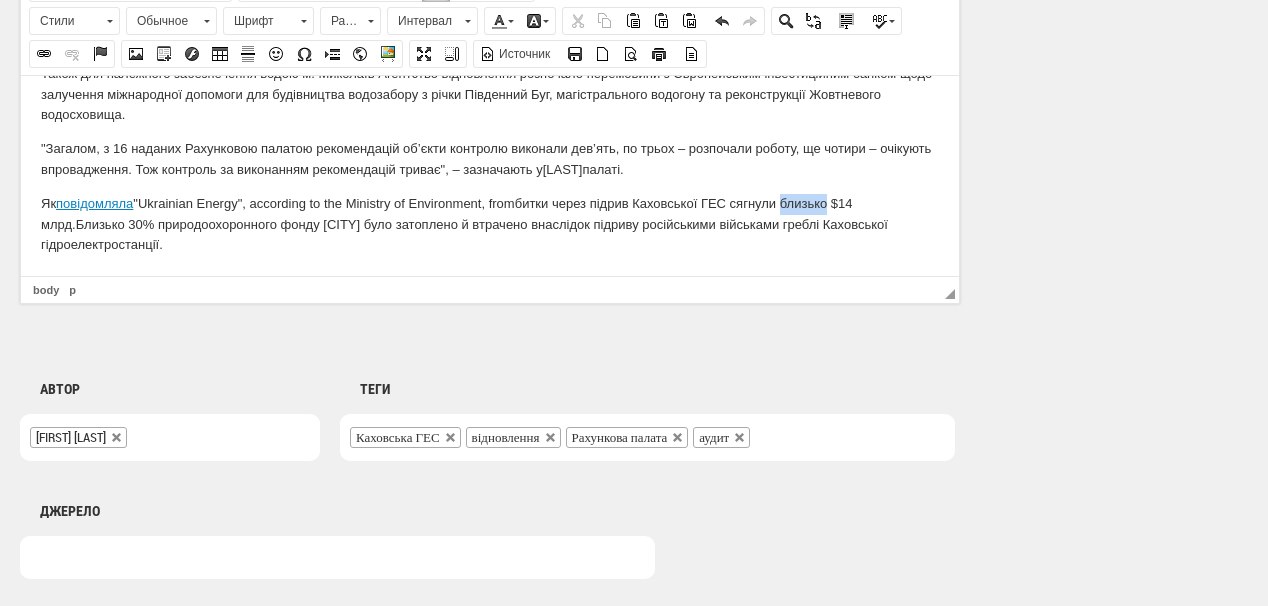 drag, startPoint x: 711, startPoint y: 200, endPoint x: 761, endPoint y: 203, distance: 50.08992 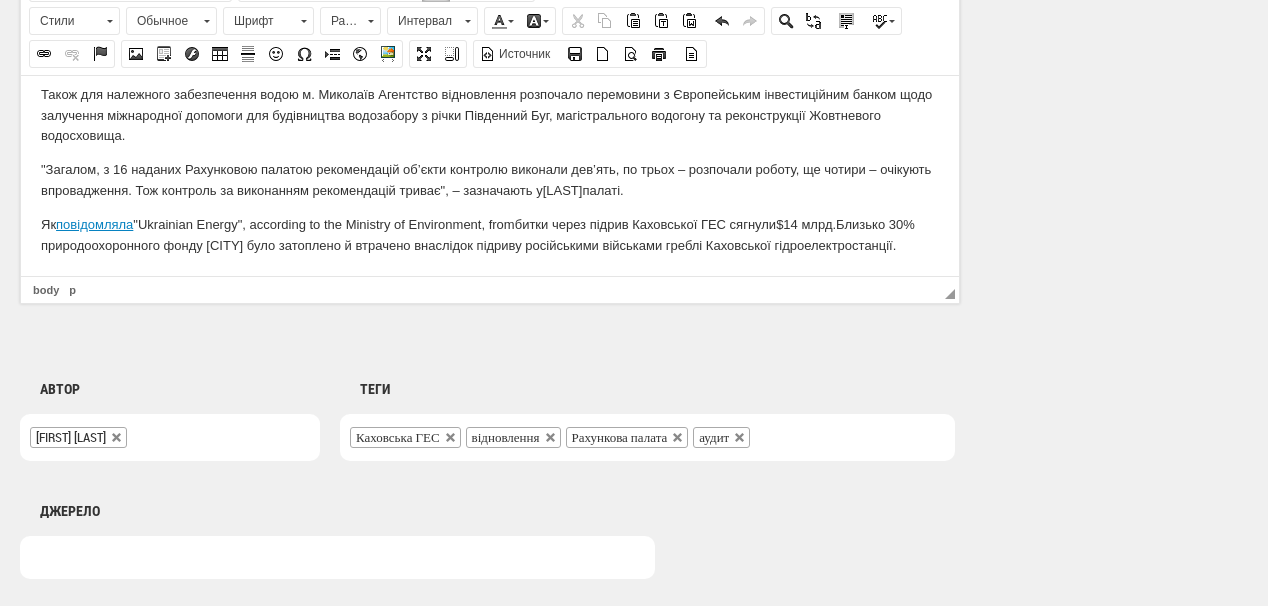 click on "Як  повідомляла  "Українська енергетика", за даними Міндовкілля, з битки через підрив Каховської ГЕС сягнули  $14 млрд .  Близько 30% природоохоронного фонду Херсонщини було затоплено й втрачено внаслідок підриву російськими військами греблі Каховської гідроелектростанції." at bounding box center [490, 235] 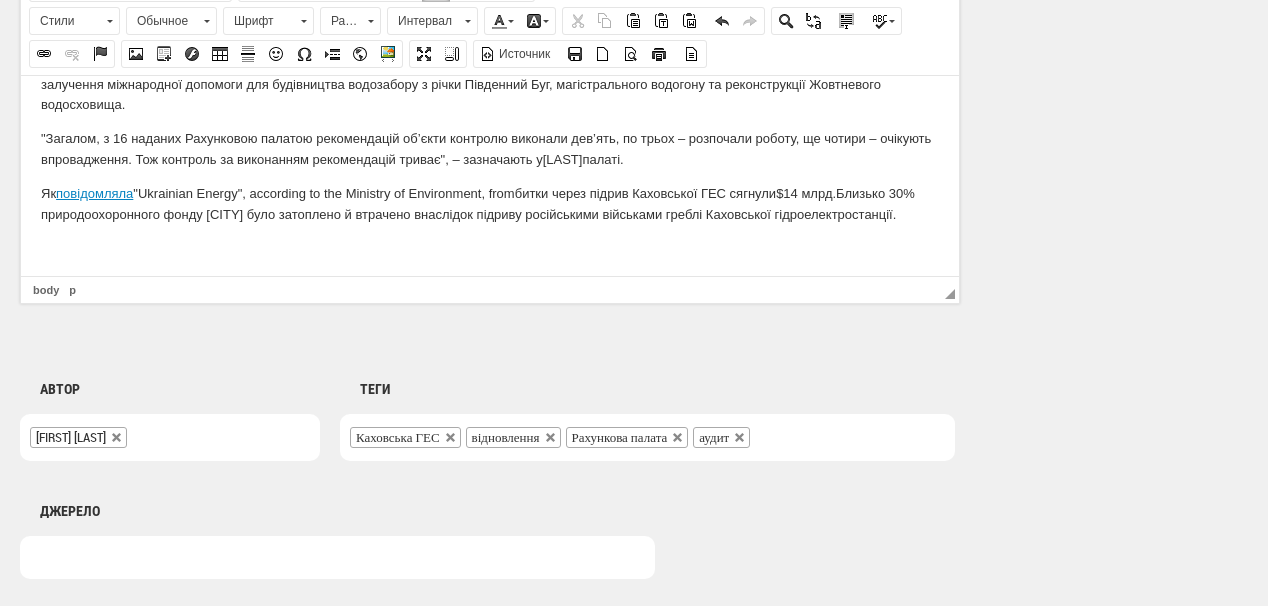 click at bounding box center [490, 247] 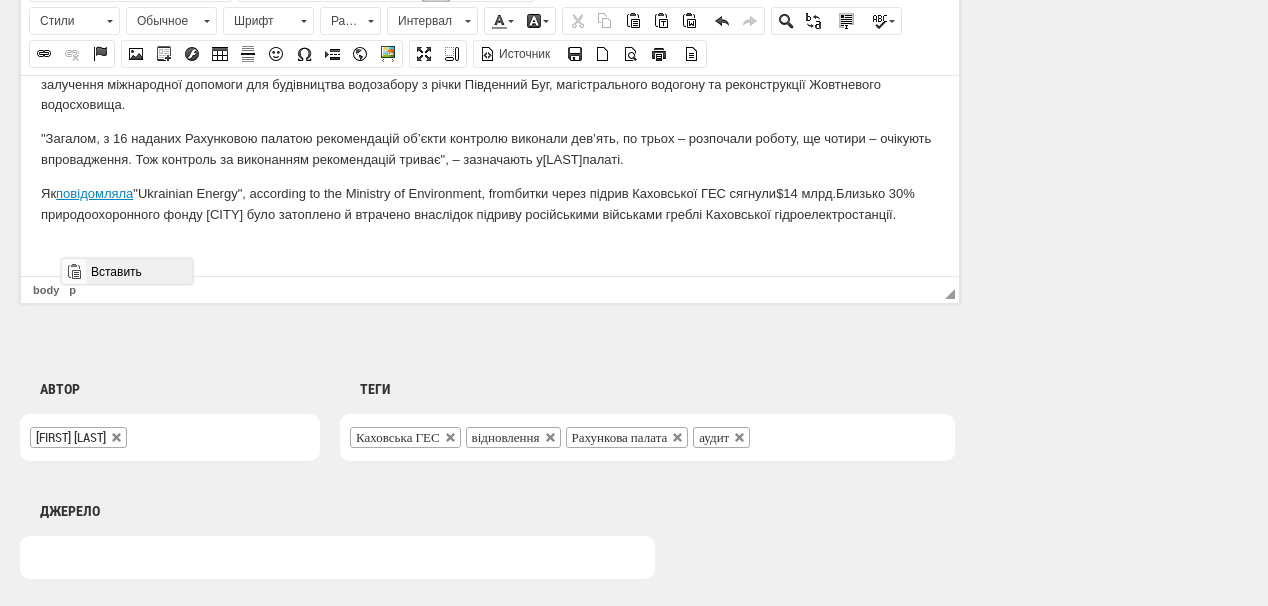 click on "Вставить" at bounding box center (138, 271) 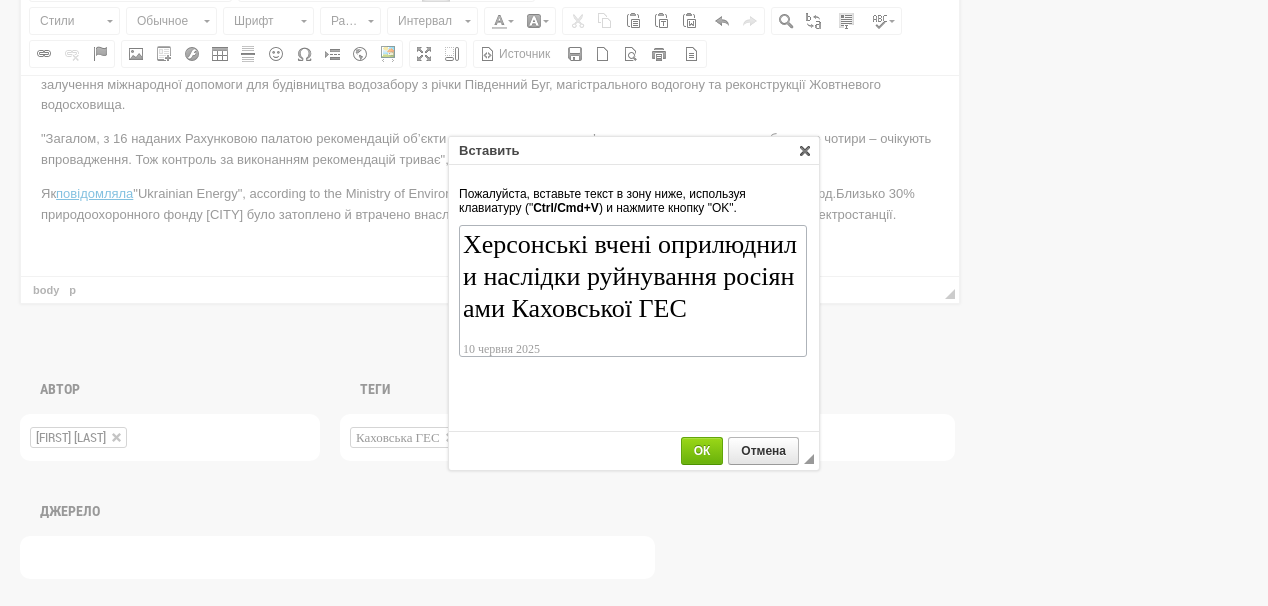 scroll, scrollTop: 134, scrollLeft: 0, axis: vertical 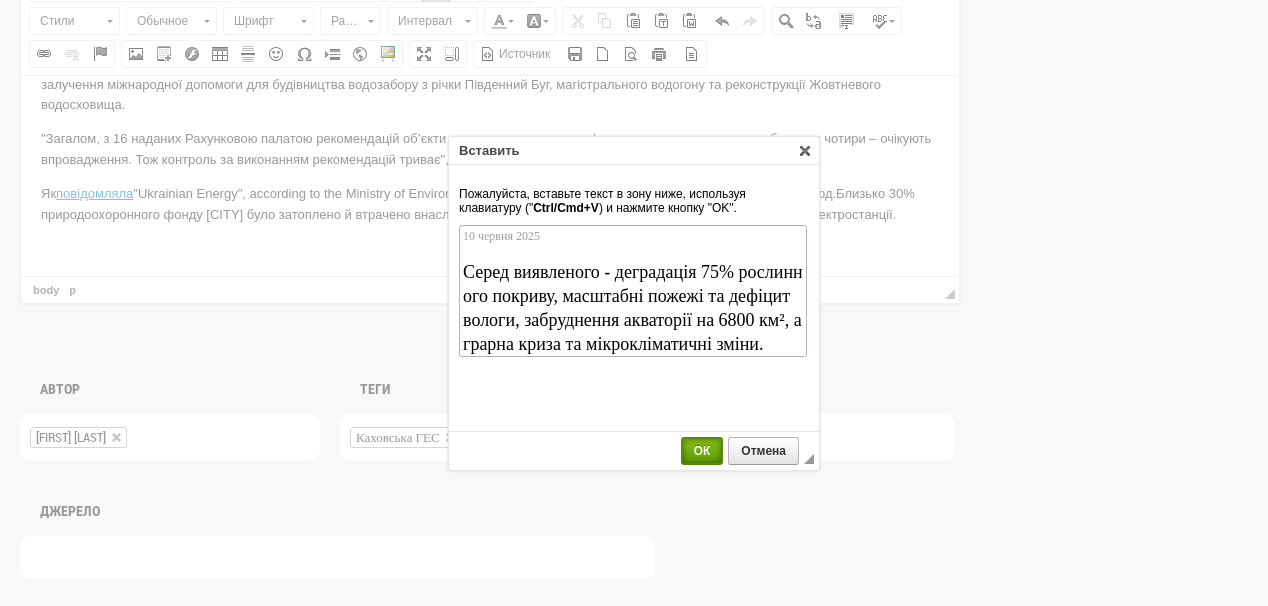 click on "ОК" at bounding box center [702, 451] 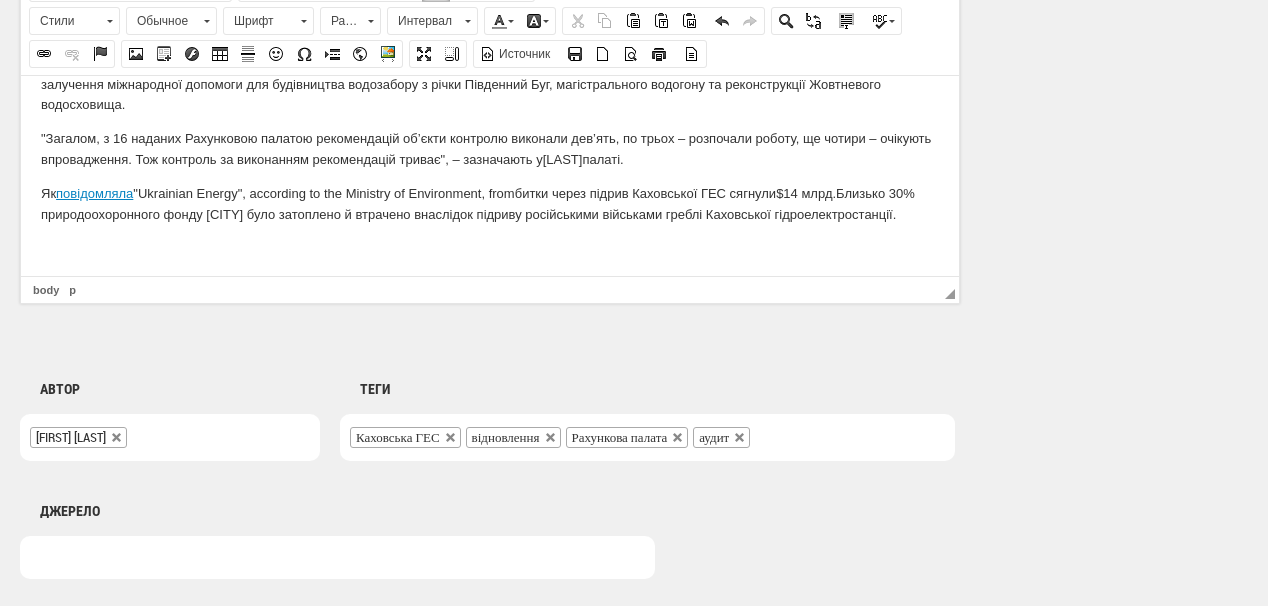 scroll, scrollTop: 0, scrollLeft: 0, axis: both 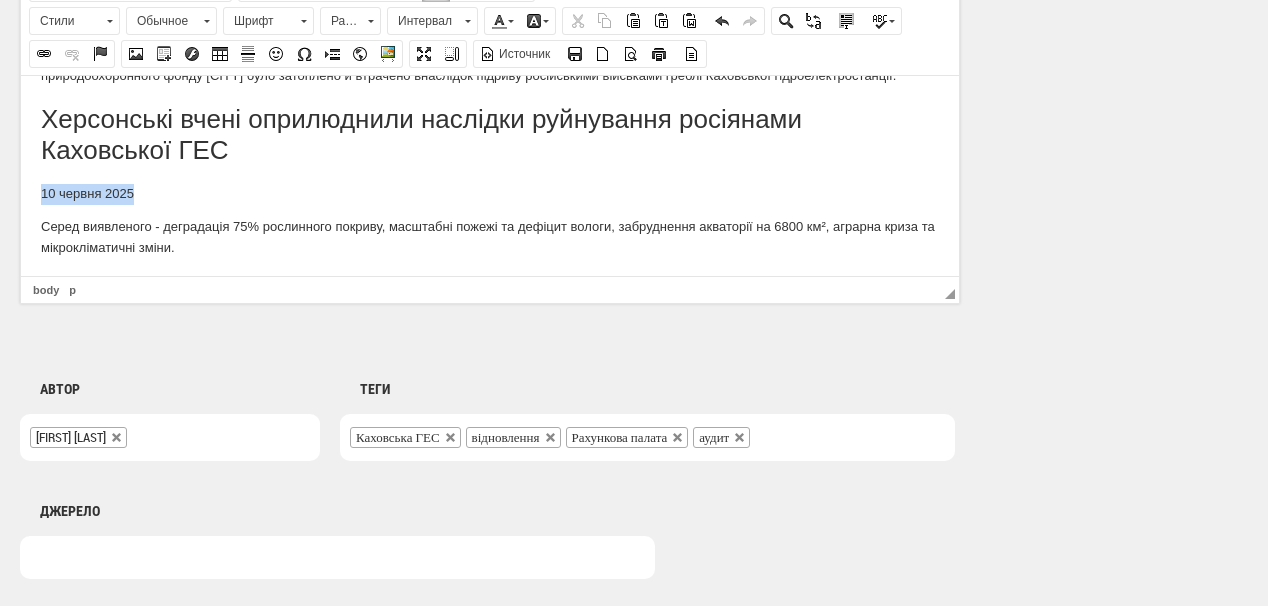drag, startPoint x: 235, startPoint y: 207, endPoint x: 26, endPoint y: 203, distance: 209.03827 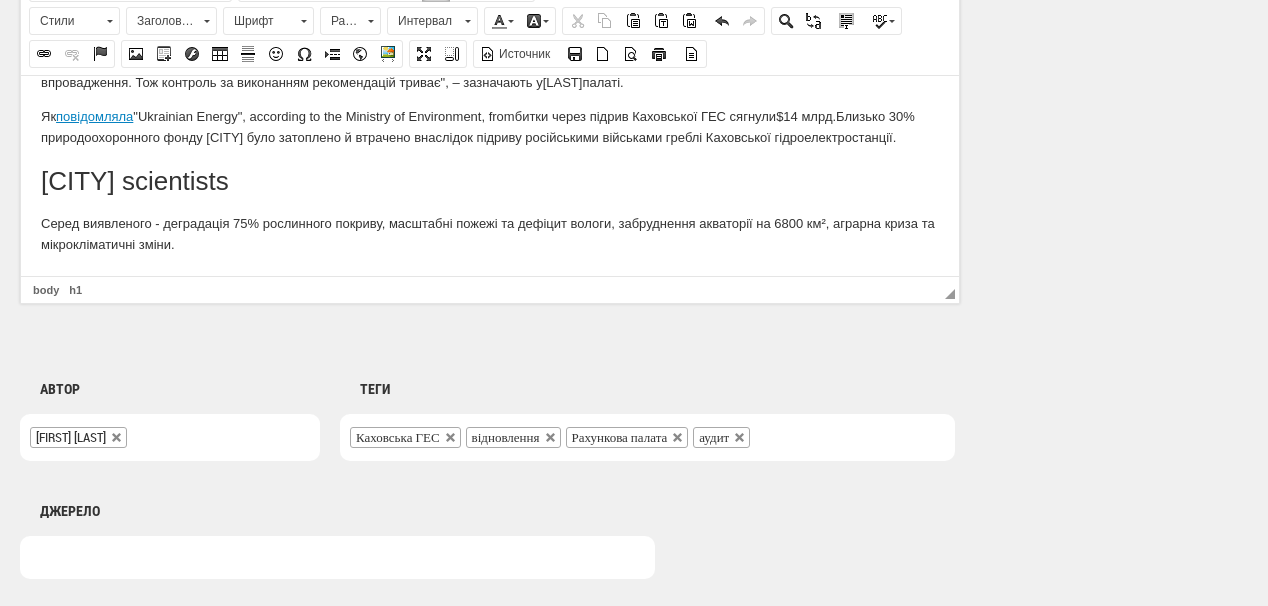 scroll, scrollTop: 728, scrollLeft: 0, axis: vertical 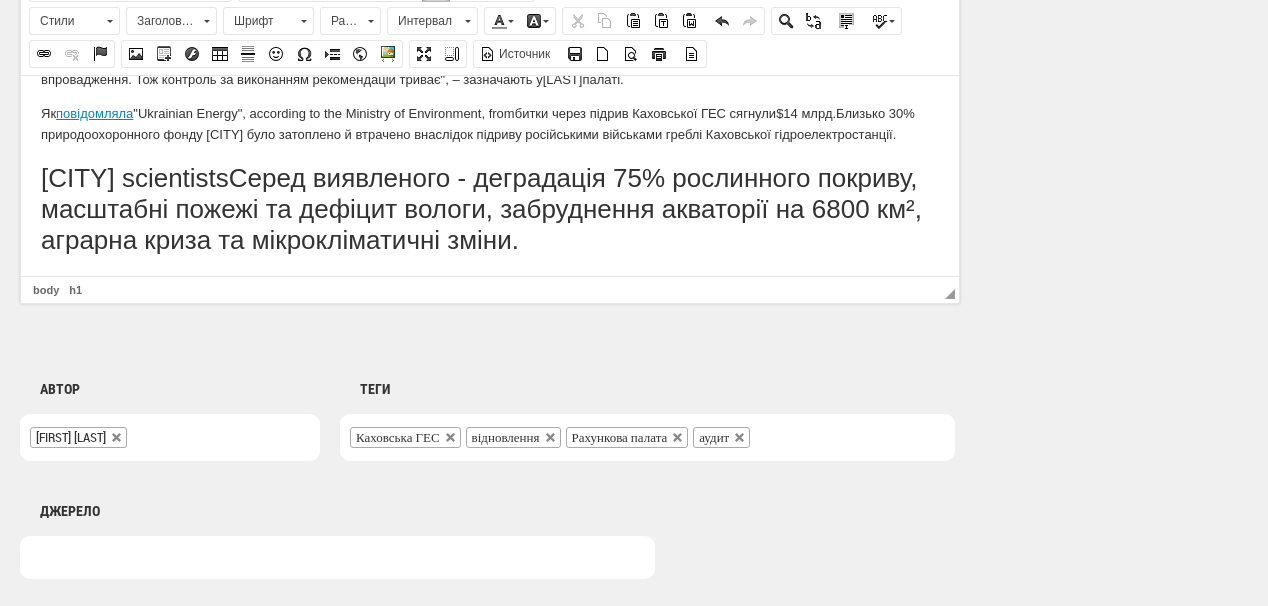 click on "Заголовок 1" at bounding box center [162, 21] 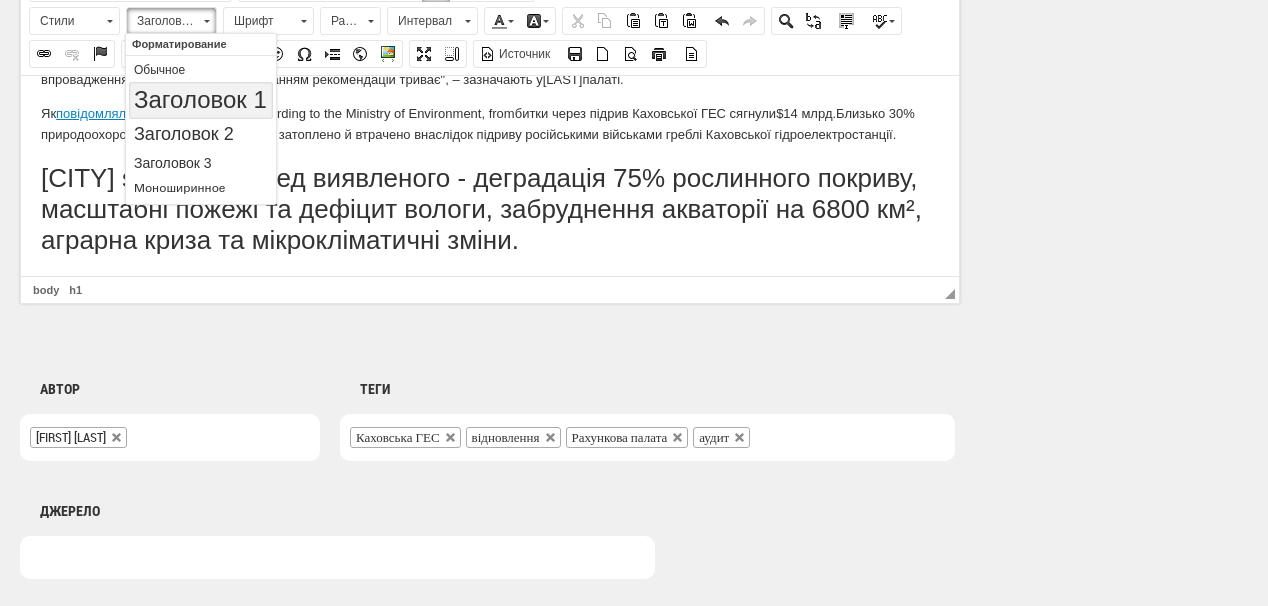 scroll, scrollTop: 0, scrollLeft: 0, axis: both 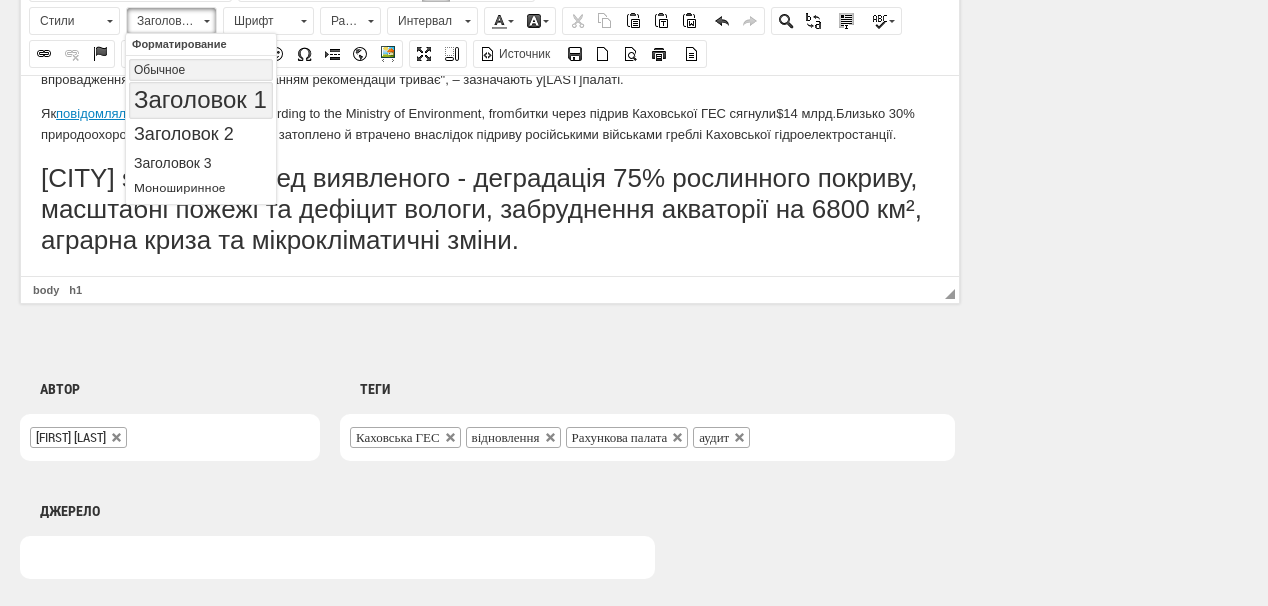 drag, startPoint x: 195, startPoint y: 78, endPoint x: 301, endPoint y: 37, distance: 113.65298 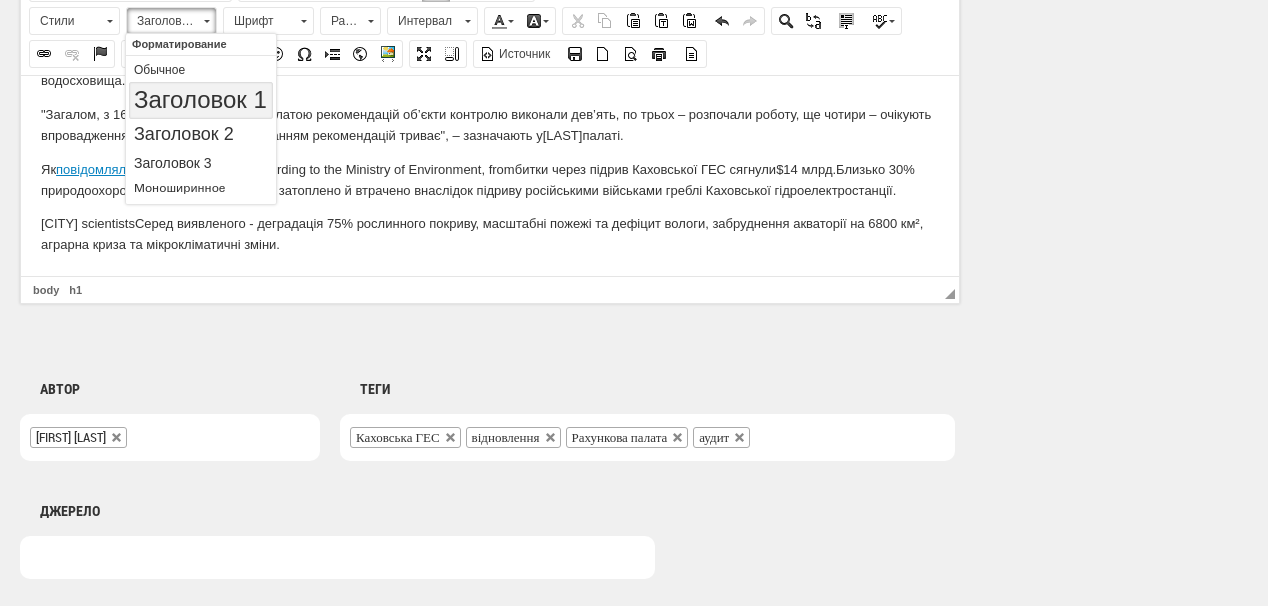 scroll, scrollTop: 640, scrollLeft: 0, axis: vertical 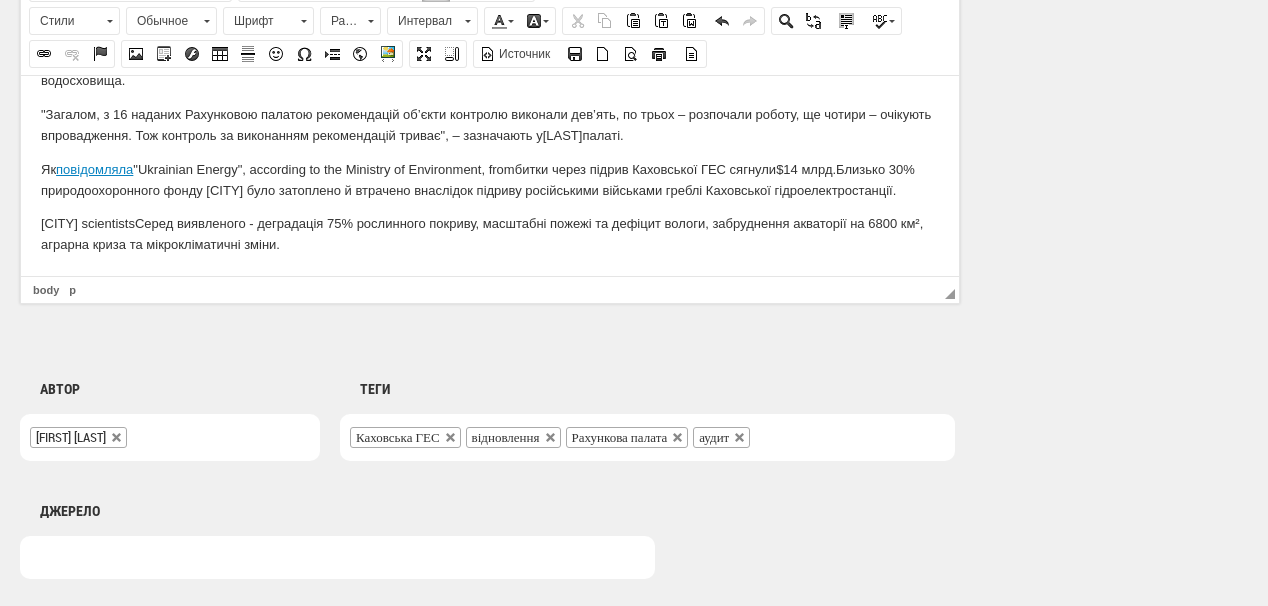 drag, startPoint x: 145, startPoint y: 224, endPoint x: 225, endPoint y: 224, distance: 80 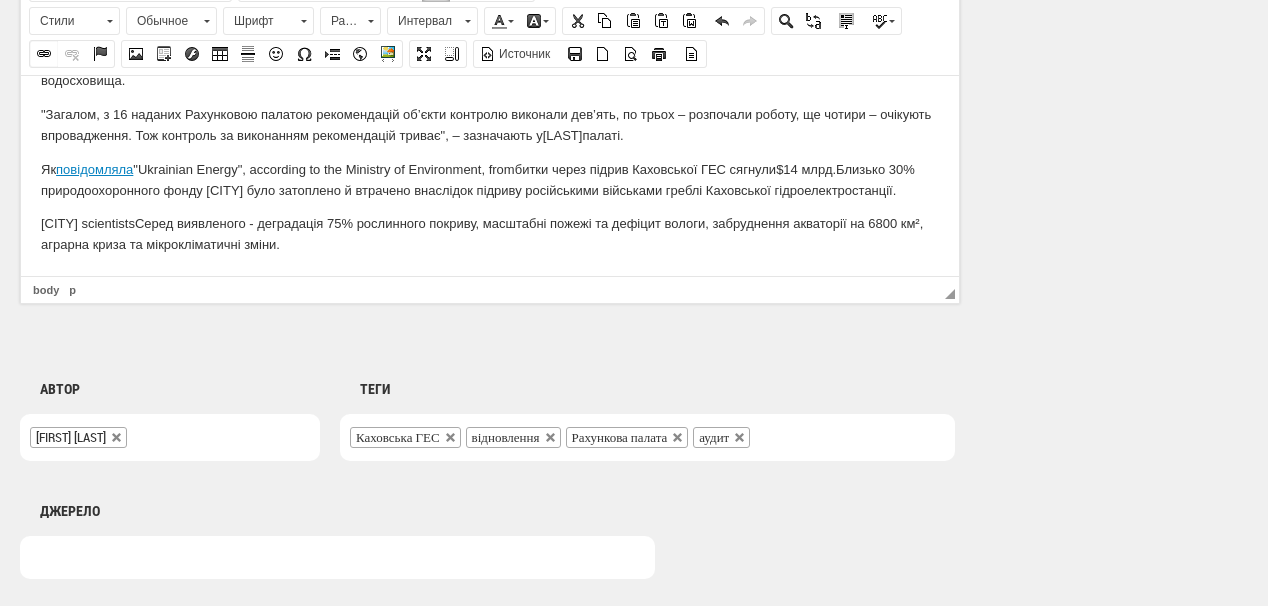 click at bounding box center [44, 54] 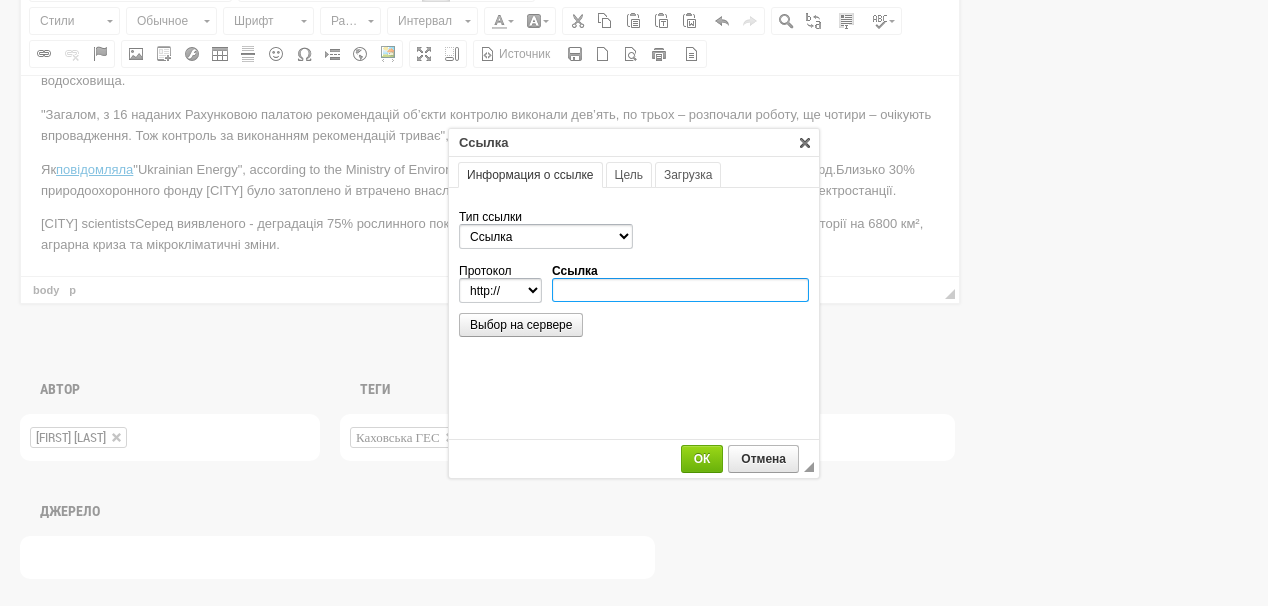 click on "Ссылка" at bounding box center (680, 290) 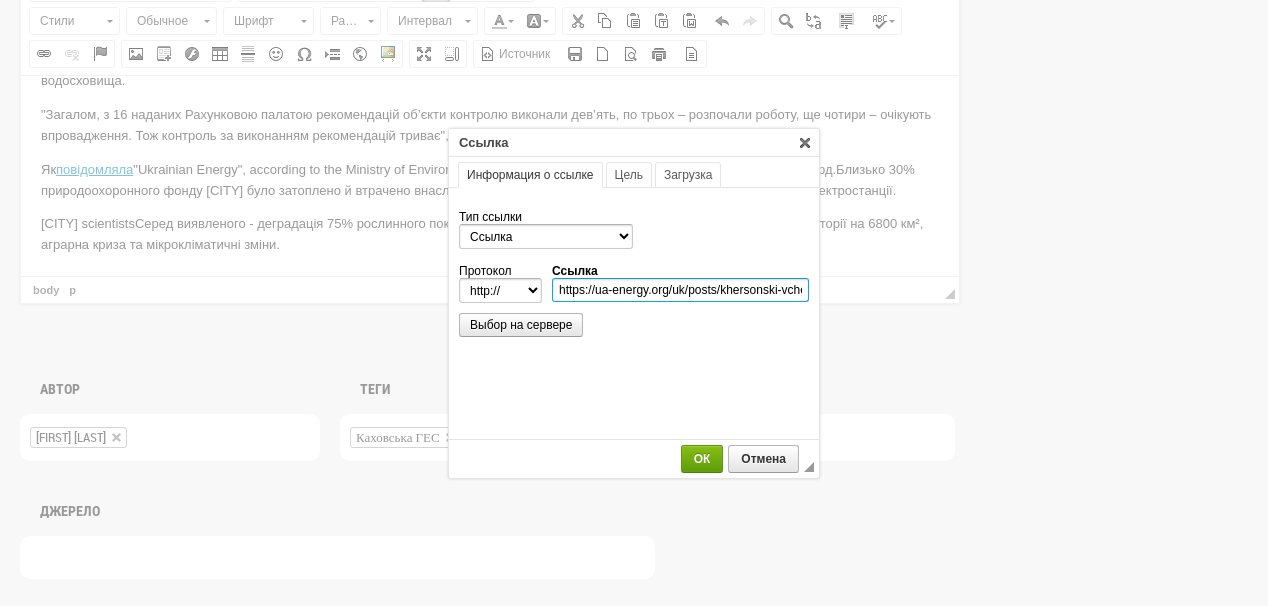 scroll, scrollTop: 0, scrollLeft: 341, axis: horizontal 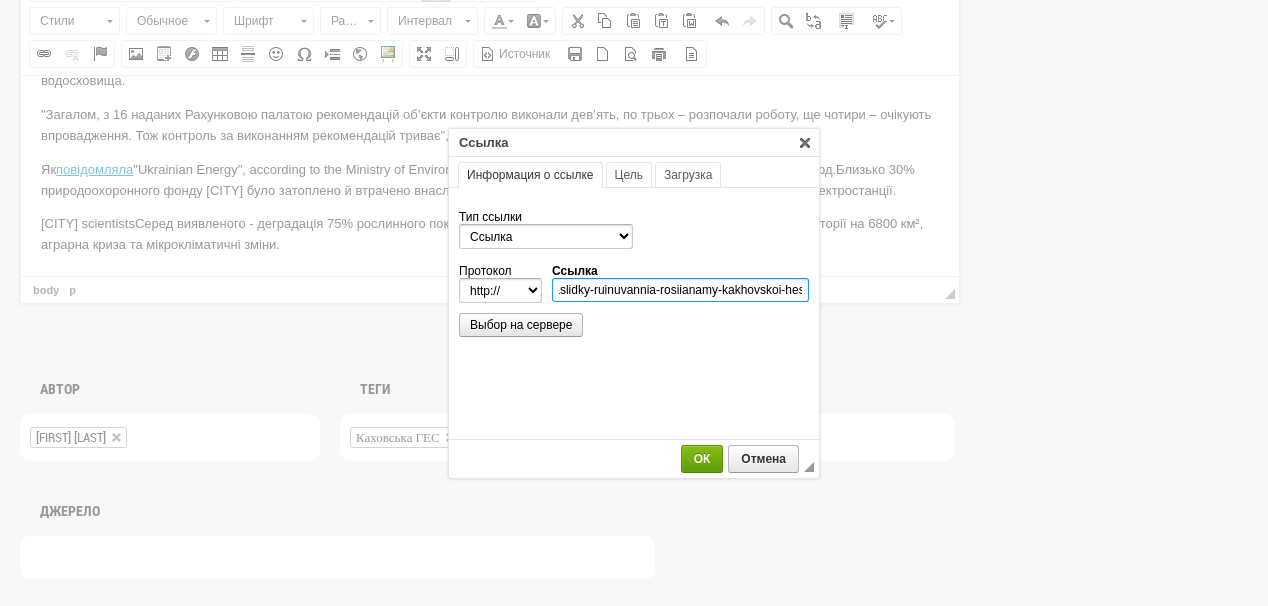 type on "https://ua-energy.org/uk/posts/khersonski-vcheni-opryliudnyly-naslidky-ruinuvannia-rosiianamy-kakhovskoi-hes" 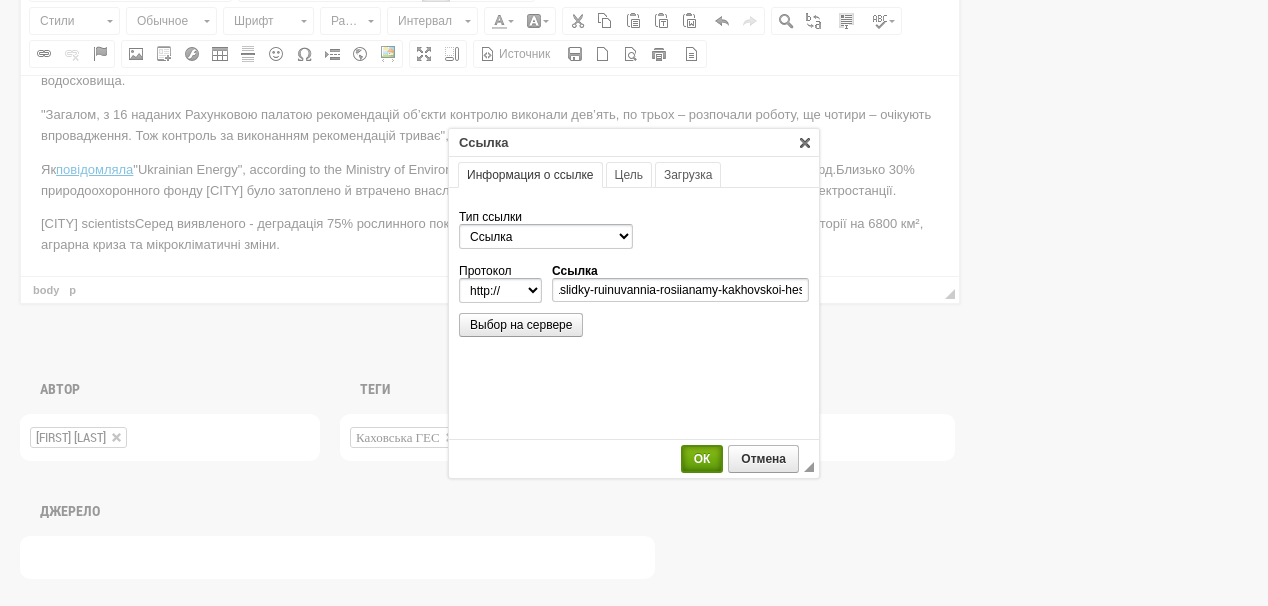 select on "https://" 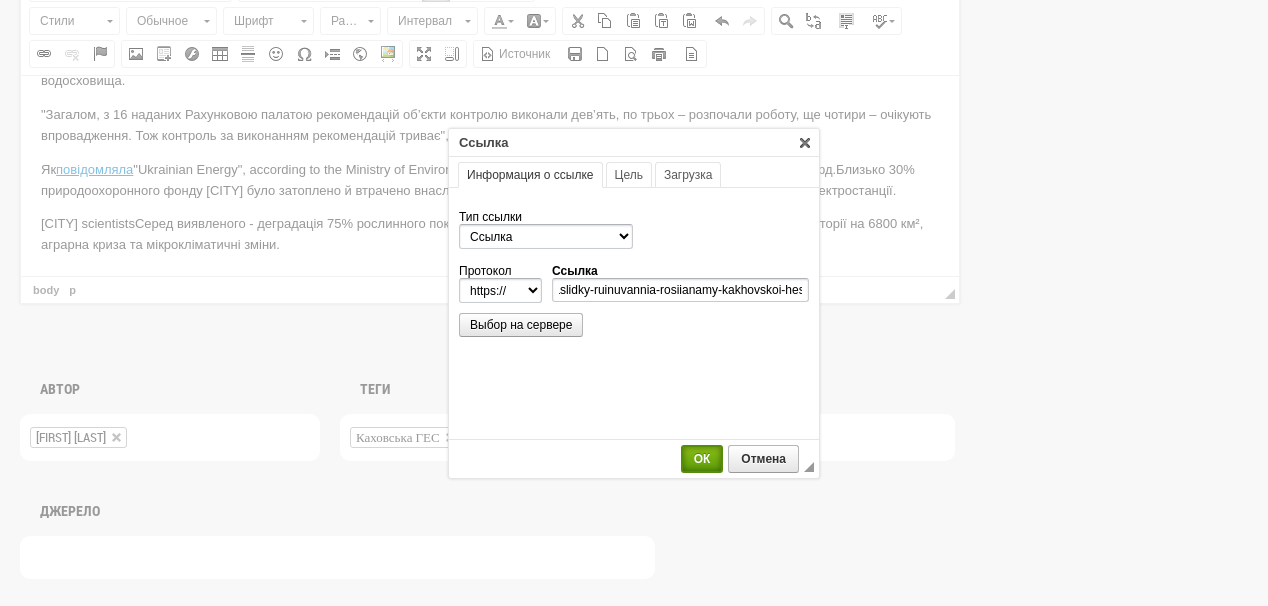 type on "ua-energy.org/uk/posts/khersonski-vcheni-opryliudnyly-naslidky-ruinuvannia-rosiianamy-kakhovskoi-hes" 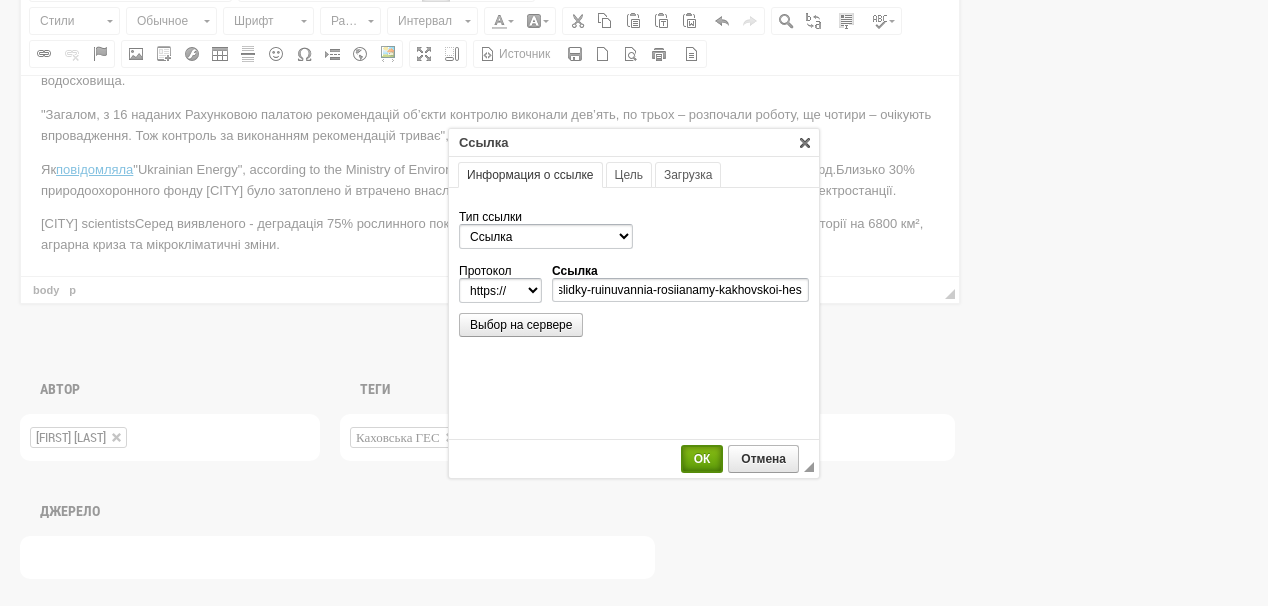 scroll, scrollTop: 0, scrollLeft: 0, axis: both 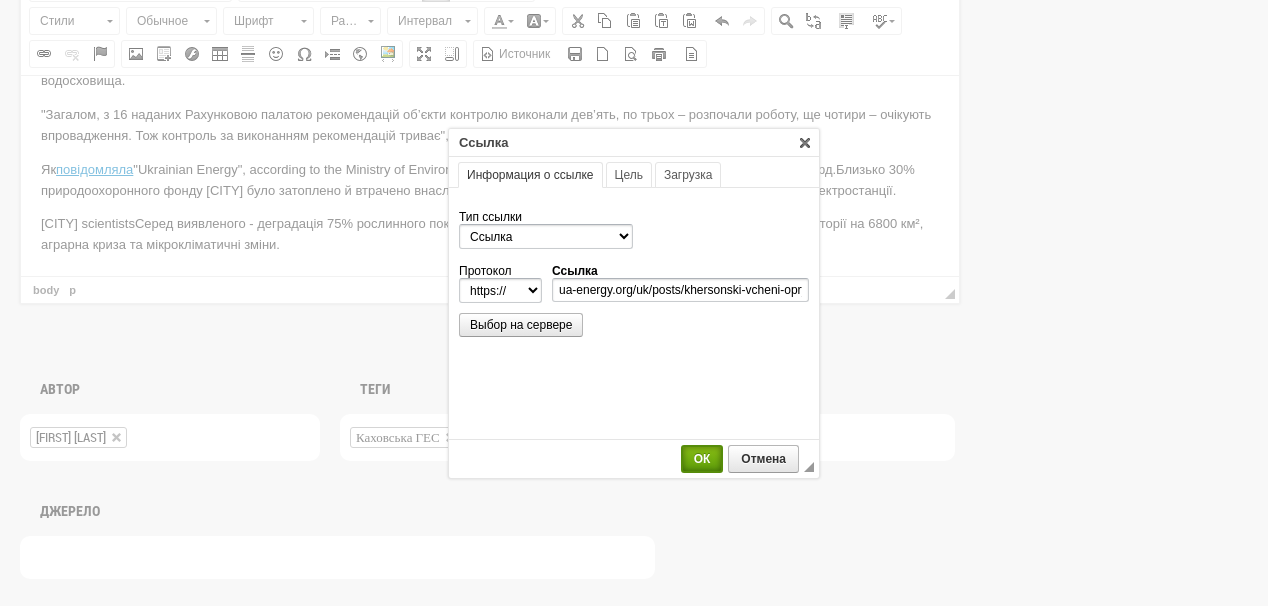 click on "ОК" at bounding box center [702, 459] 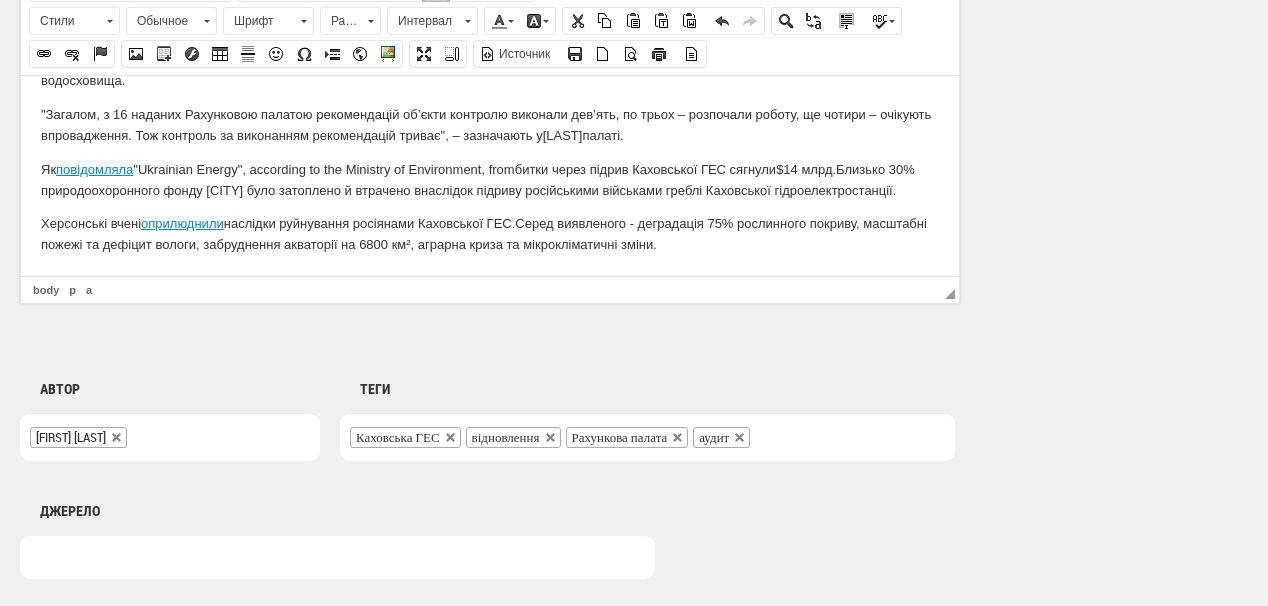 click on "Херсонські вчені  оприлюднили  наслідки руйнування росіянами Каховської ГЕС.  Серед виявленого - деградація 75% рослинного покриву, масштабні пожежі та дефіцит вологи, забруднення акваторії на 6800 км², аграрна криза та мікрокліматичні зміни." at bounding box center (490, 234) 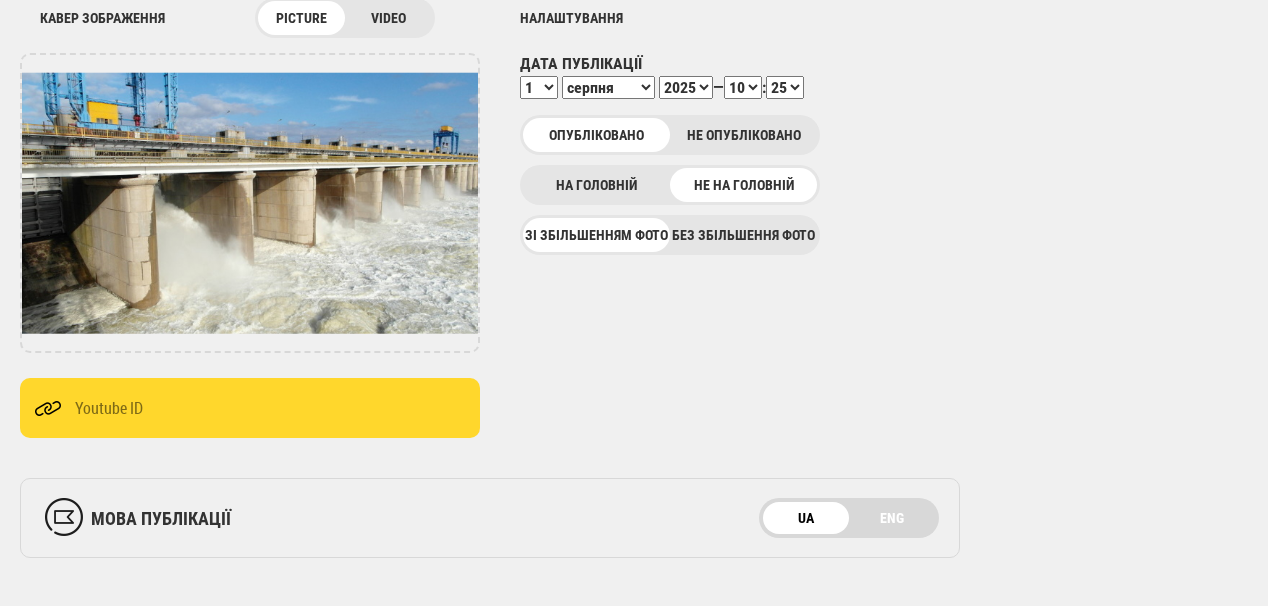 scroll, scrollTop: 240, scrollLeft: 0, axis: vertical 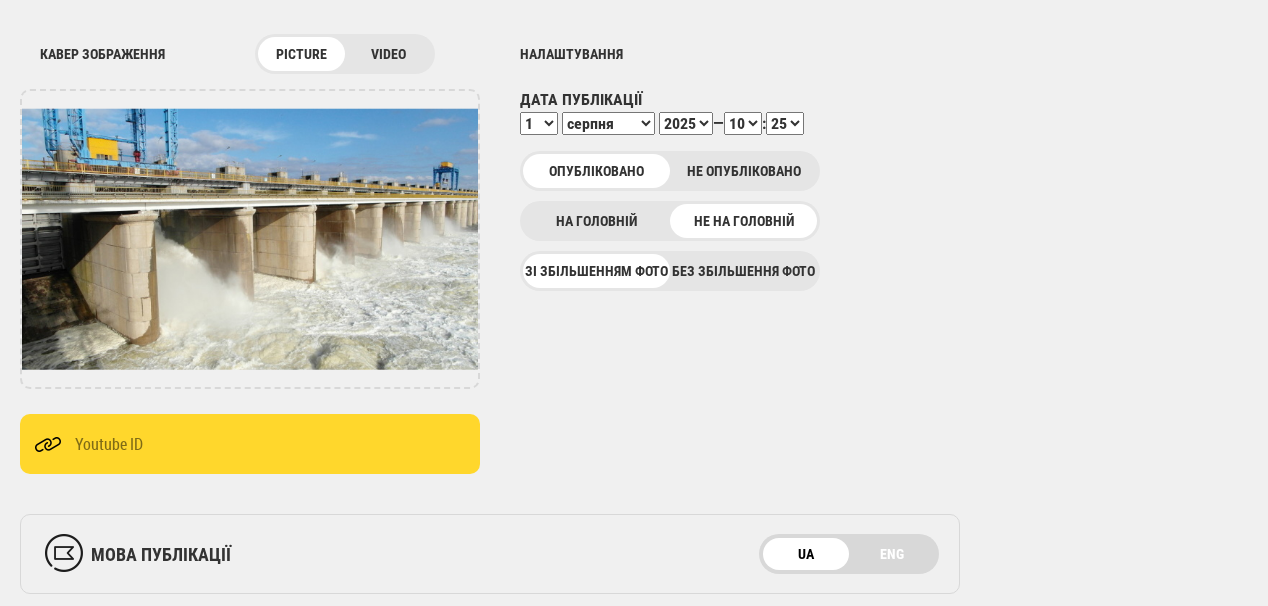 click on "00
01
02
03
04
05
06
07
08
09
10
11
12
13
14
15
16
17
18
19
20
21
22
23
24
25
26
27
28
29
30
31
32
33
34
35
36
37
38
39
40
41
42
43
44
45
46
47
48
49
50
51
52
53
54
55
56
57
58
59" at bounding box center (785, 123) 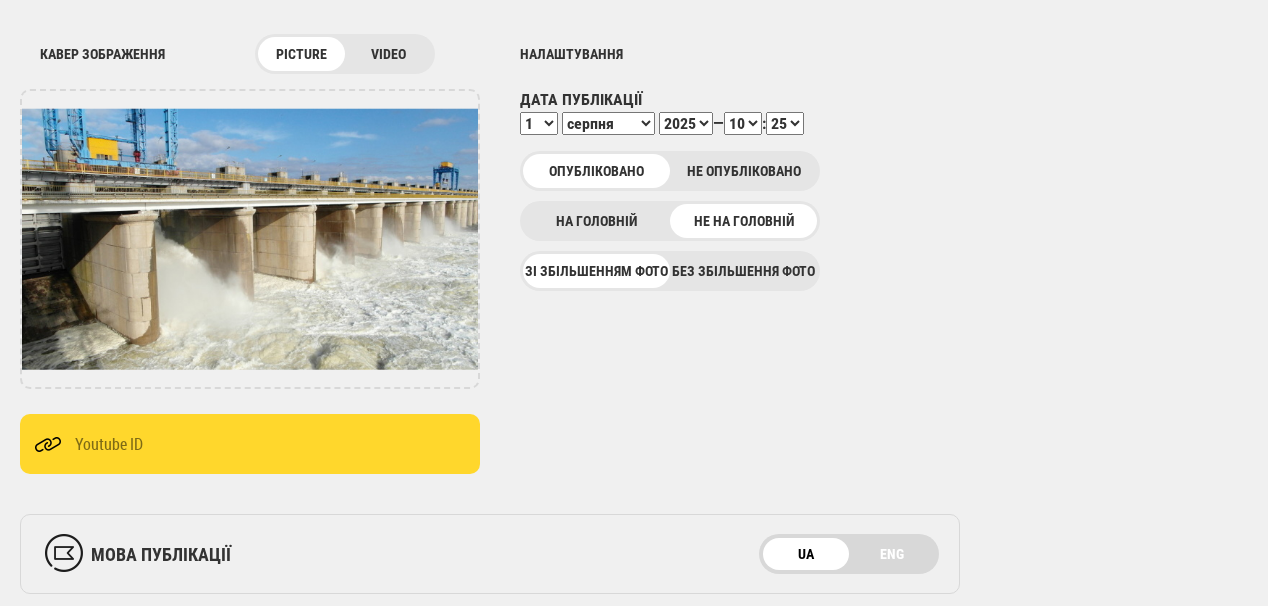 select on "49" 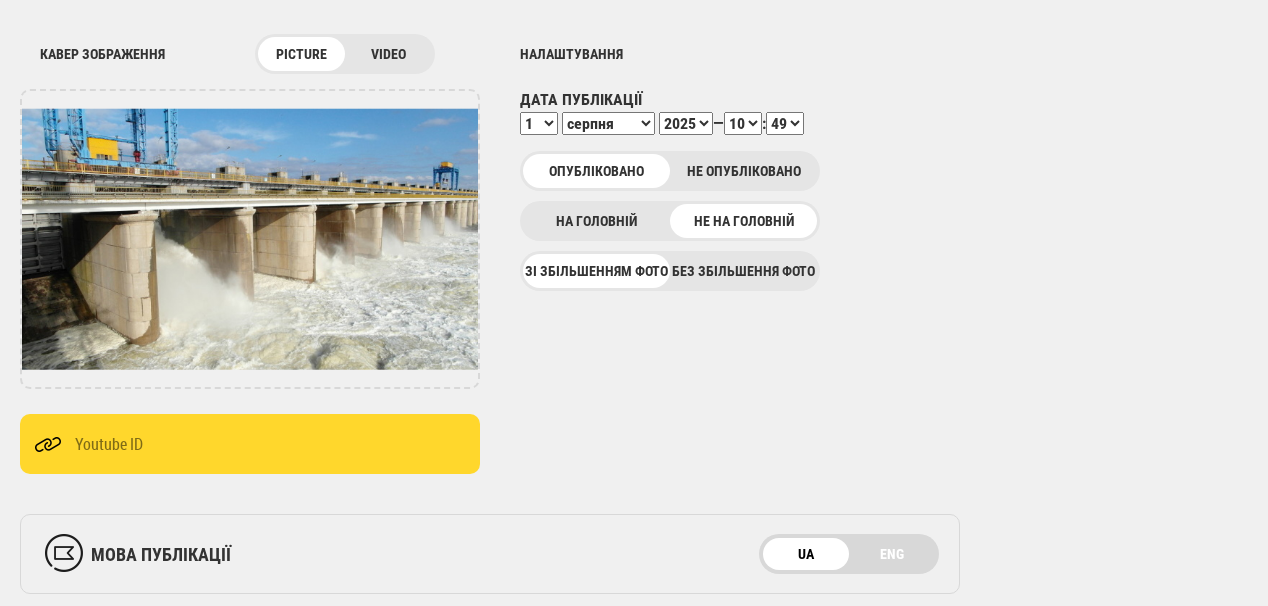 click on "00
01
02
03
04
05
06
07
08
09
10
11
12
13
14
15
16
17
18
19
20
21
22
23
24
25
26
27
28
29
30
31
32
33
34
35
36
37
38
39
40
41
42
43
44
45
46
47
48
49
50
51
52
53
54
55
56
57
58
59" at bounding box center [785, 123] 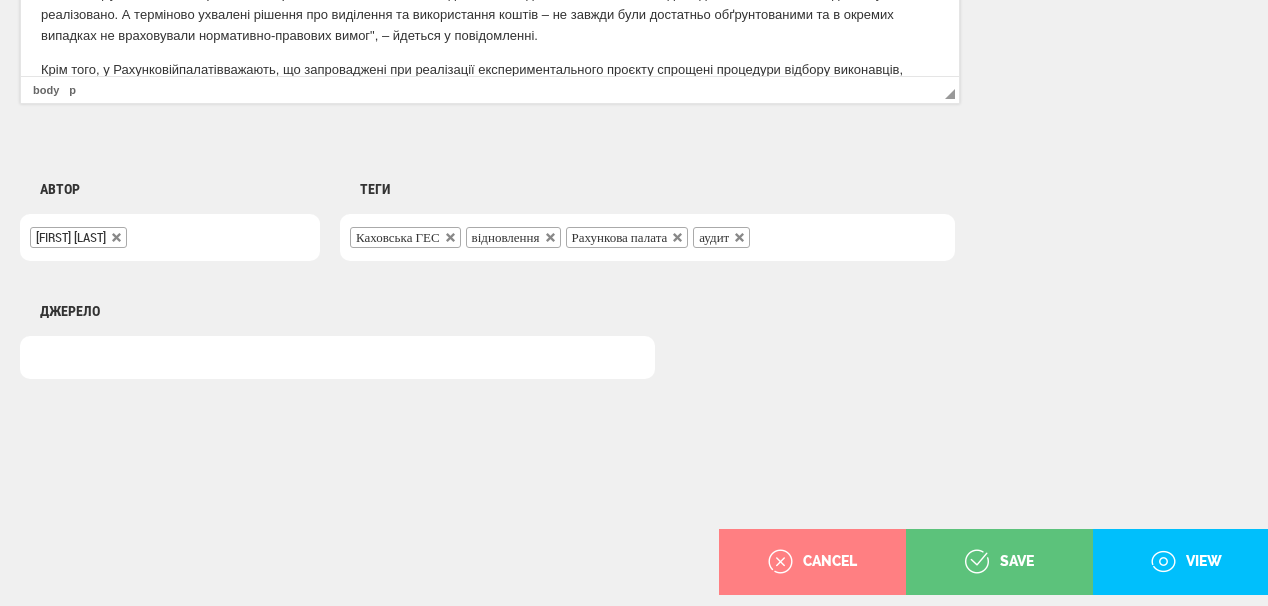 scroll, scrollTop: 1560, scrollLeft: 0, axis: vertical 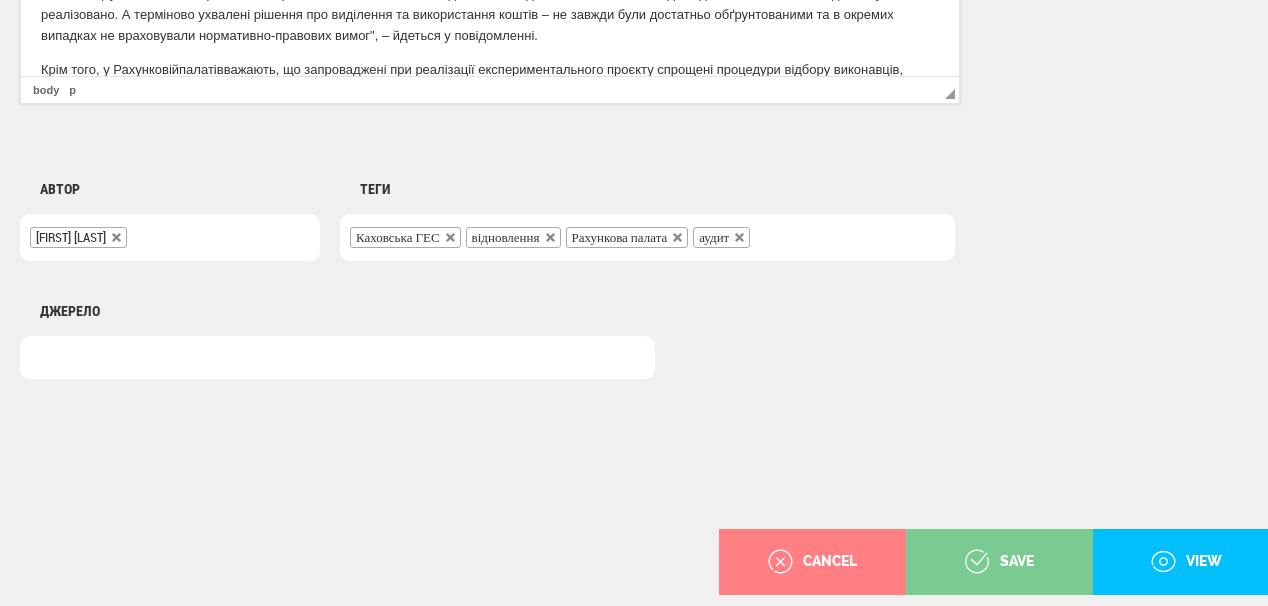 click on "save" at bounding box center [999, 562] 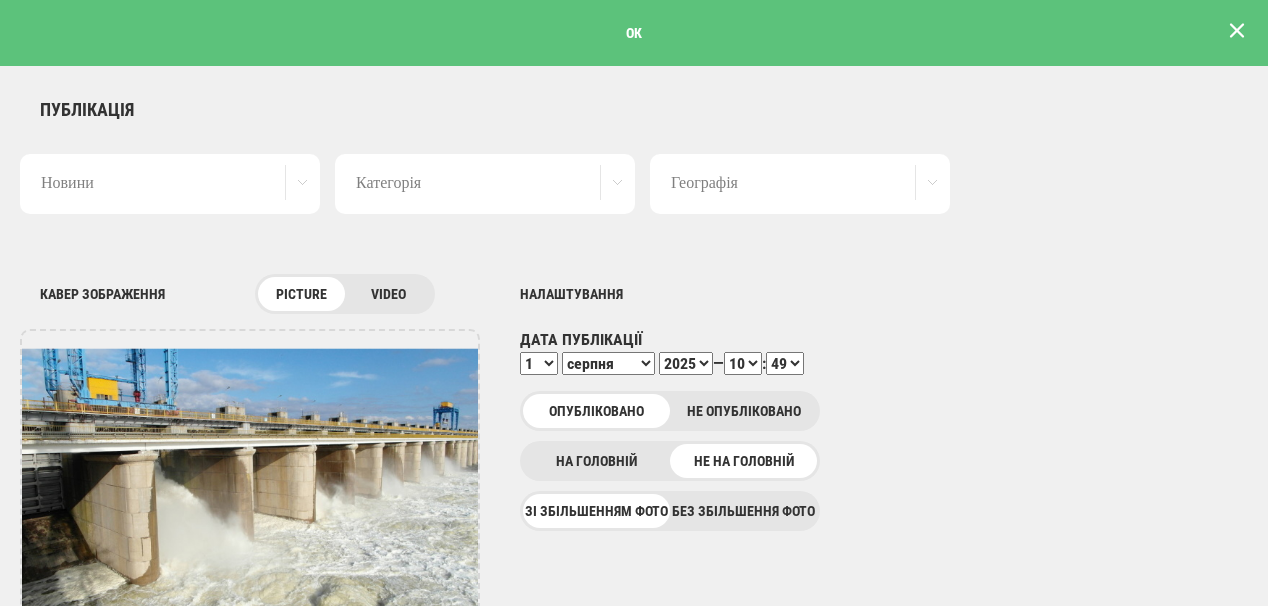 scroll, scrollTop: 0, scrollLeft: 0, axis: both 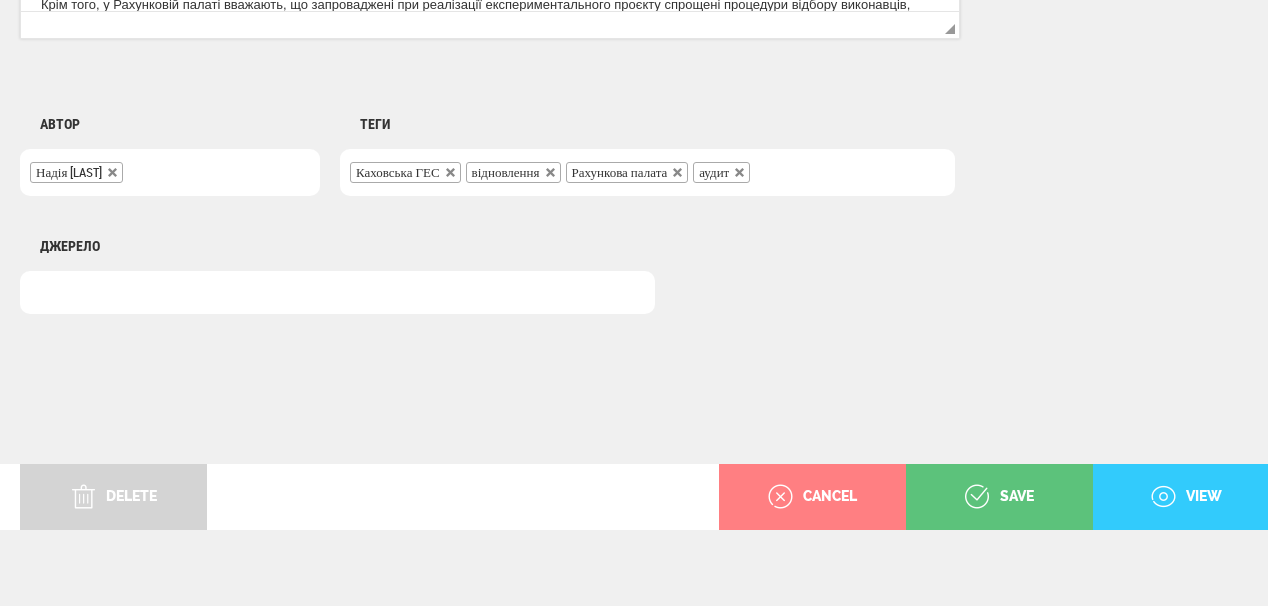 click on "view" at bounding box center [1186, 497] 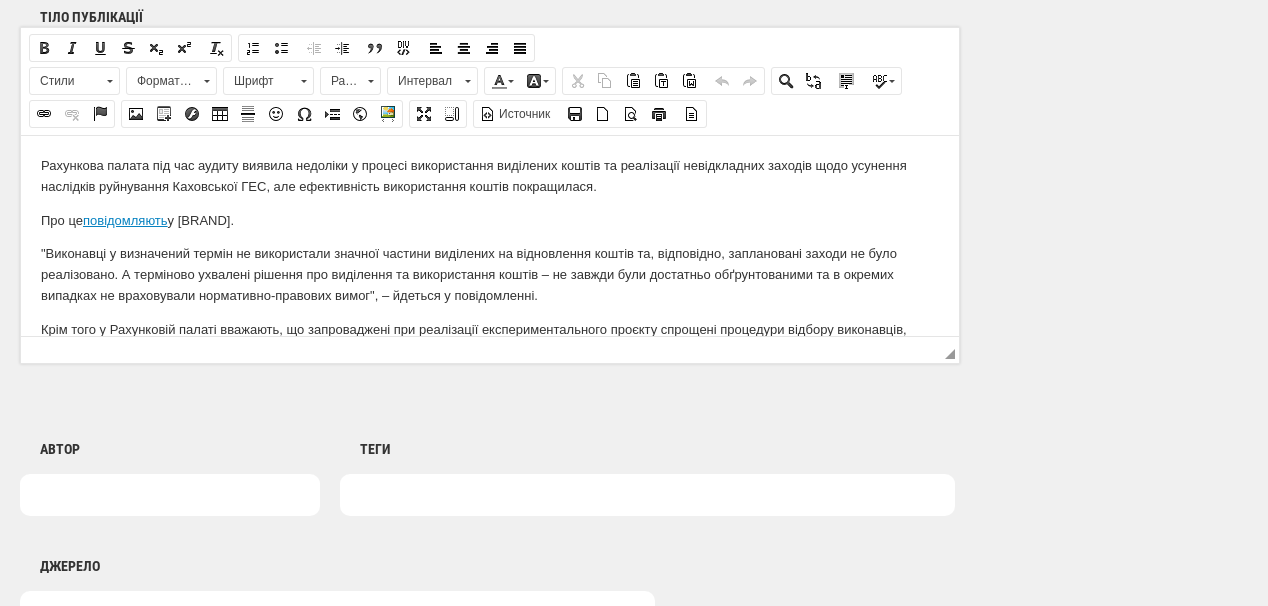 scroll, scrollTop: 0, scrollLeft: 0, axis: both 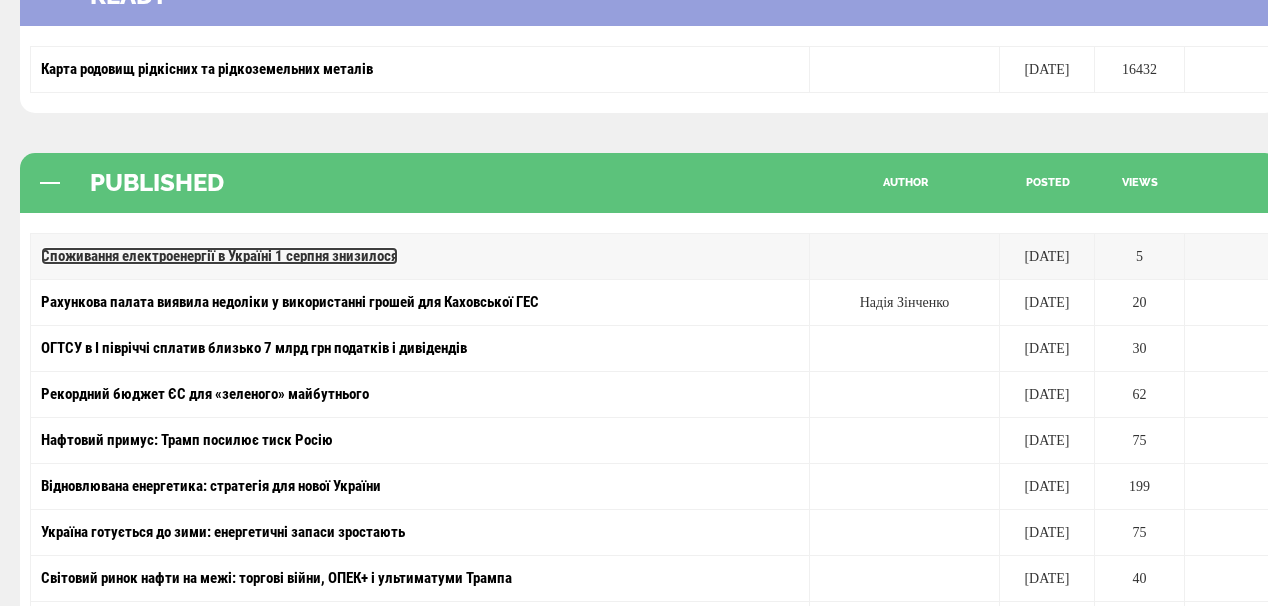 click on "Споживання електроенергії в Україні 1 серпня знизилося" at bounding box center (219, 256) 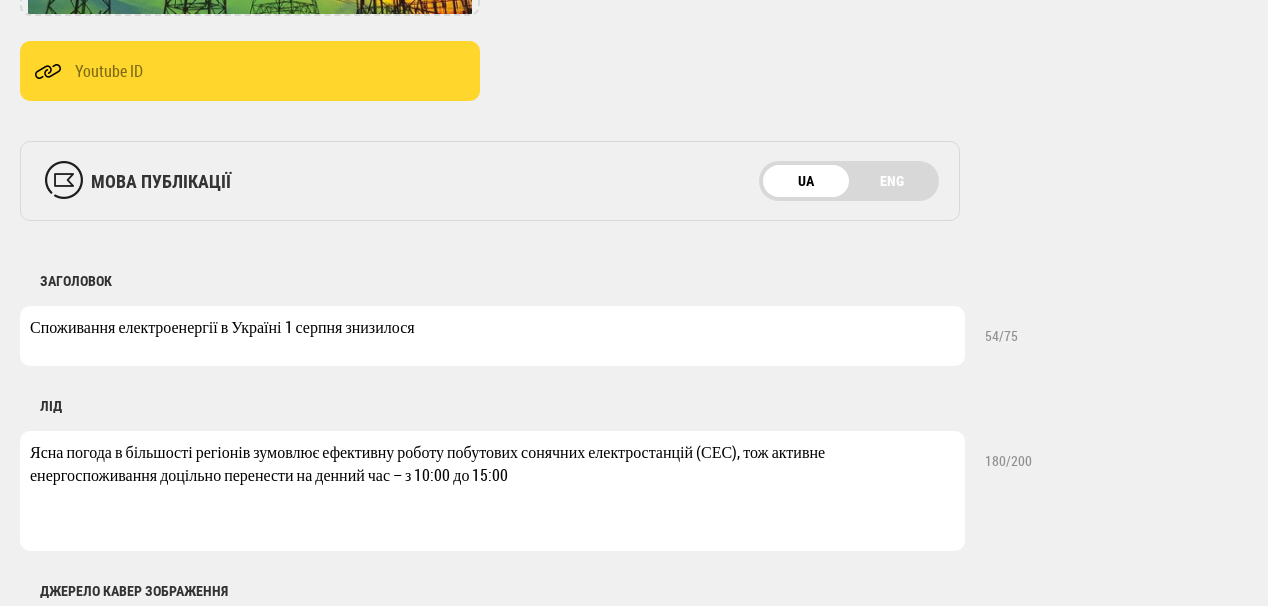 scroll, scrollTop: 640, scrollLeft: 0, axis: vertical 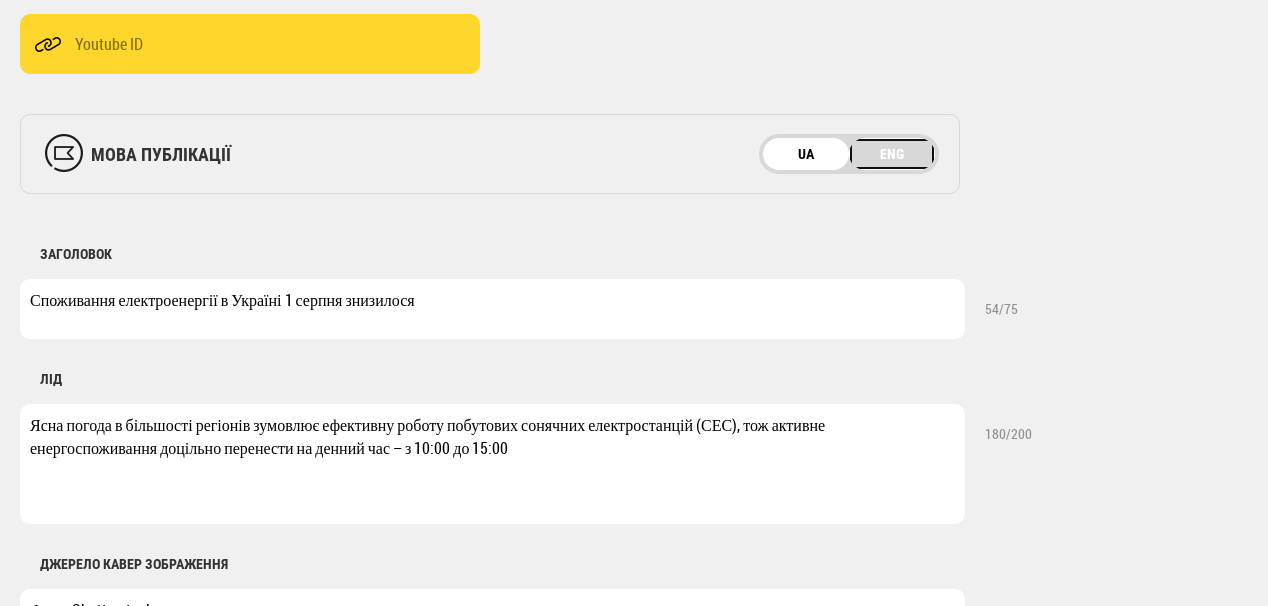 click on "ENG" at bounding box center (892, 154) 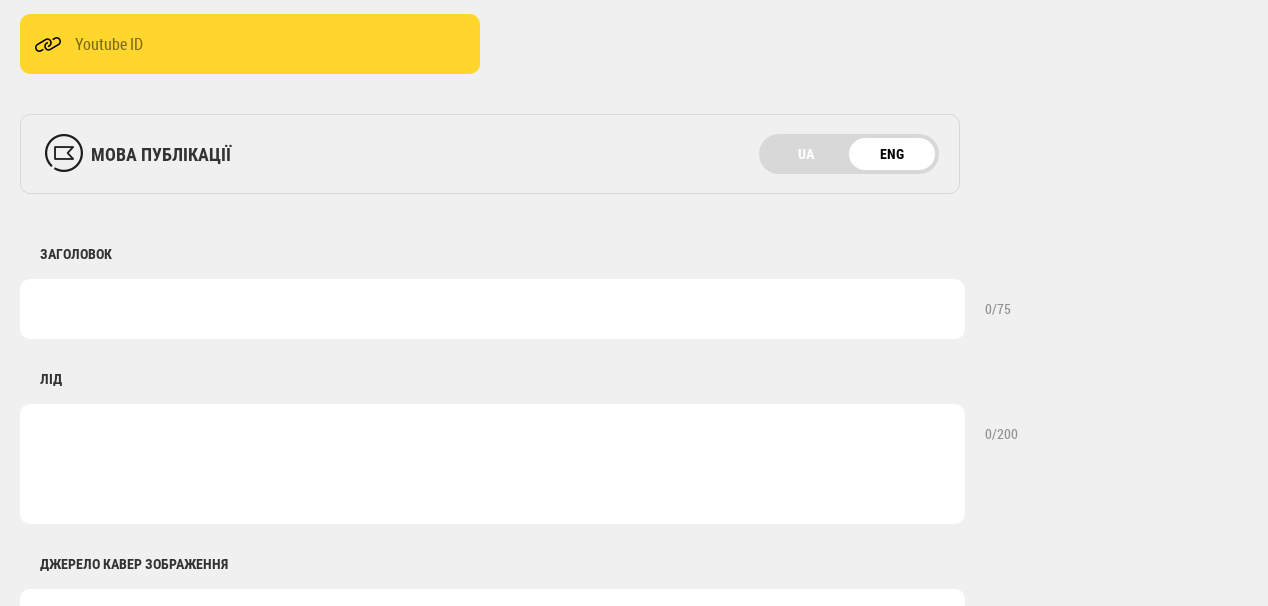 click at bounding box center (492, 309) 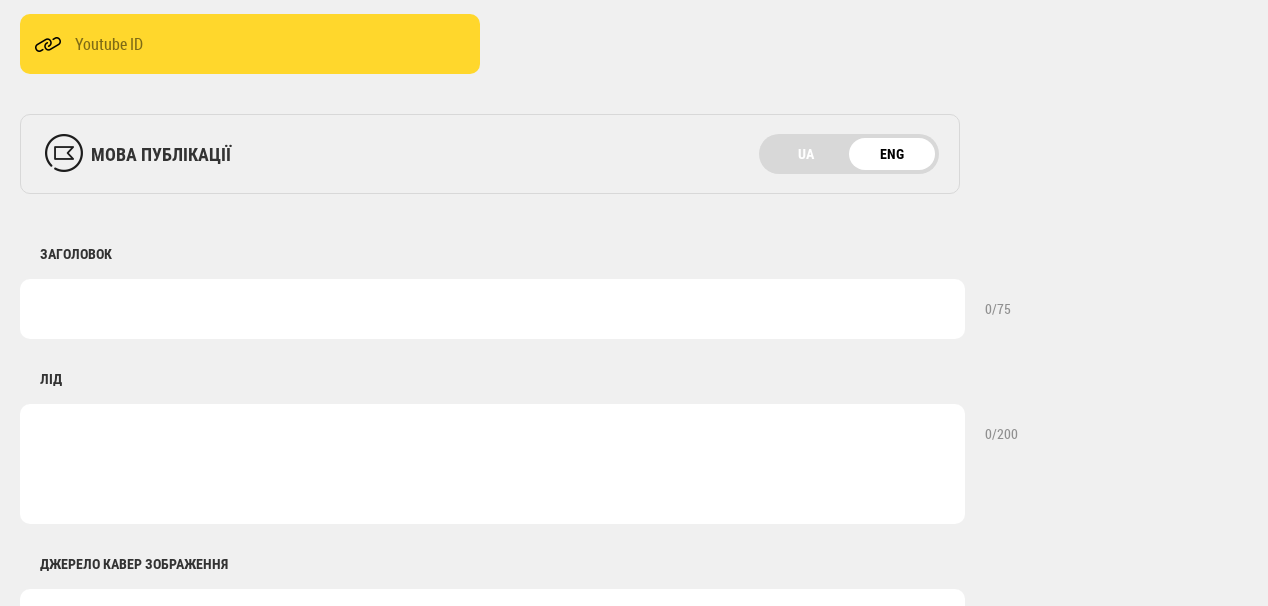 paste on "Electricity consumption in Ukraine decreased on August 1" 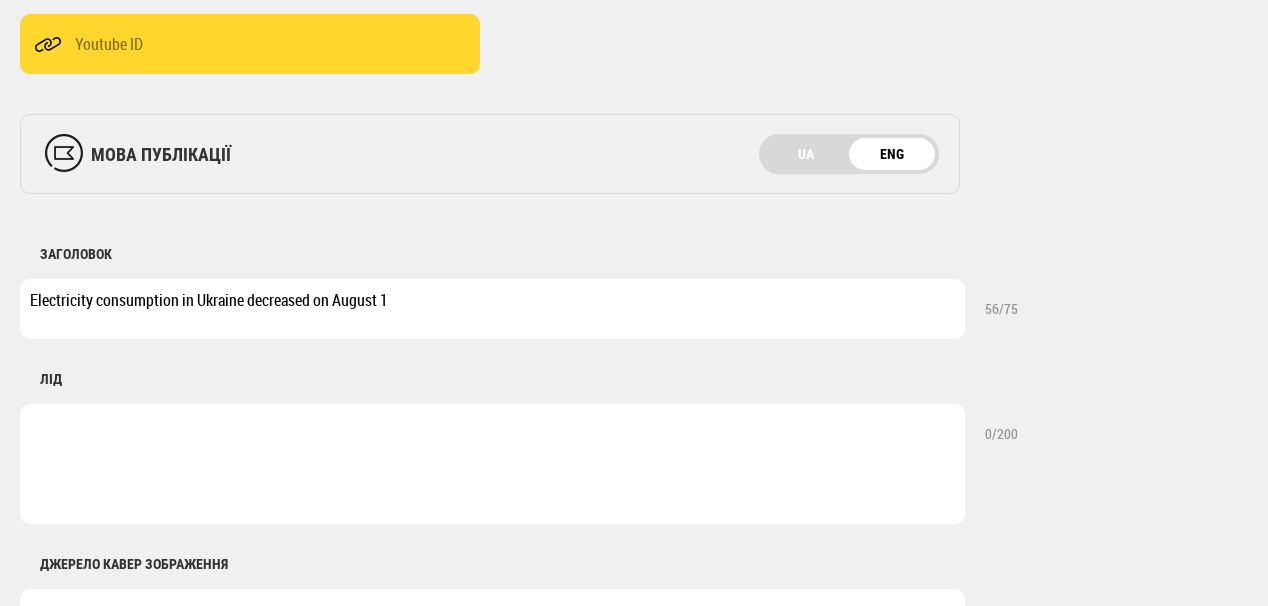 type on "Electricity consumption in Ukraine decreased on August 1" 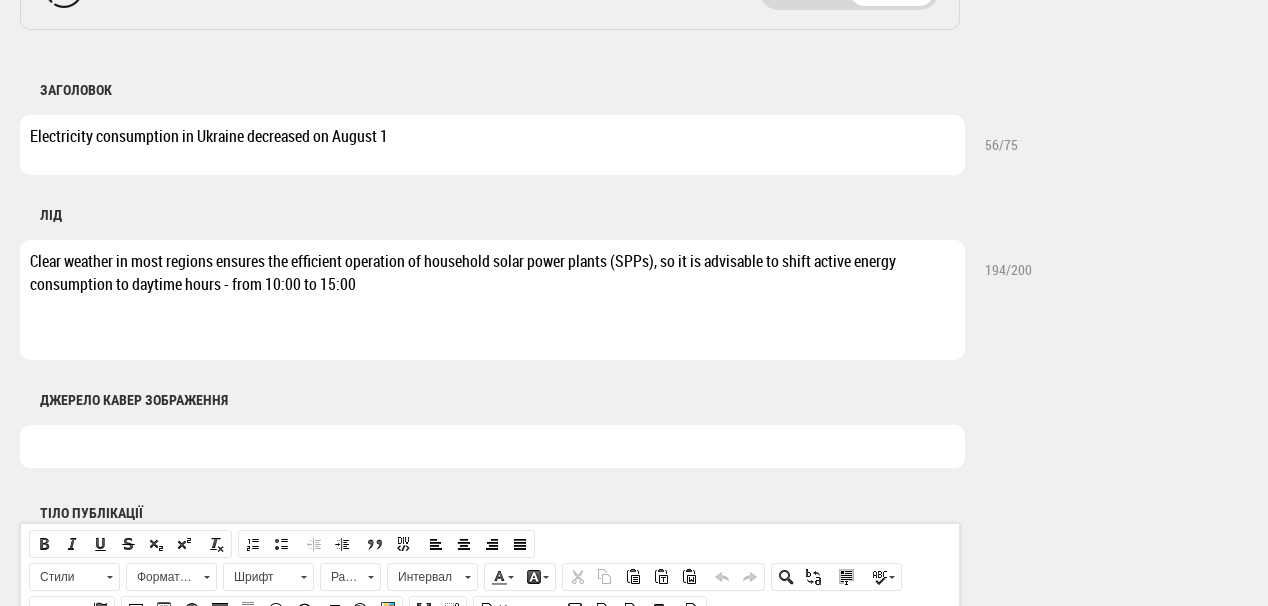 scroll, scrollTop: 960, scrollLeft: 0, axis: vertical 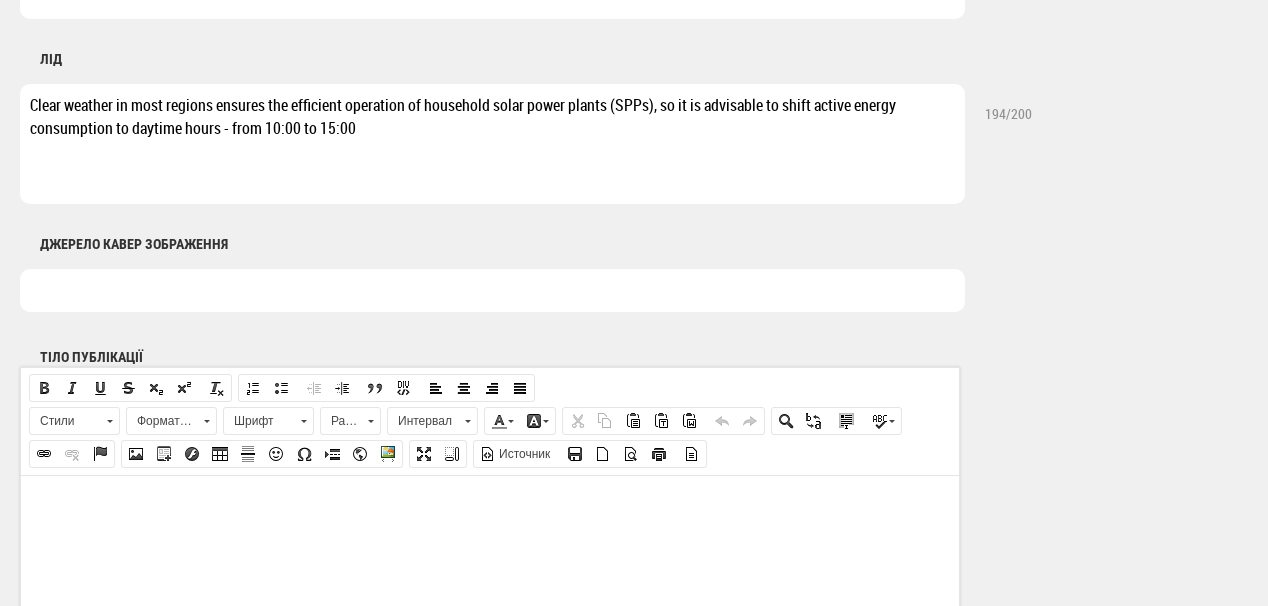 type on "Clear weather in most regions ensures the efficient operation of household solar power plants (SPPs), so it is advisable to shift active energy consumption to daytime hours - from 10:00 to 15:00" 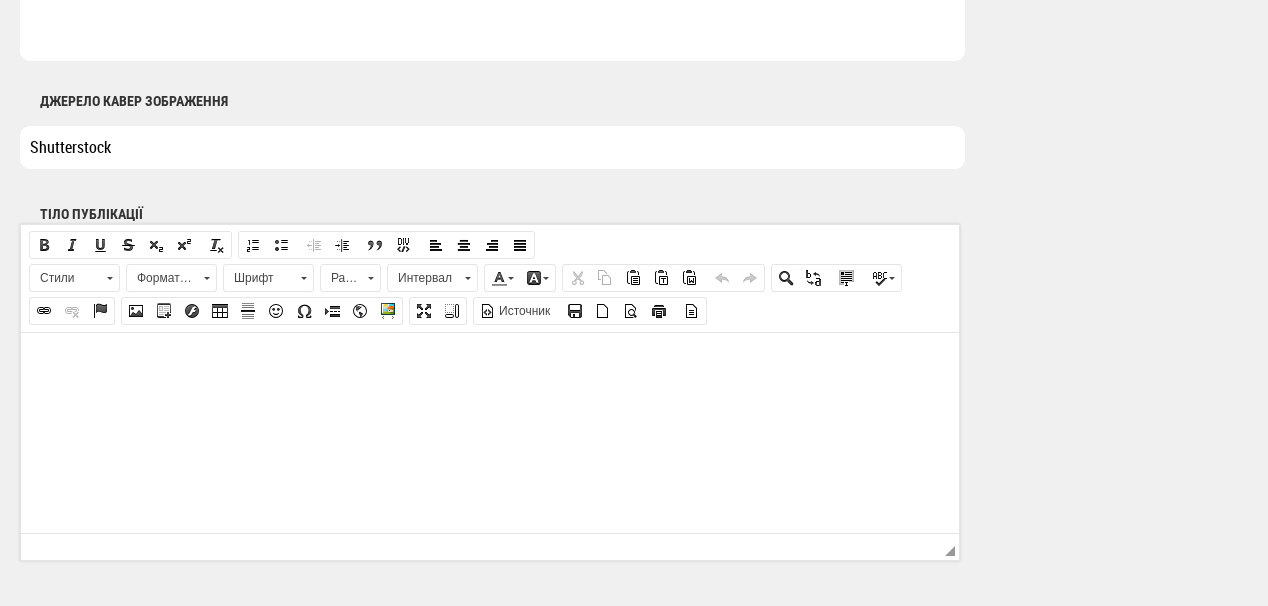scroll, scrollTop: 1120, scrollLeft: 0, axis: vertical 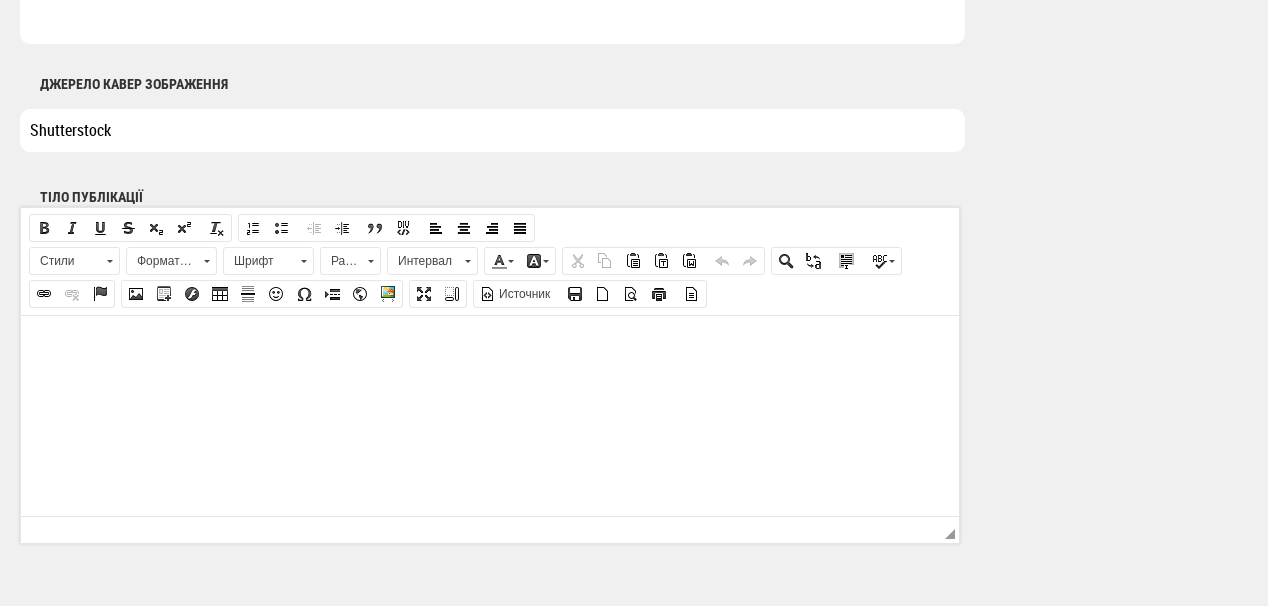 type on "Shutterstock" 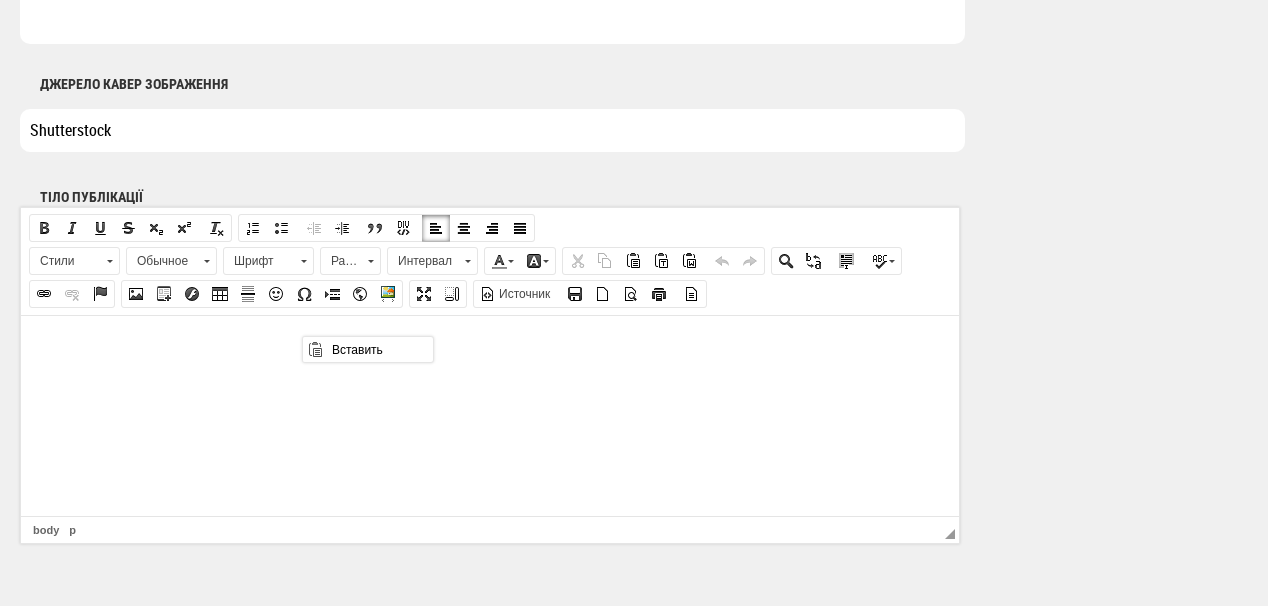 scroll, scrollTop: 0, scrollLeft: 0, axis: both 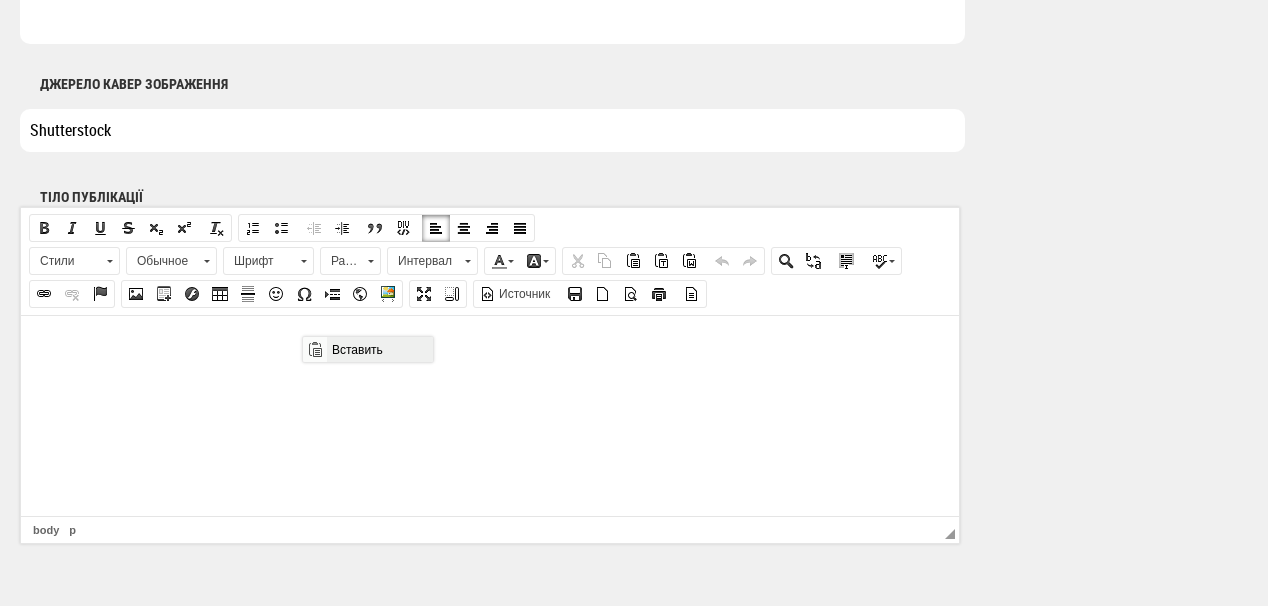 click on "Вставить" at bounding box center (379, 349) 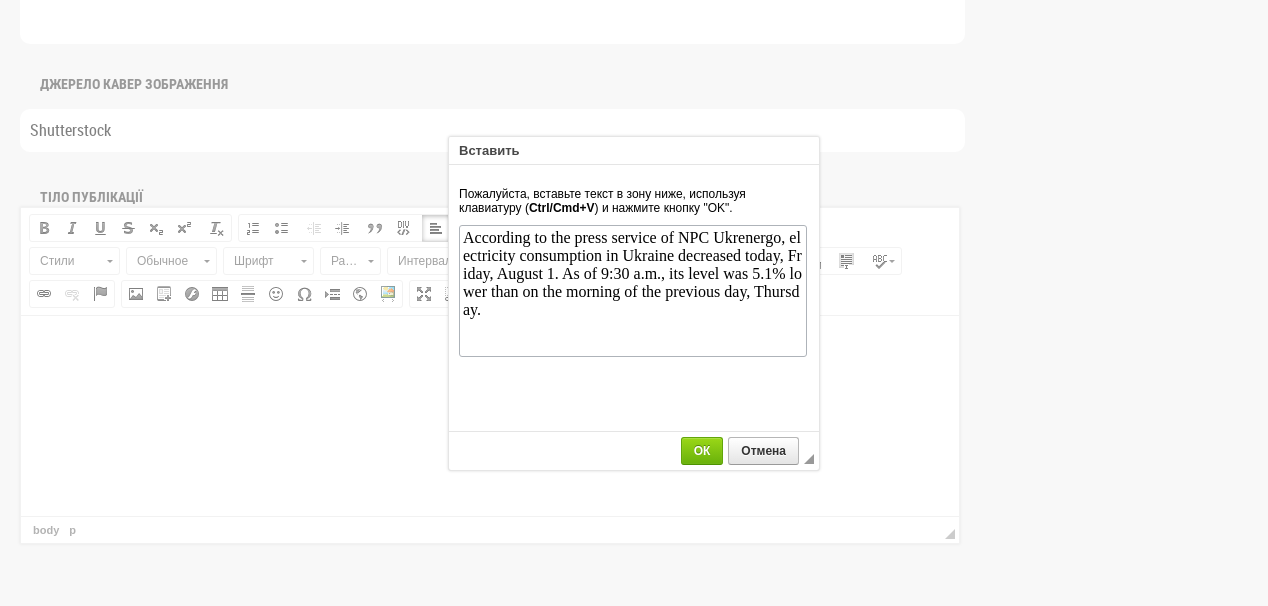 scroll, scrollTop: 0, scrollLeft: 0, axis: both 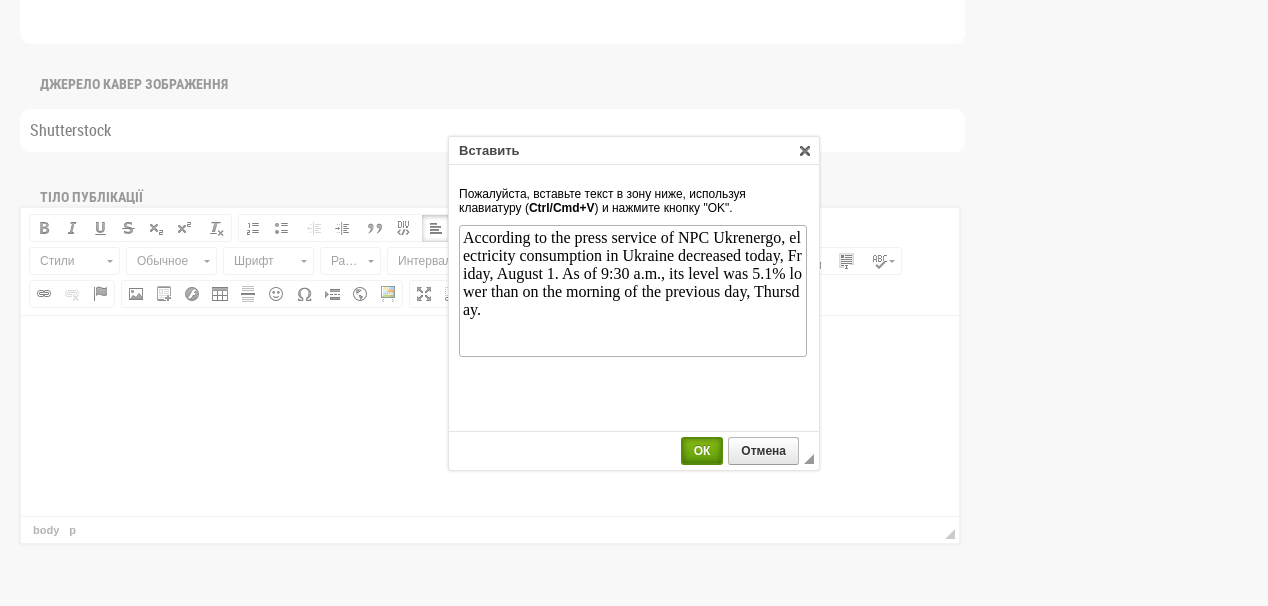 click on "ОК" at bounding box center [702, 451] 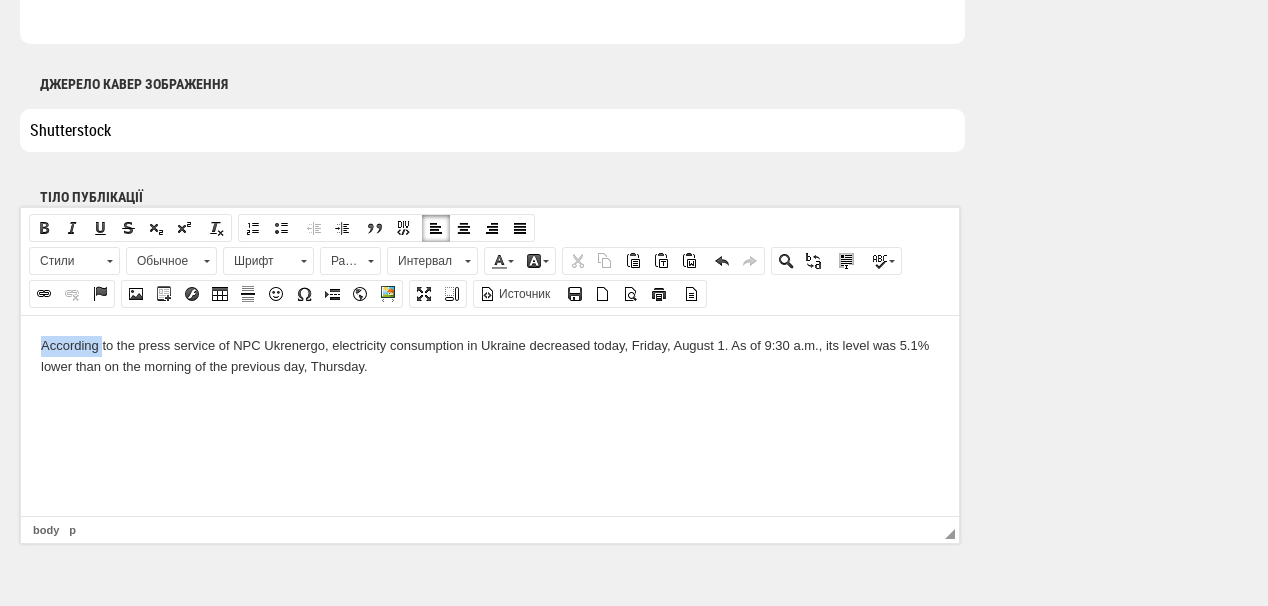 drag, startPoint x: 38, startPoint y: 344, endPoint x: 101, endPoint y: 345, distance: 63.007935 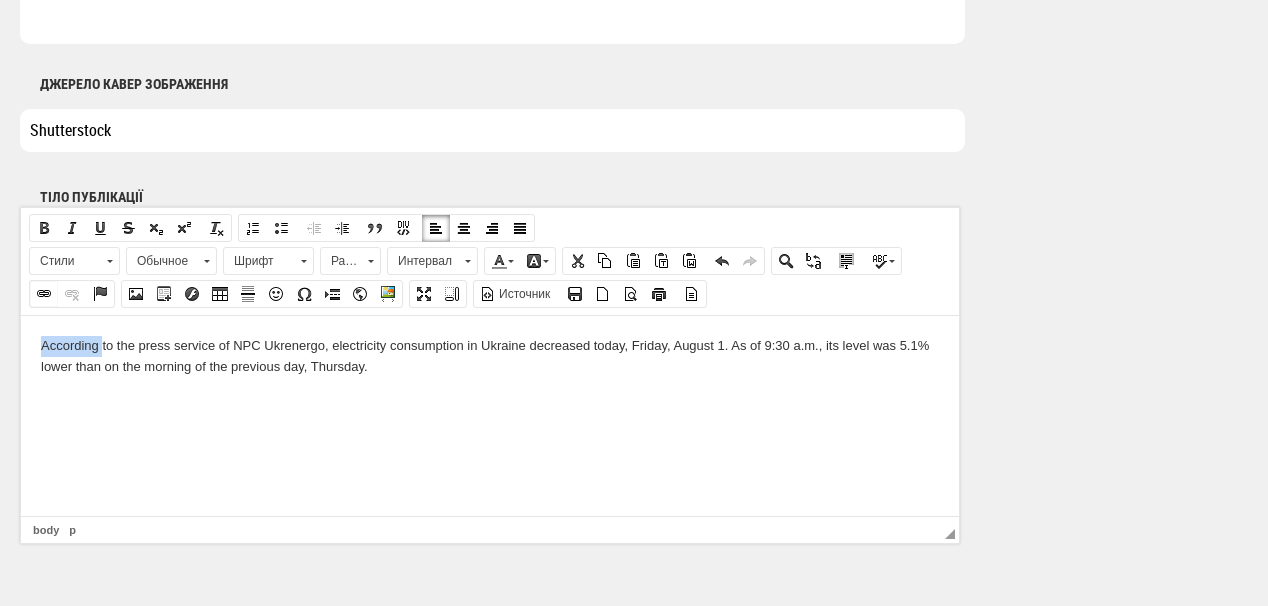 click at bounding box center (44, 294) 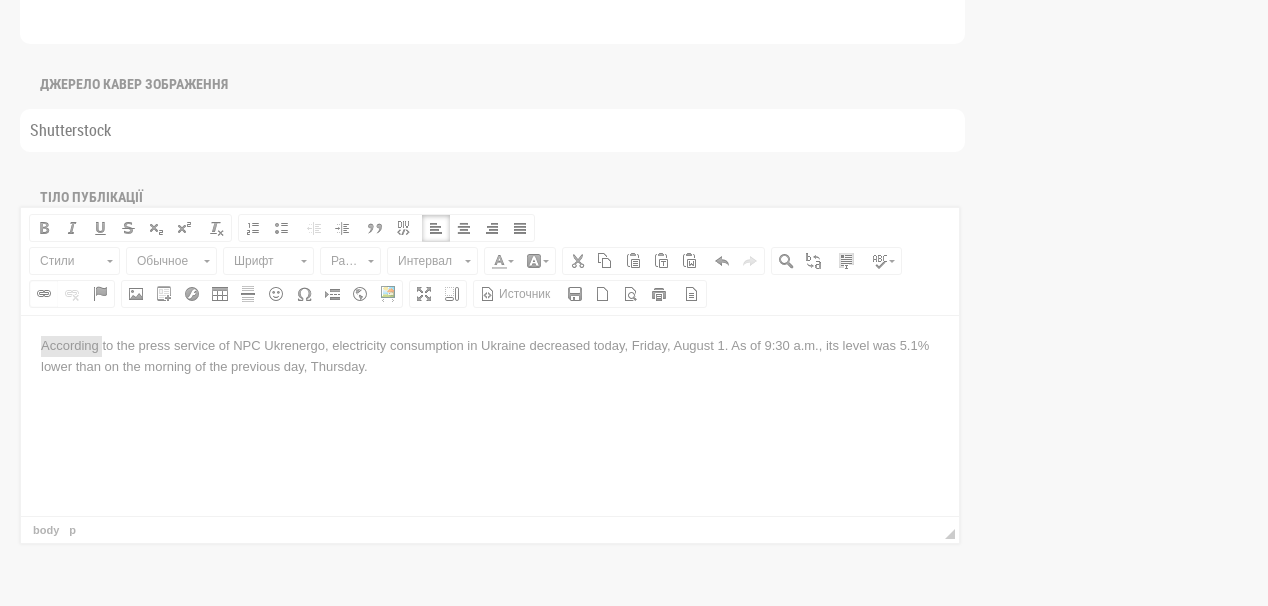 scroll, scrollTop: 0, scrollLeft: 0, axis: both 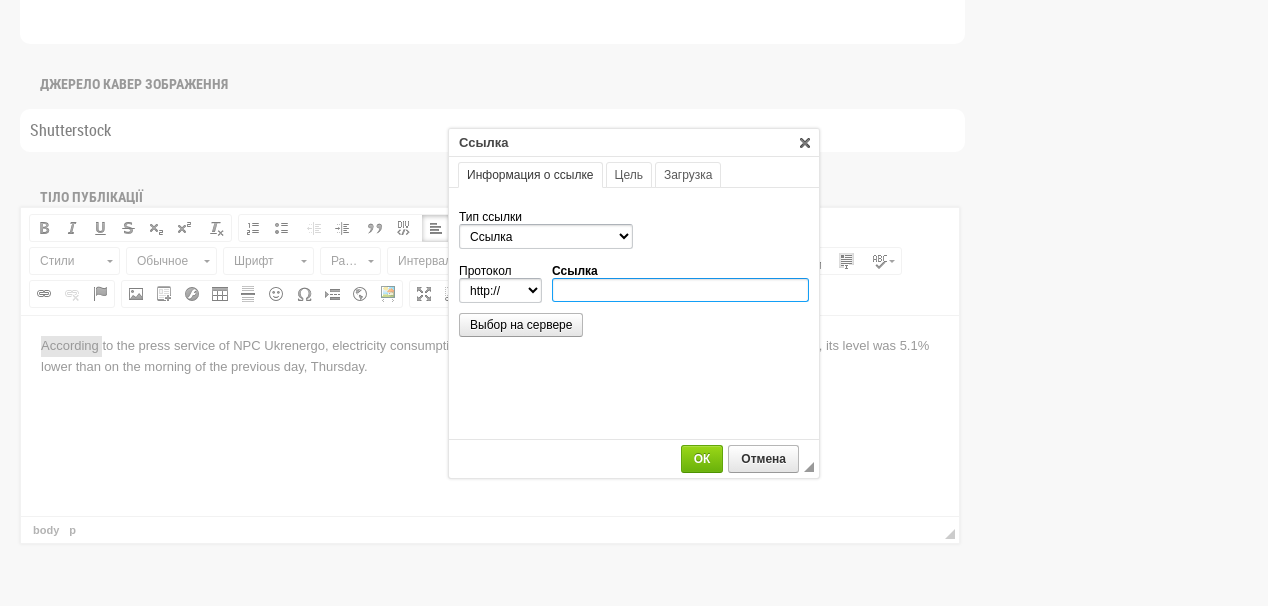 click on "Ссылка" at bounding box center (680, 290) 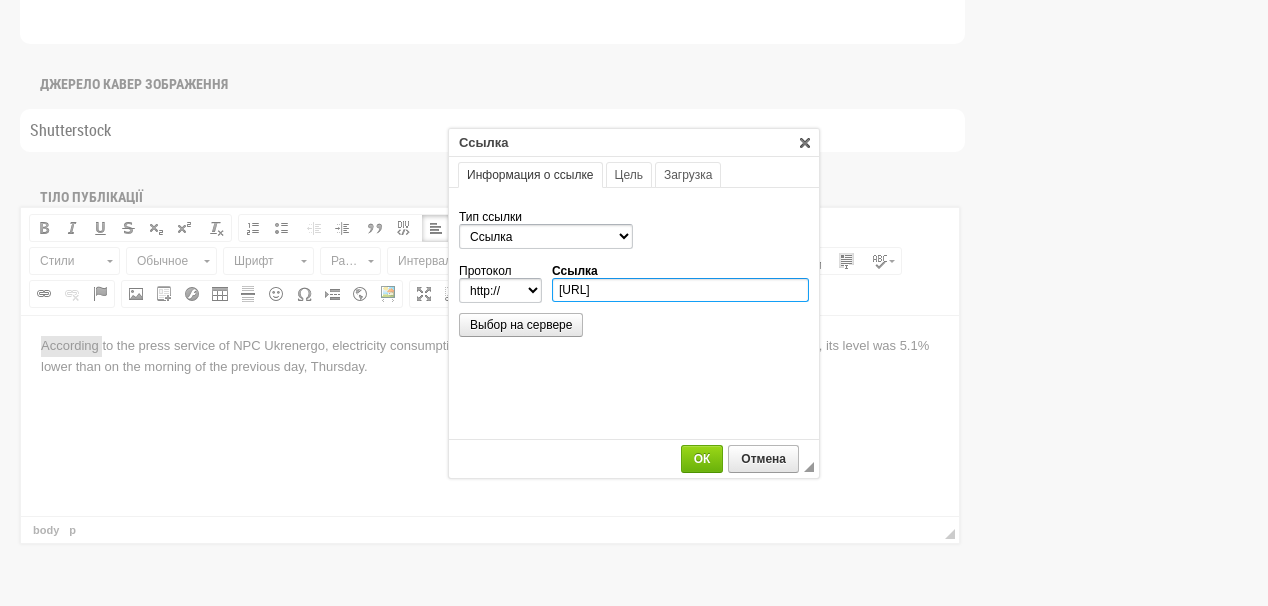 scroll, scrollTop: 0, scrollLeft: 658, axis: horizontal 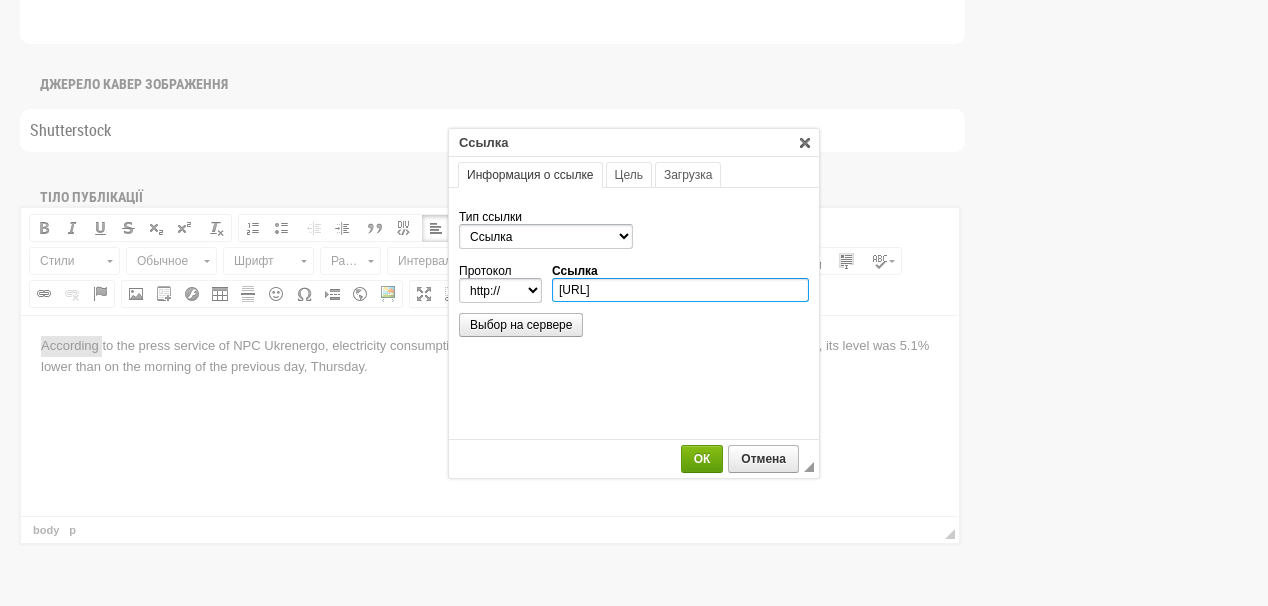type on "https://www.facebook.com/npcukrenergo/posts/pfbid021q185VHYgdqxdP9H7SLCzqhsFxk3uN999T6PYfNn5AFneZk2VQML8mejxM1Uxf3Wl?rdid=xMA64TkwEuoX666e#" 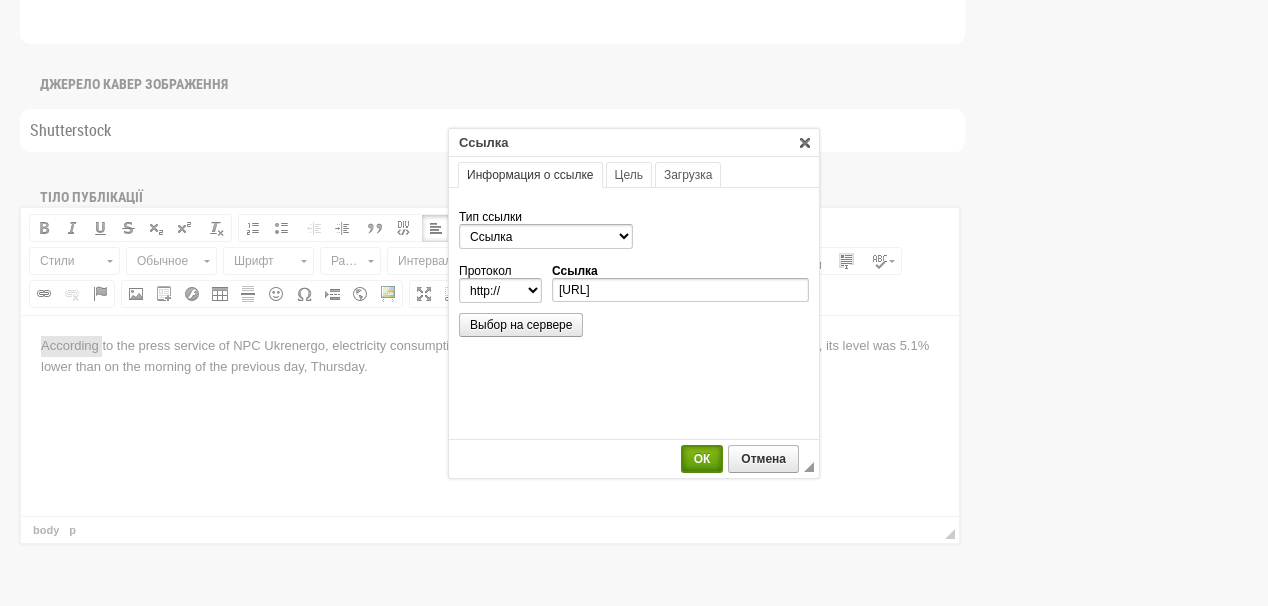 select on "https://" 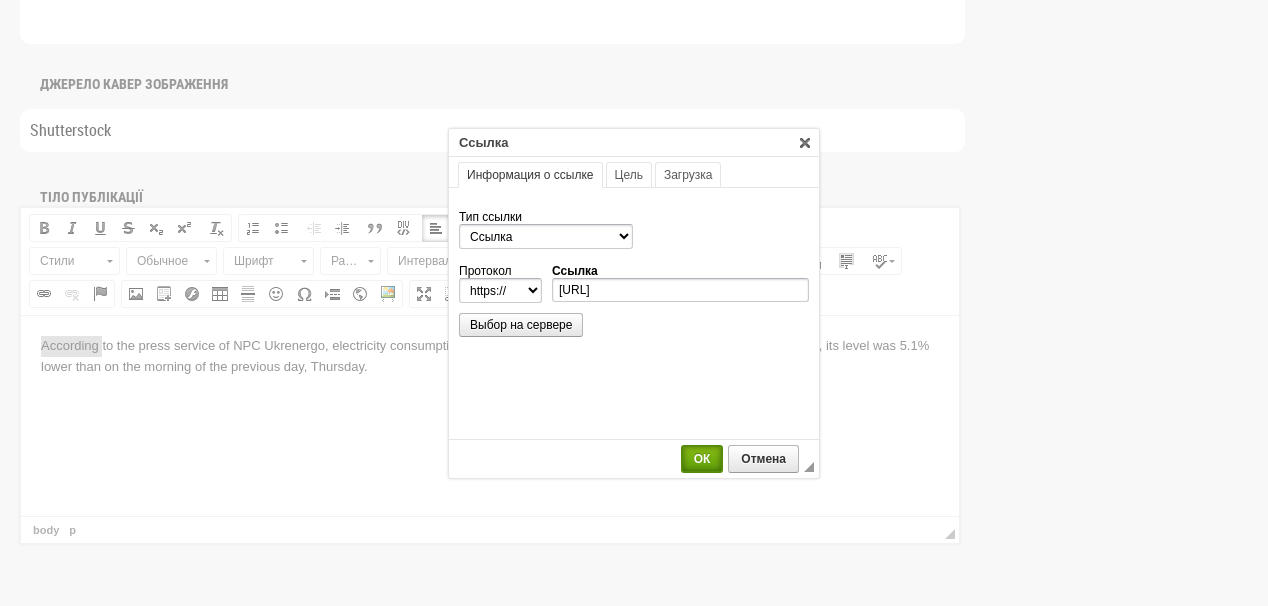 scroll, scrollTop: 0, scrollLeft: 0, axis: both 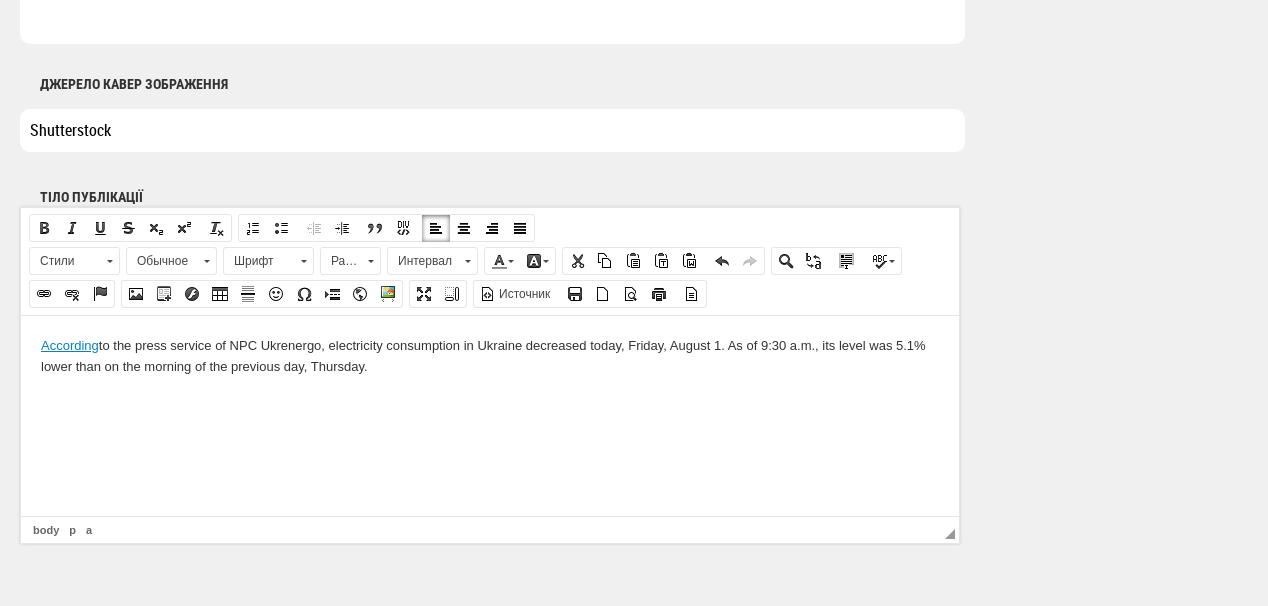 click on "According  to the press service of NPC Ukrenergo, electricity consumption in Ukraine decreased today, Friday, August 1. As of 9:30 a.m., its level was 5.1% lower than on the morning of the previous day, Thursday." at bounding box center (490, 356) 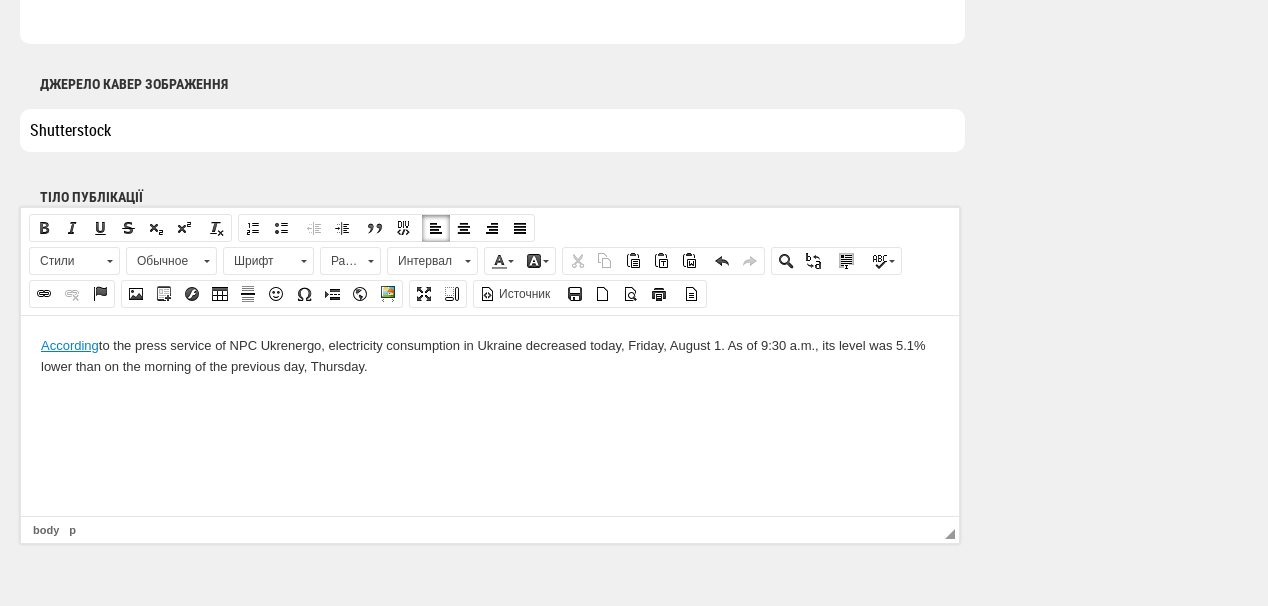 click at bounding box center [490, 400] 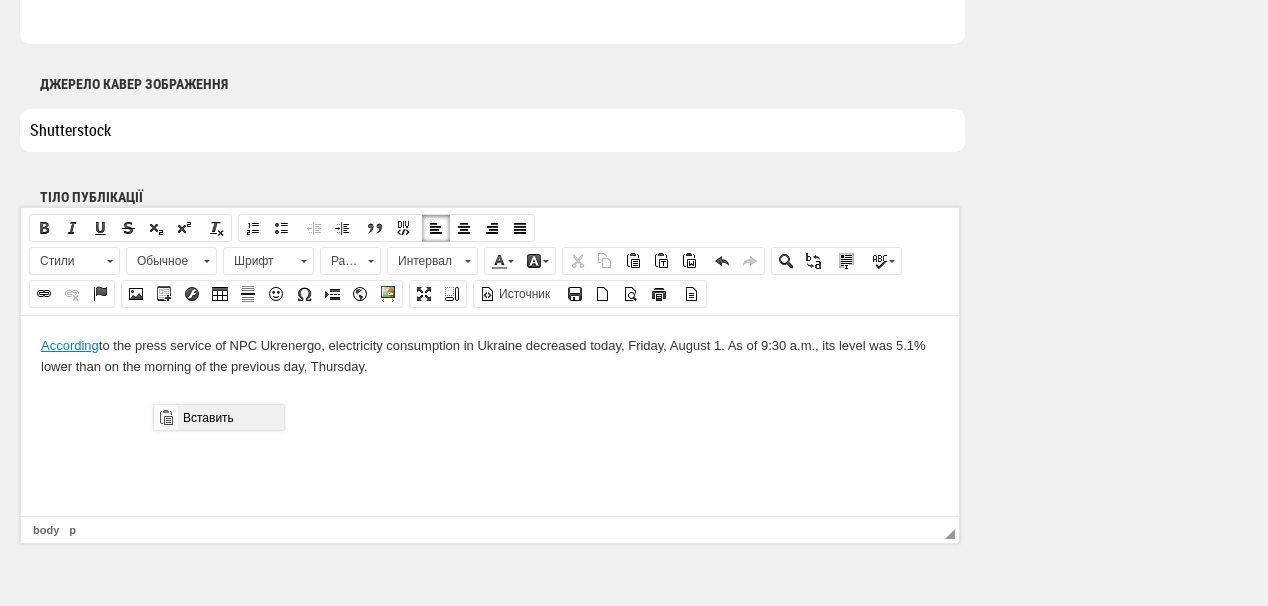 click on "Вставить" at bounding box center (230, 417) 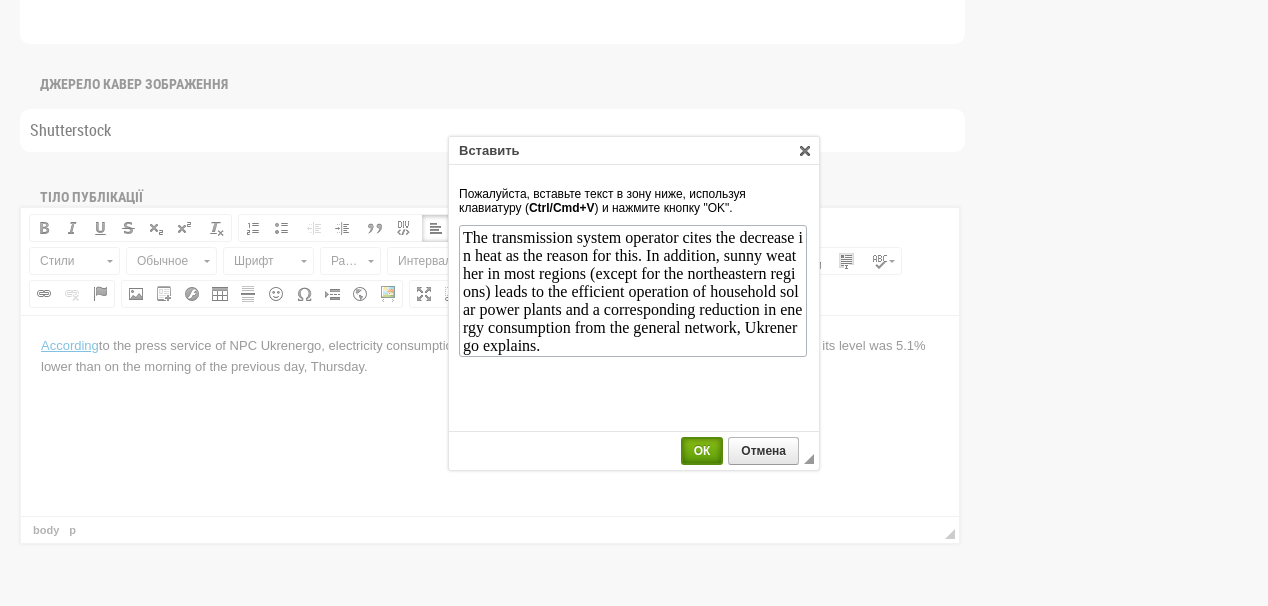 click on "ОК" at bounding box center (702, 451) 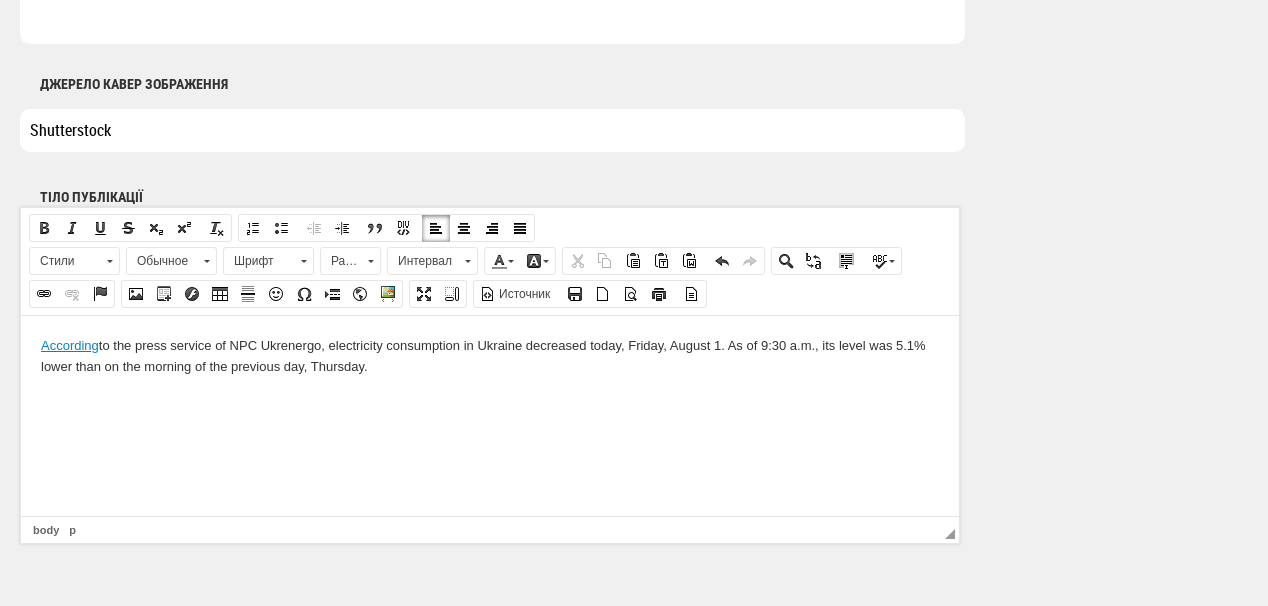 scroll, scrollTop: 0, scrollLeft: 0, axis: both 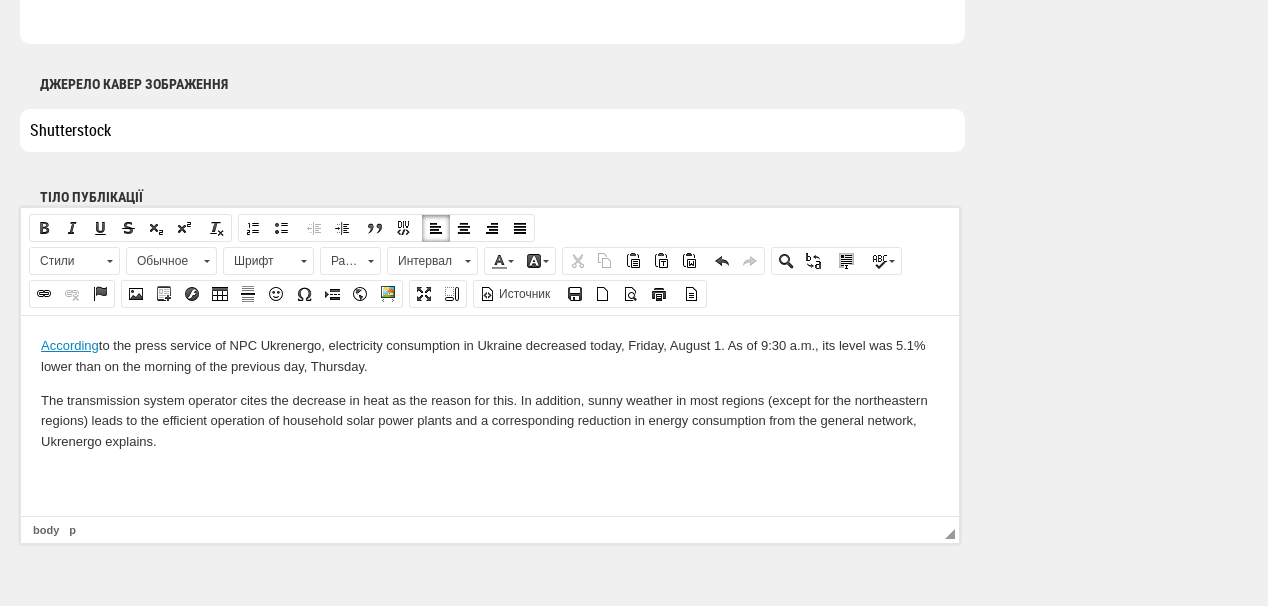 click at bounding box center (490, 475) 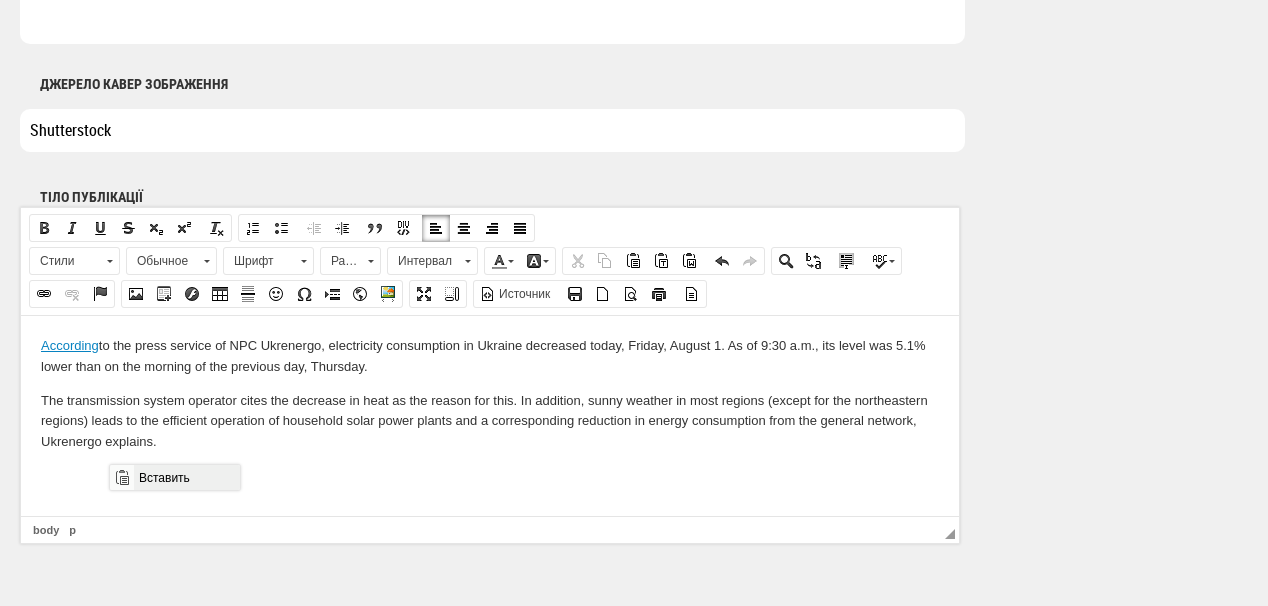 click on "Вставить" at bounding box center [186, 477] 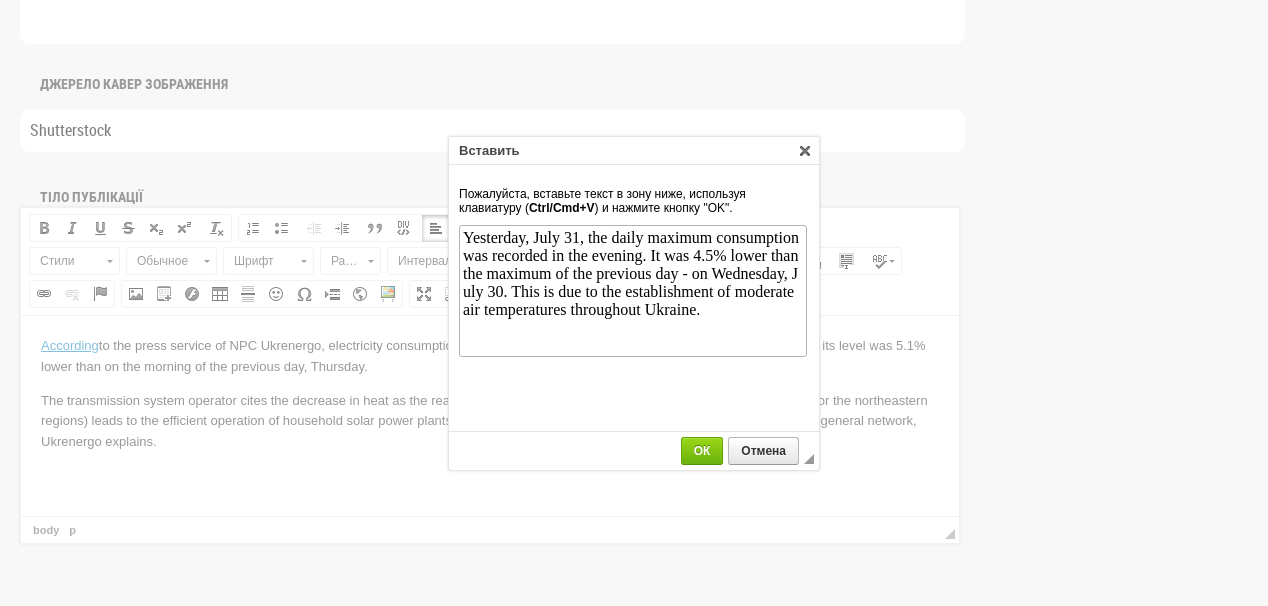 scroll, scrollTop: 0, scrollLeft: 0, axis: both 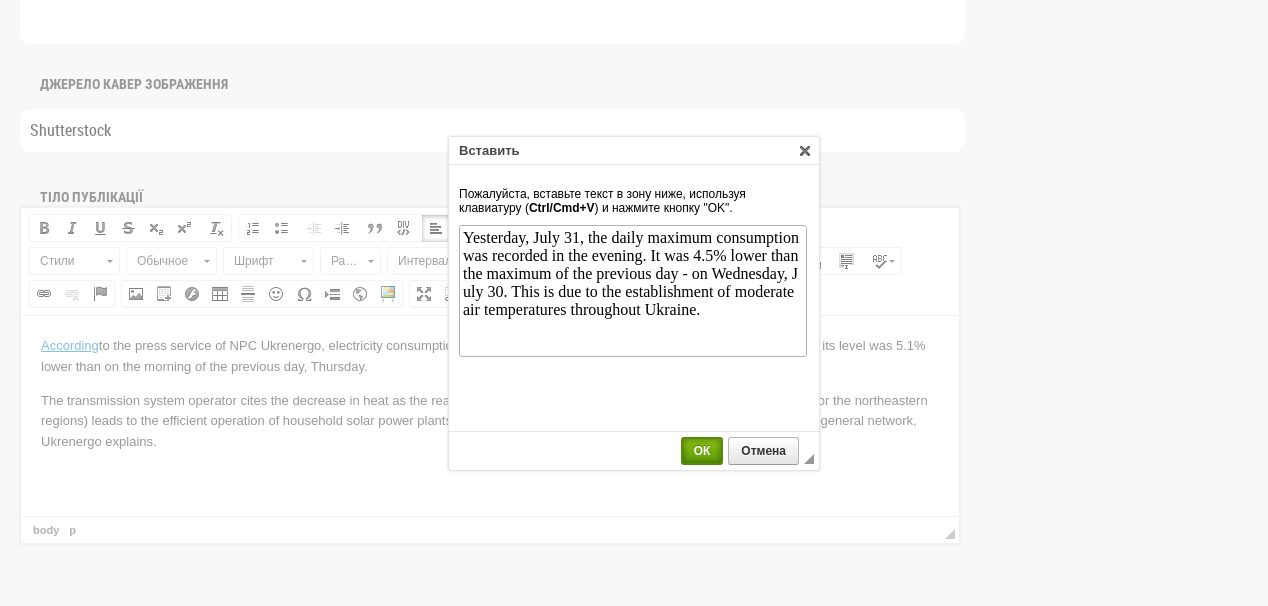 click on "ОК" at bounding box center [702, 451] 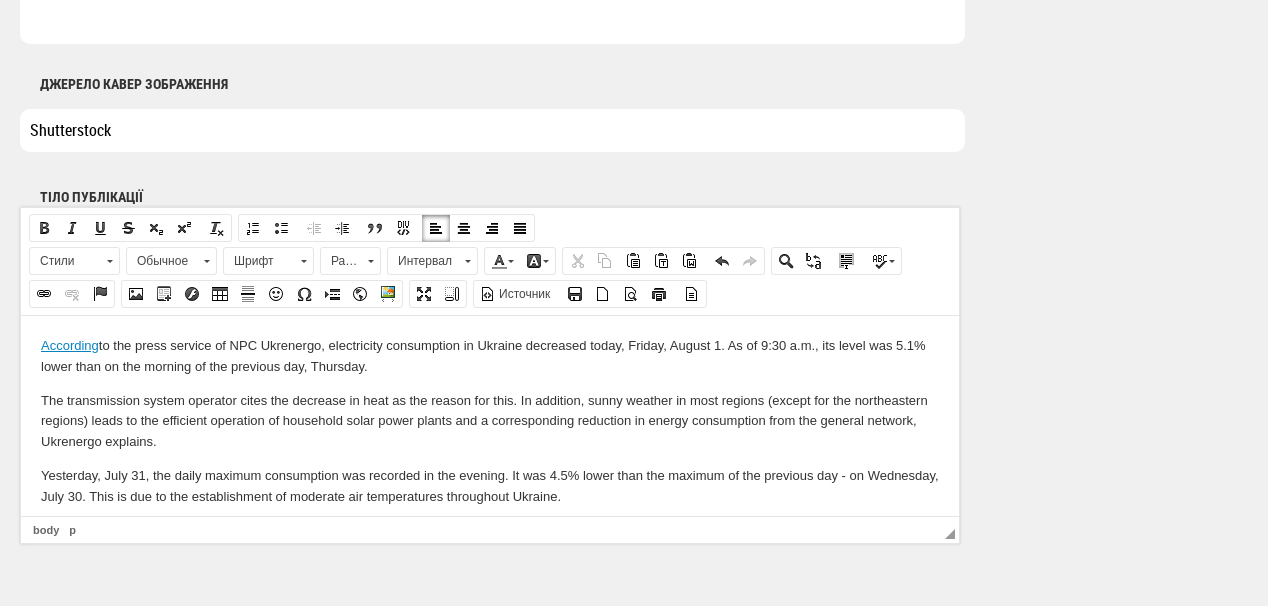 scroll, scrollTop: 21, scrollLeft: 0, axis: vertical 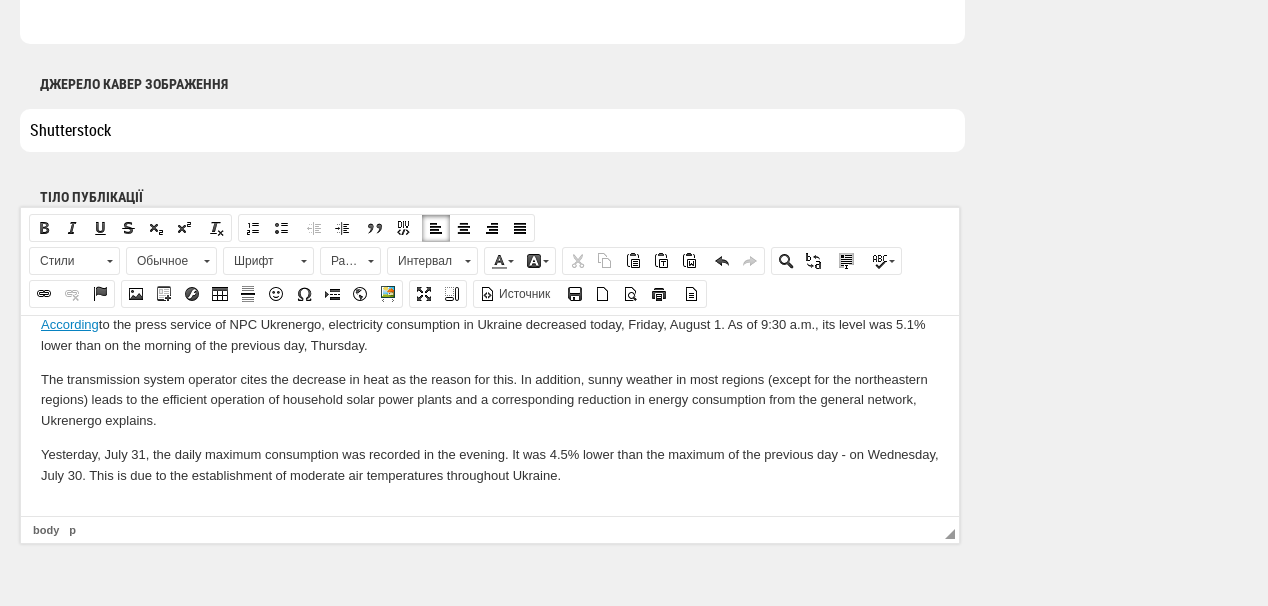 click at bounding box center (490, 509) 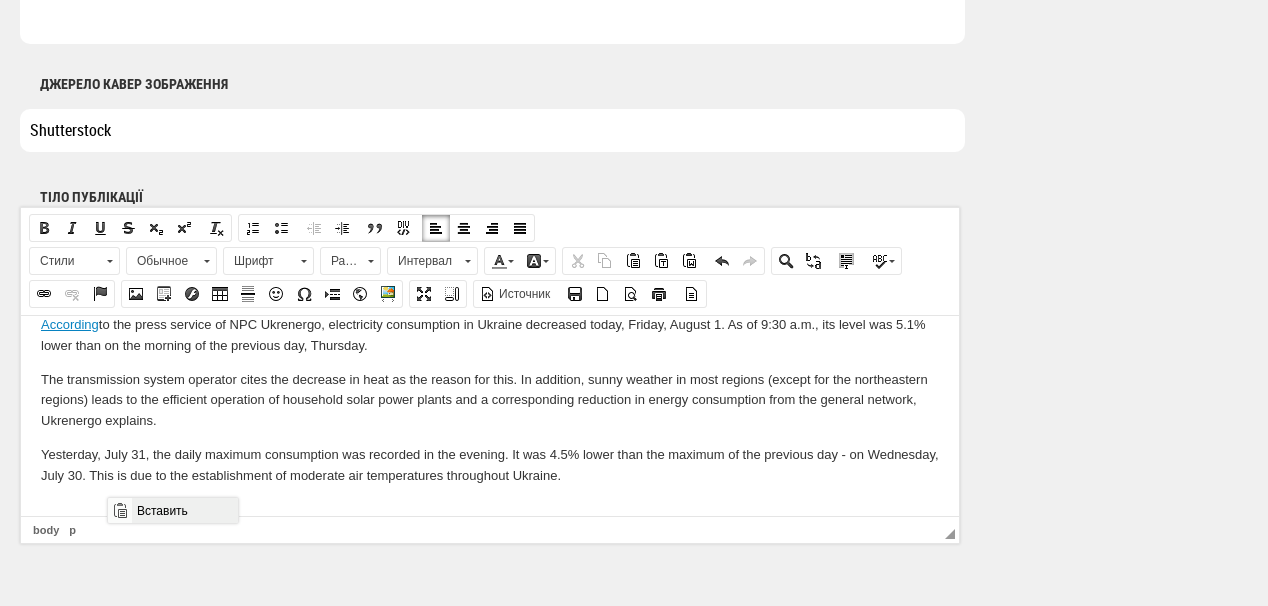 click on "Вставить" at bounding box center (184, 510) 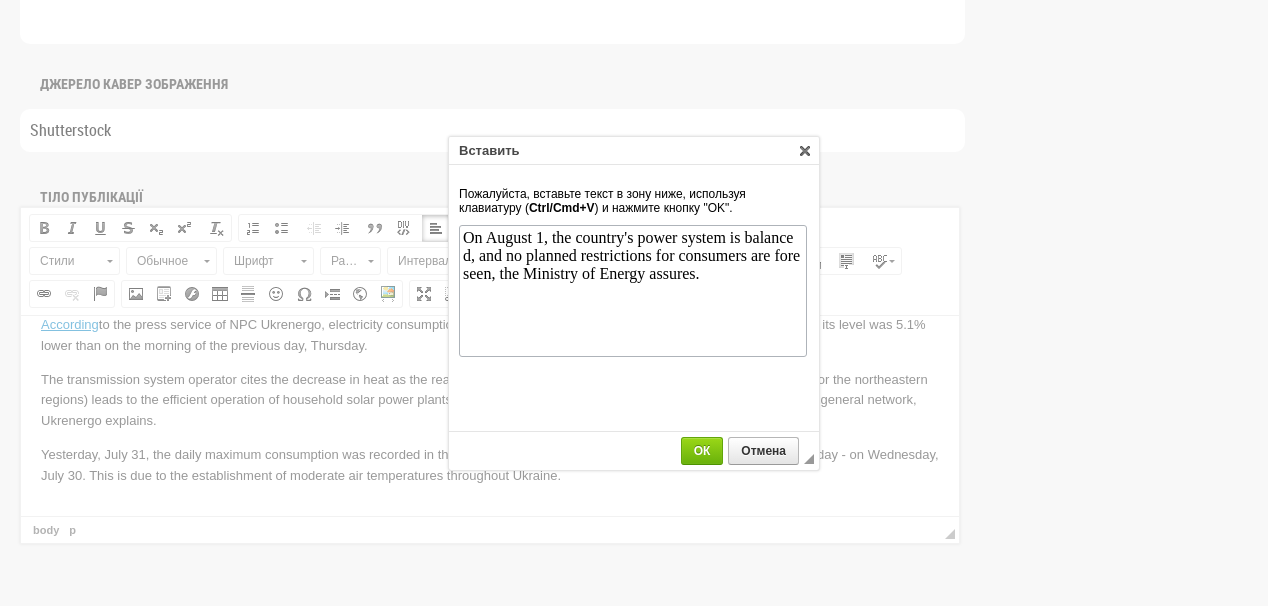 scroll, scrollTop: 0, scrollLeft: 0, axis: both 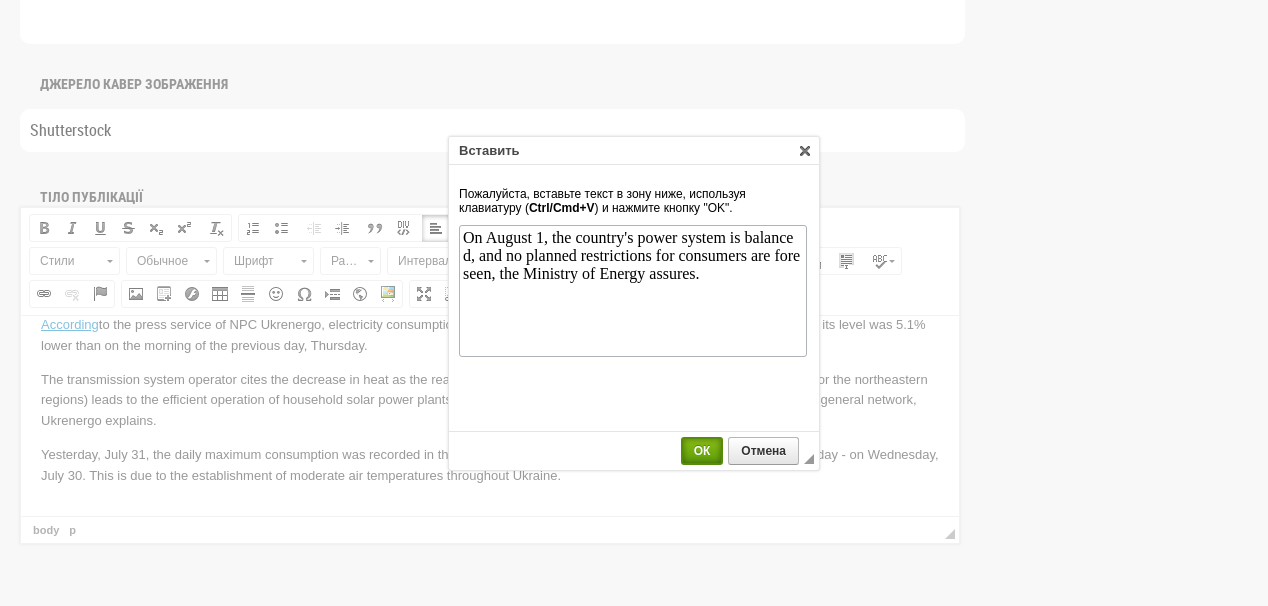 click on "ОК" at bounding box center [702, 451] 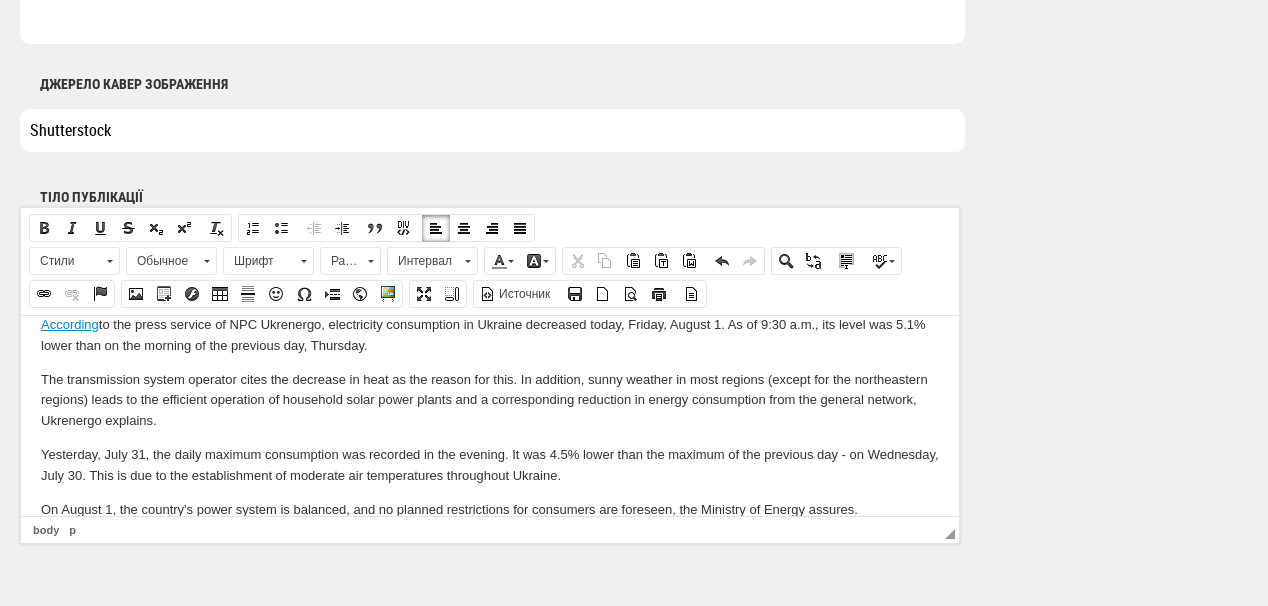 scroll, scrollTop: 56, scrollLeft: 0, axis: vertical 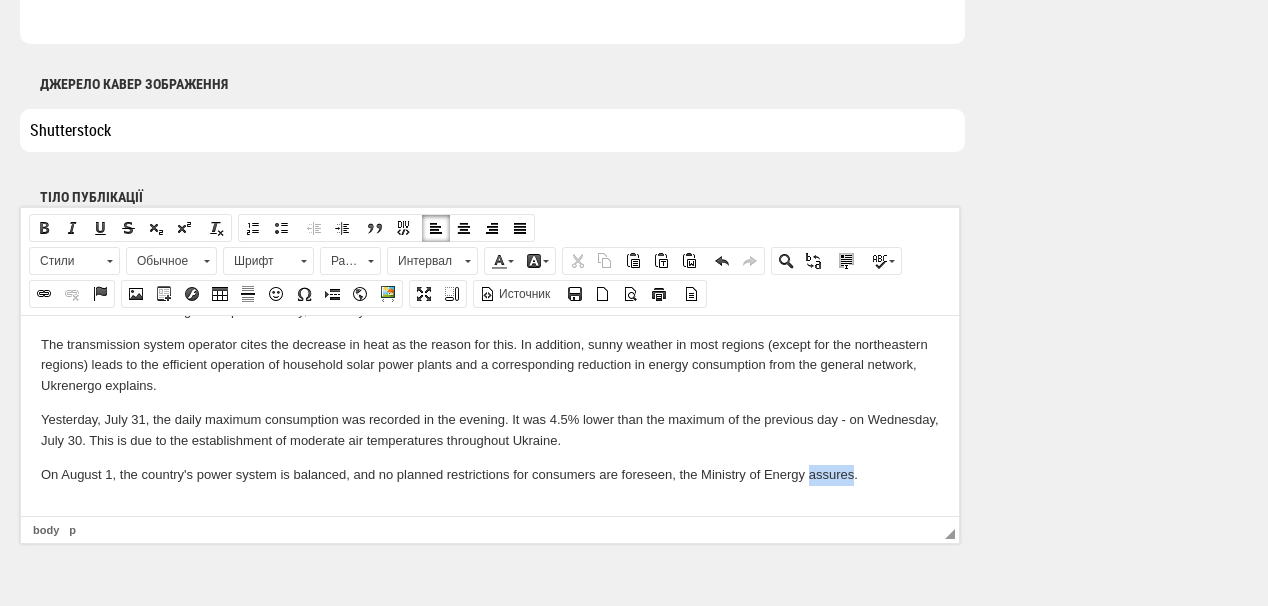 drag, startPoint x: 809, startPoint y: 467, endPoint x: 853, endPoint y: 474, distance: 44.553337 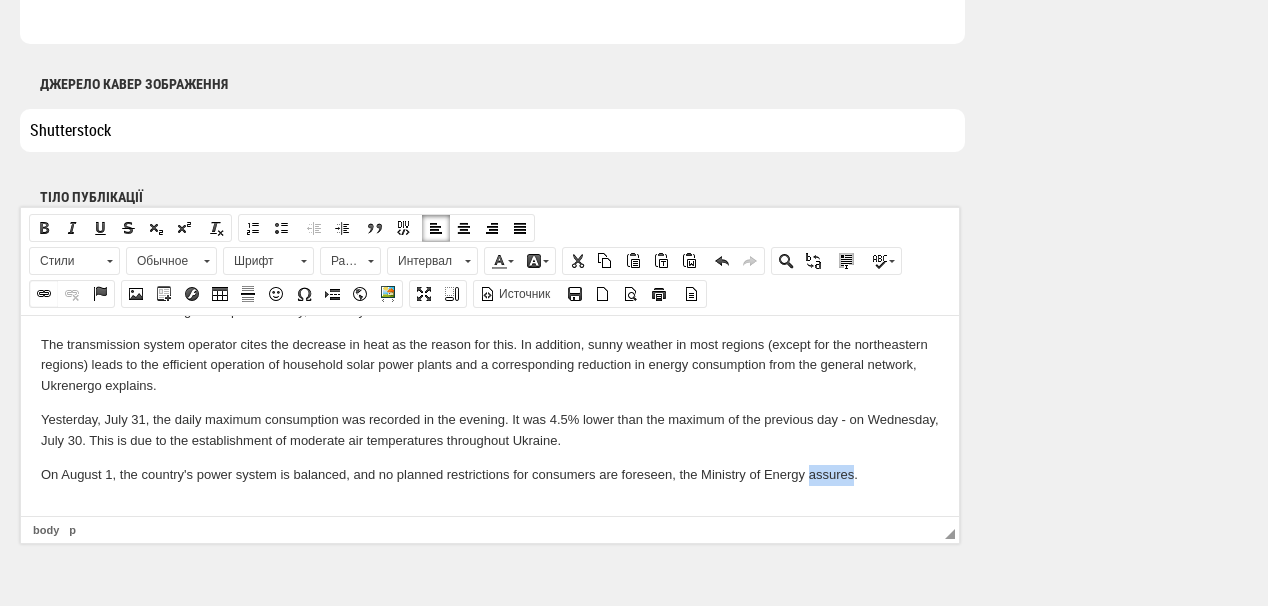 click at bounding box center [44, 294] 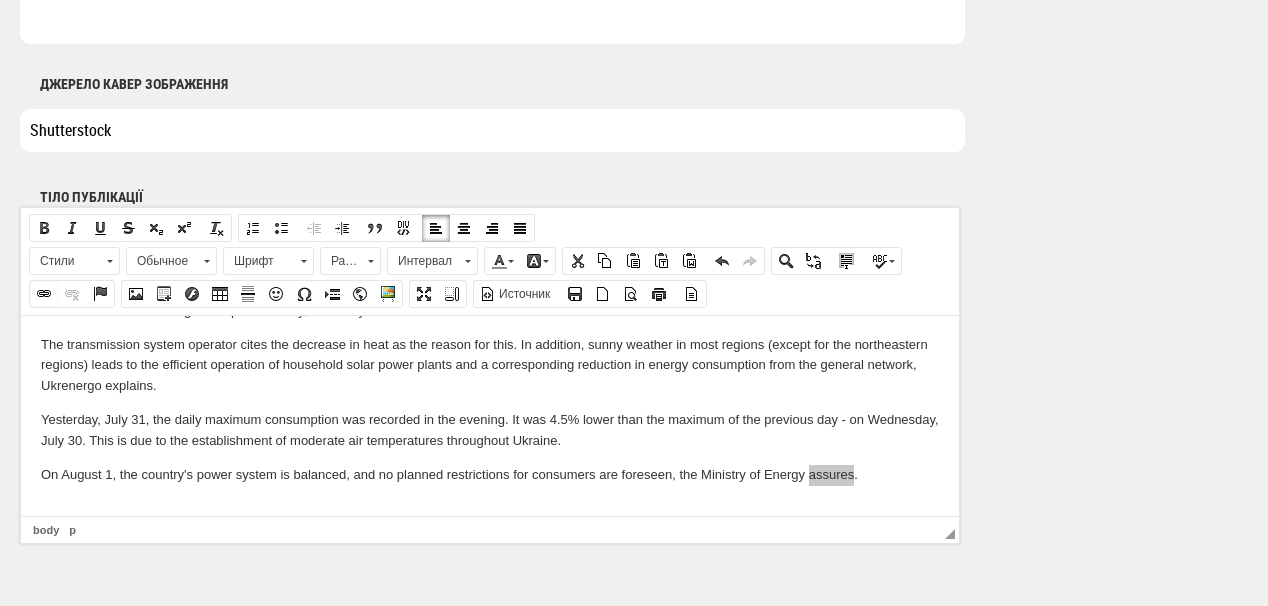select on "http://" 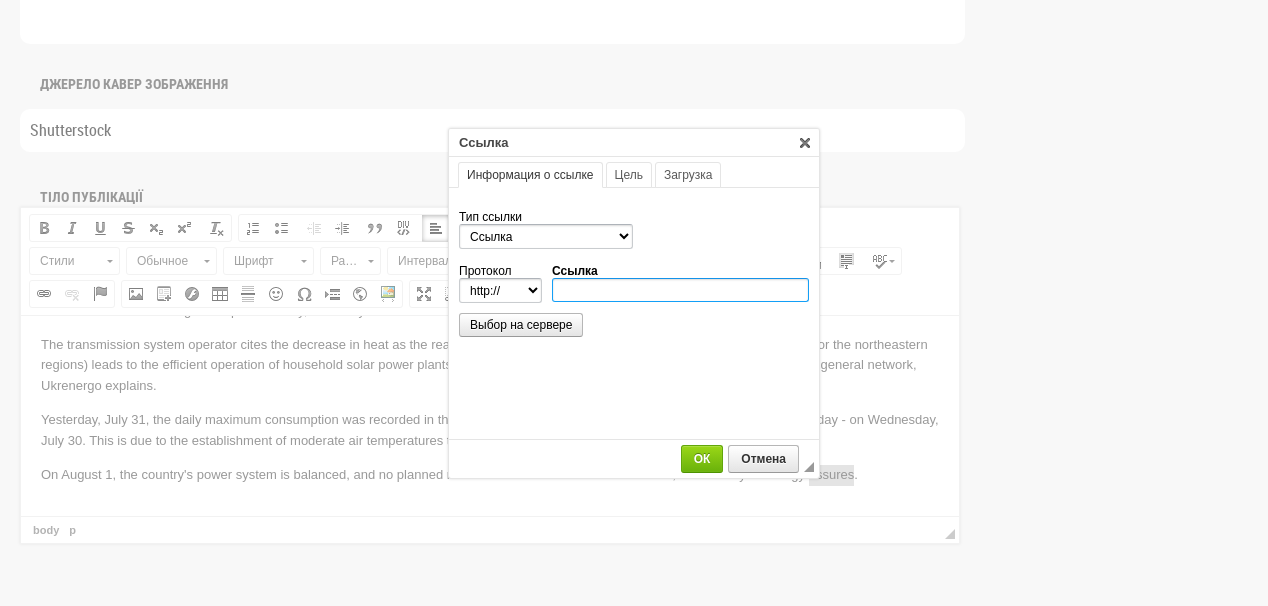 click on "Ссылка" at bounding box center [680, 290] 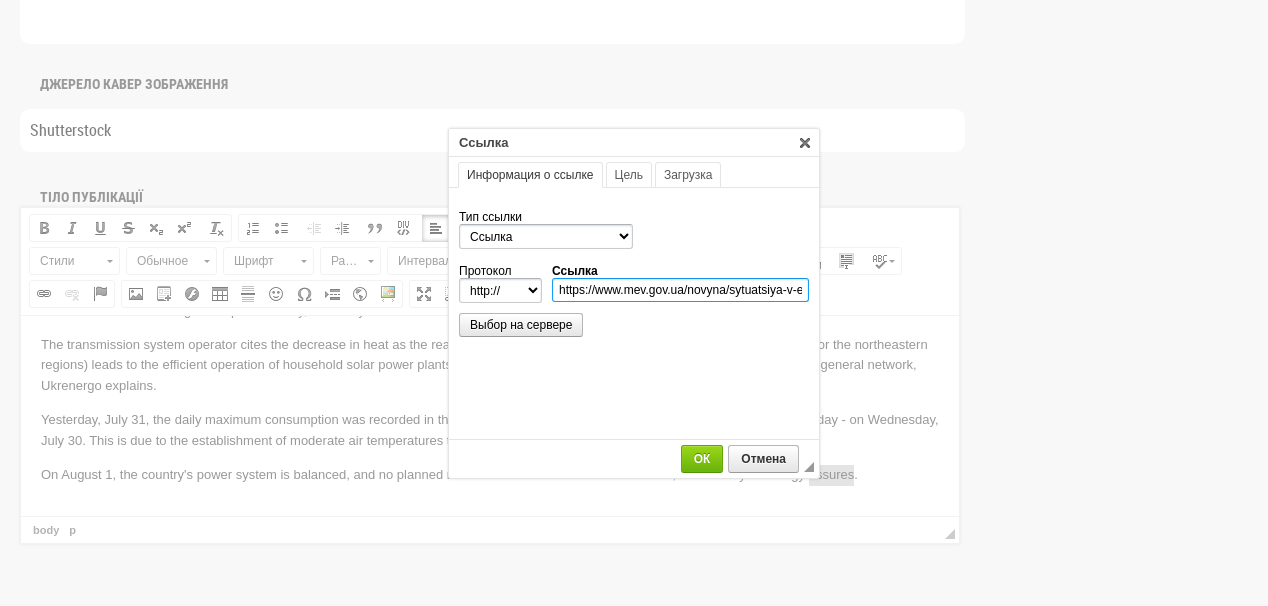 scroll, scrollTop: 0, scrollLeft: 152, axis: horizontal 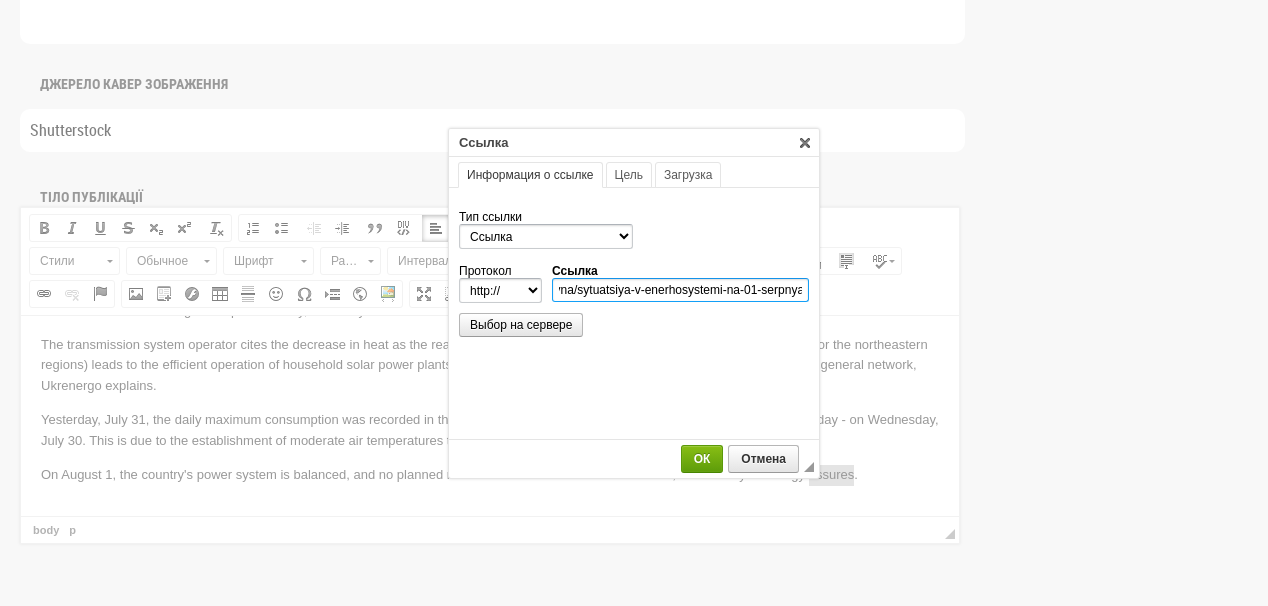 type on "https://www.mev.gov.ua/novyna/sytuatsiya-v-enerhosystemi-na-01-serpnya" 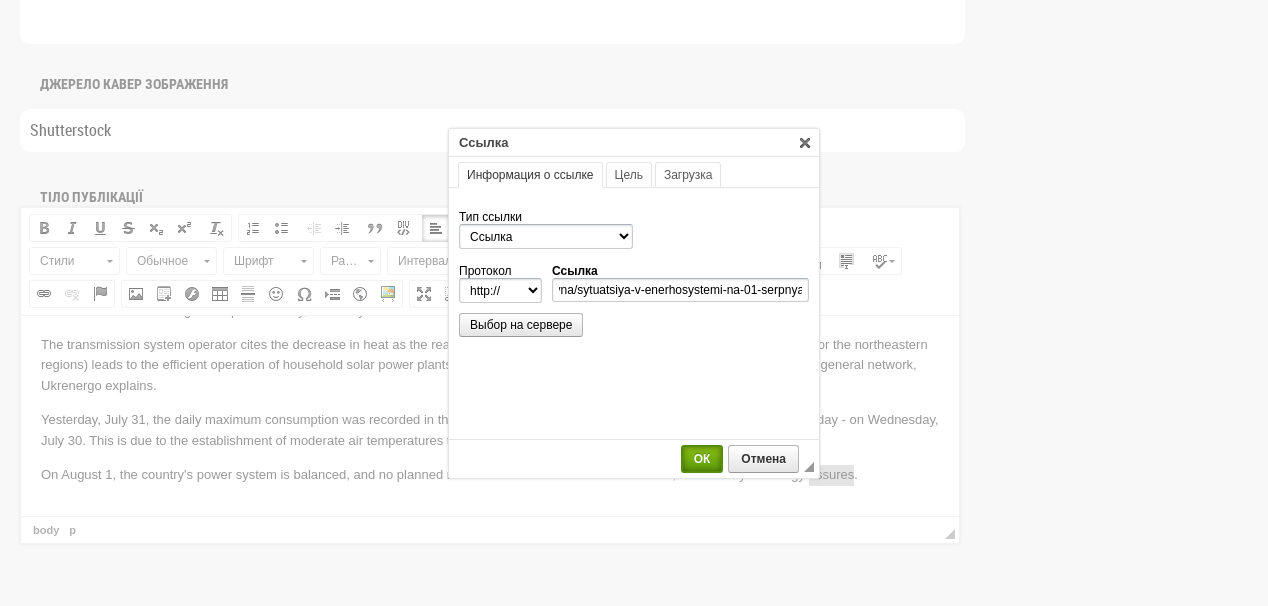 select on "https://" 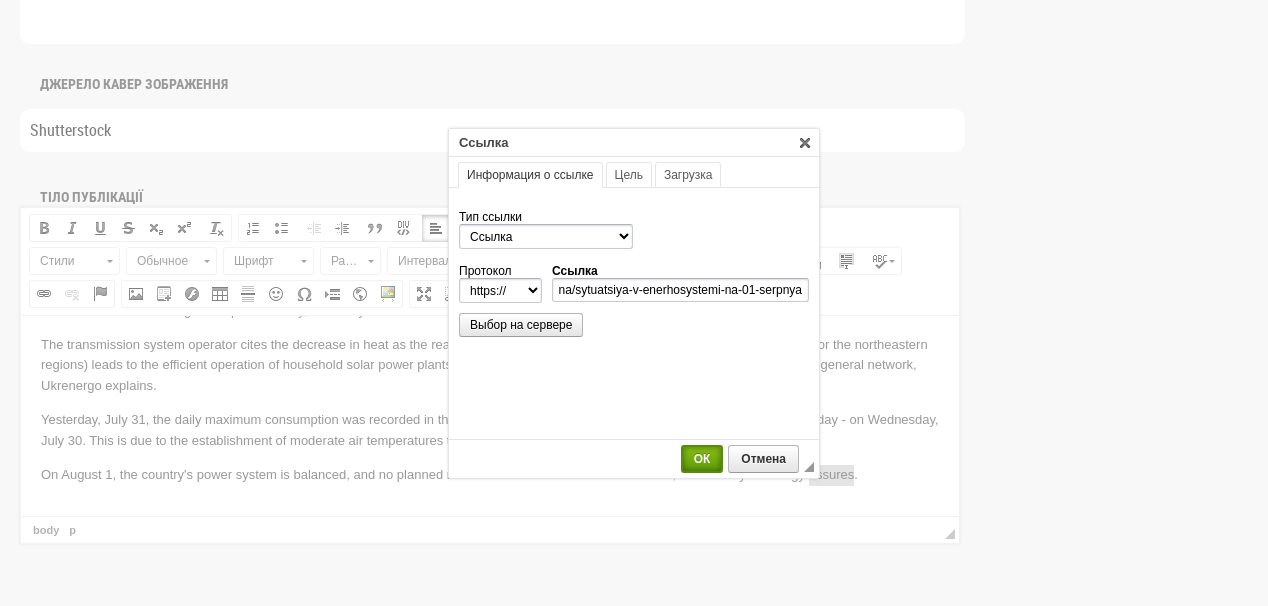 scroll, scrollTop: 0, scrollLeft: 0, axis: both 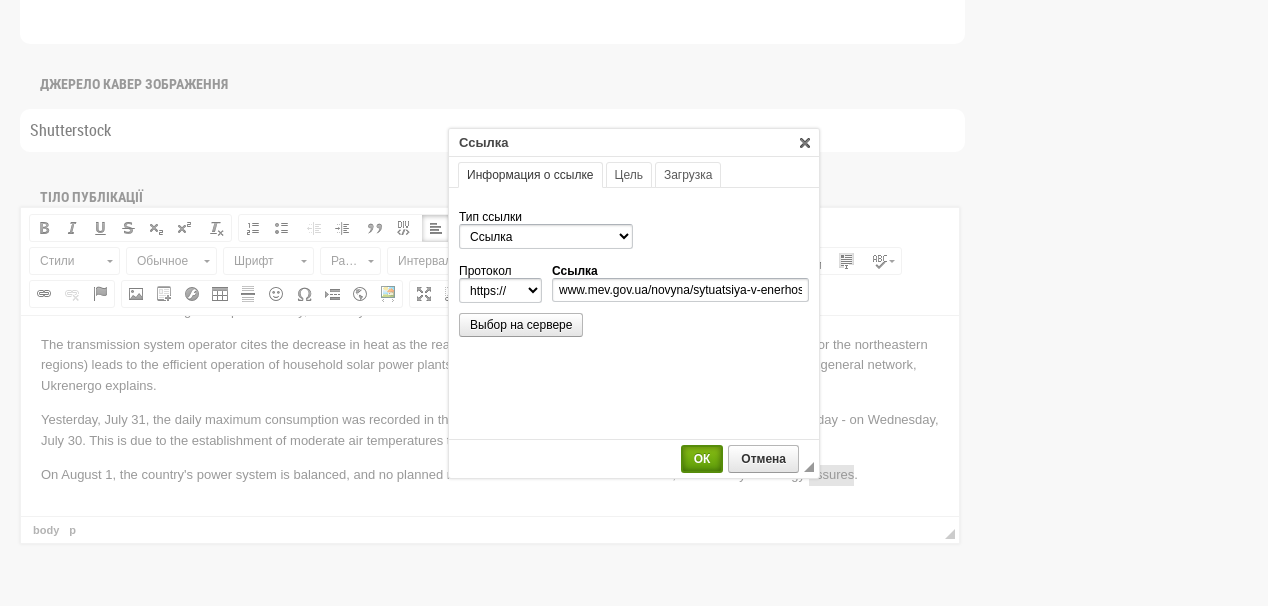 click on "ОК" at bounding box center [702, 459] 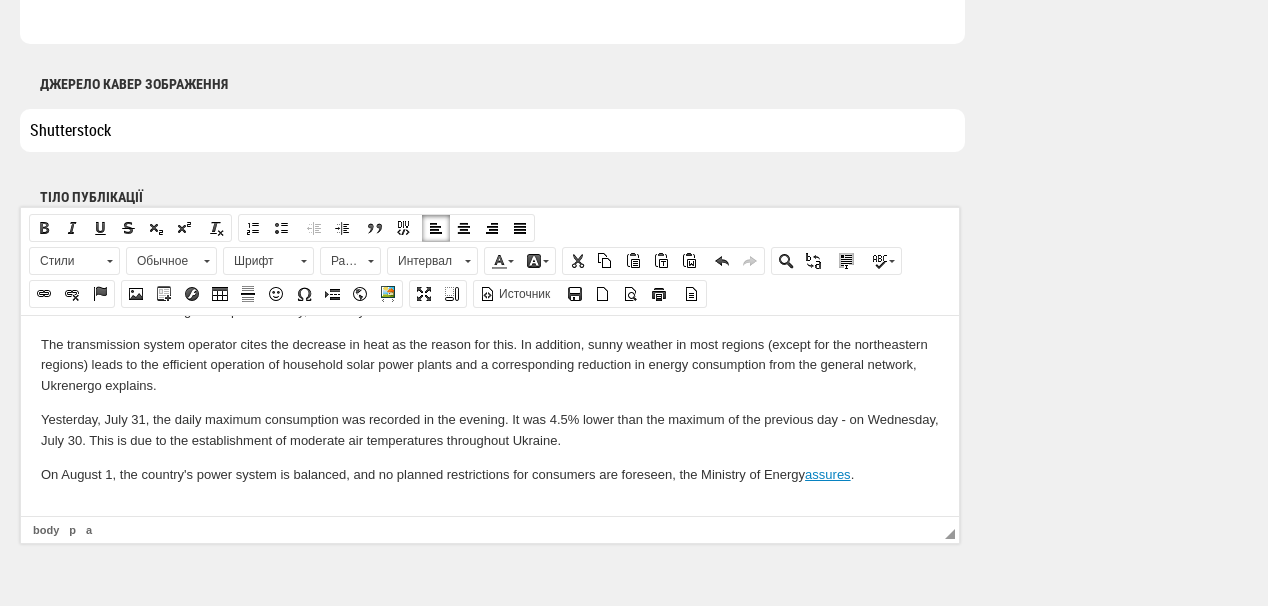 click on "On August 1, the country's power system is balanced, and no planned restrictions for consumers are foreseen, the Ministry of Energy  assures ." at bounding box center (490, 474) 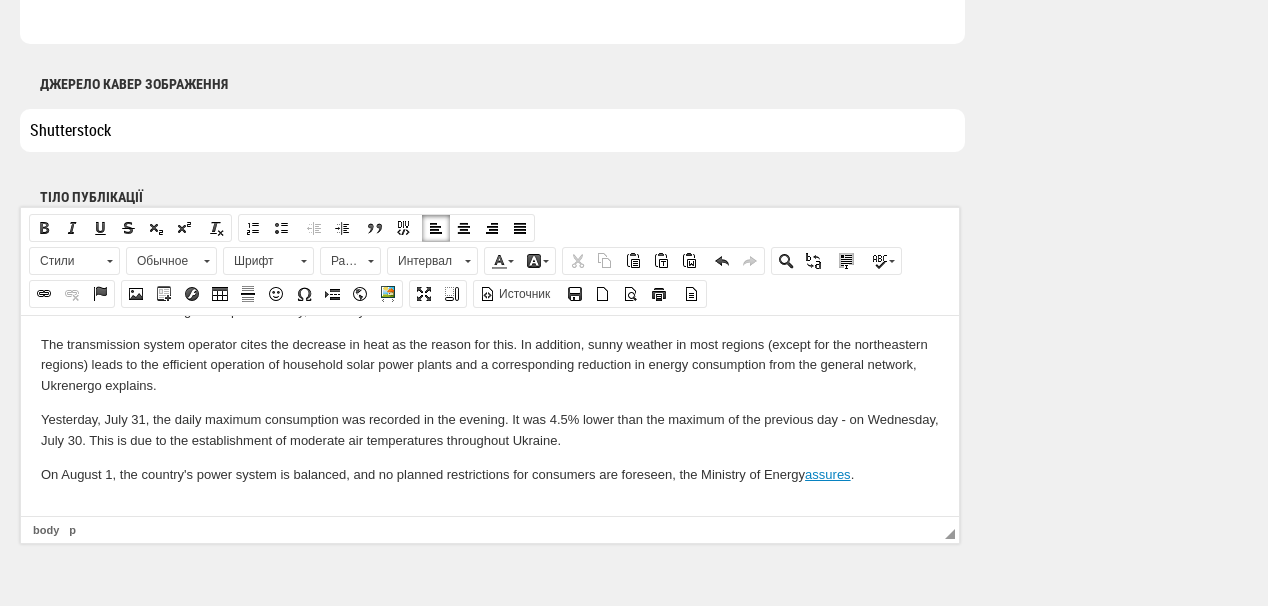 click at bounding box center [490, 507] 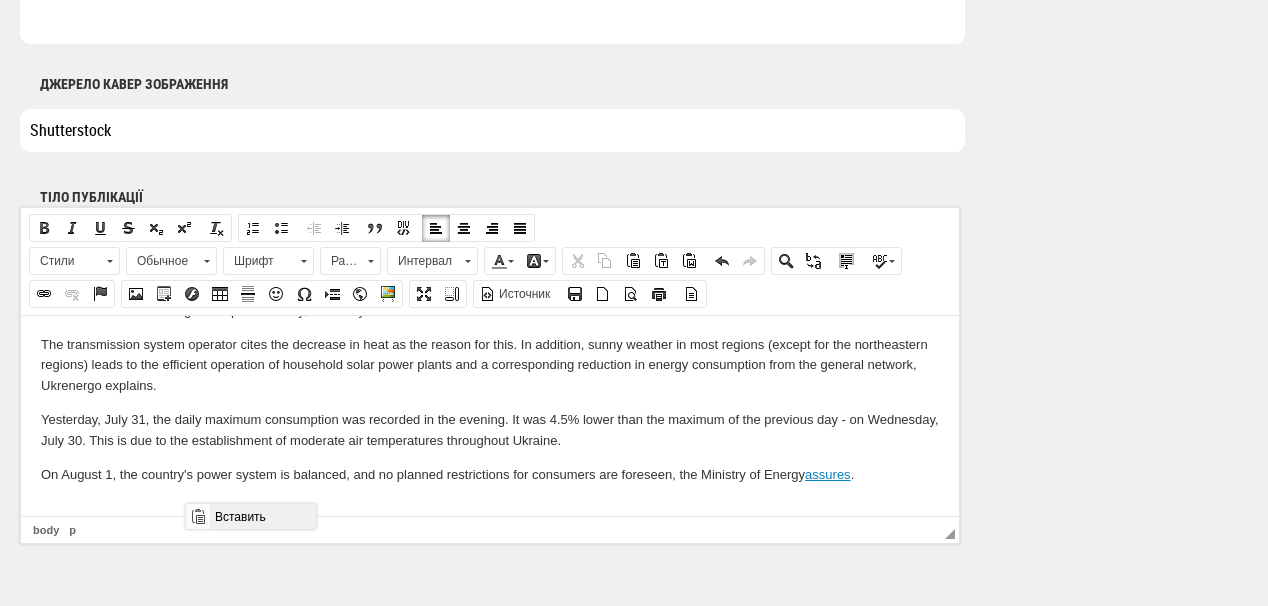 click on "Вставить" at bounding box center [262, 516] 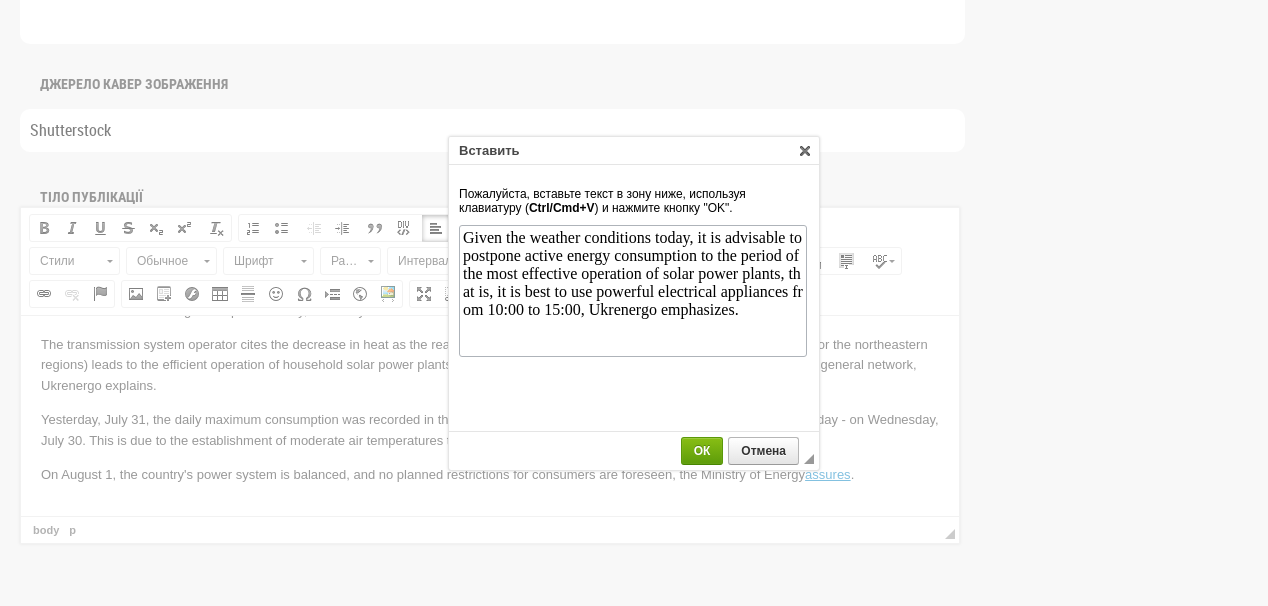 scroll, scrollTop: 0, scrollLeft: 0, axis: both 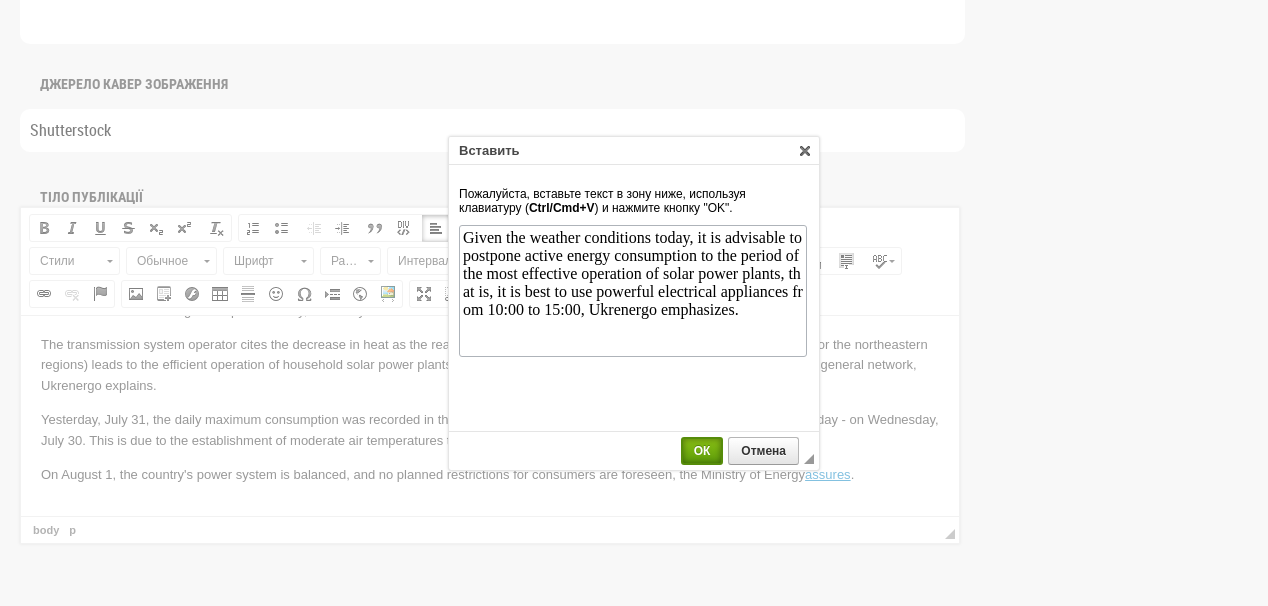 drag, startPoint x: 705, startPoint y: 454, endPoint x: 685, endPoint y: 140, distance: 314.6363 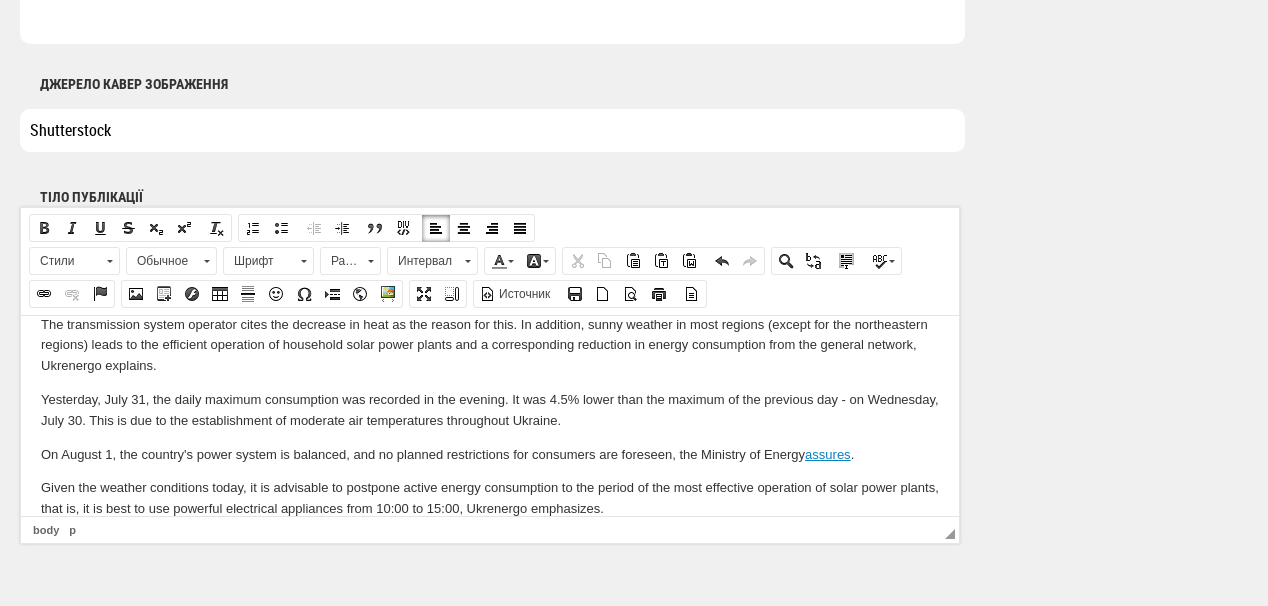 scroll, scrollTop: 110, scrollLeft: 0, axis: vertical 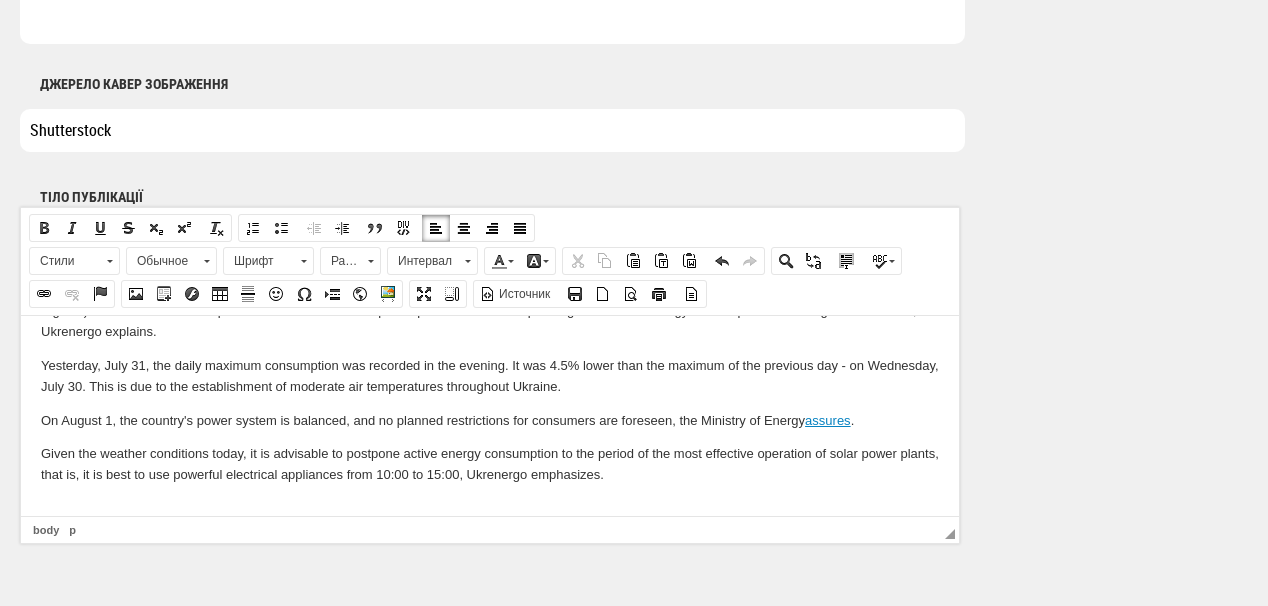click at bounding box center [490, 508] 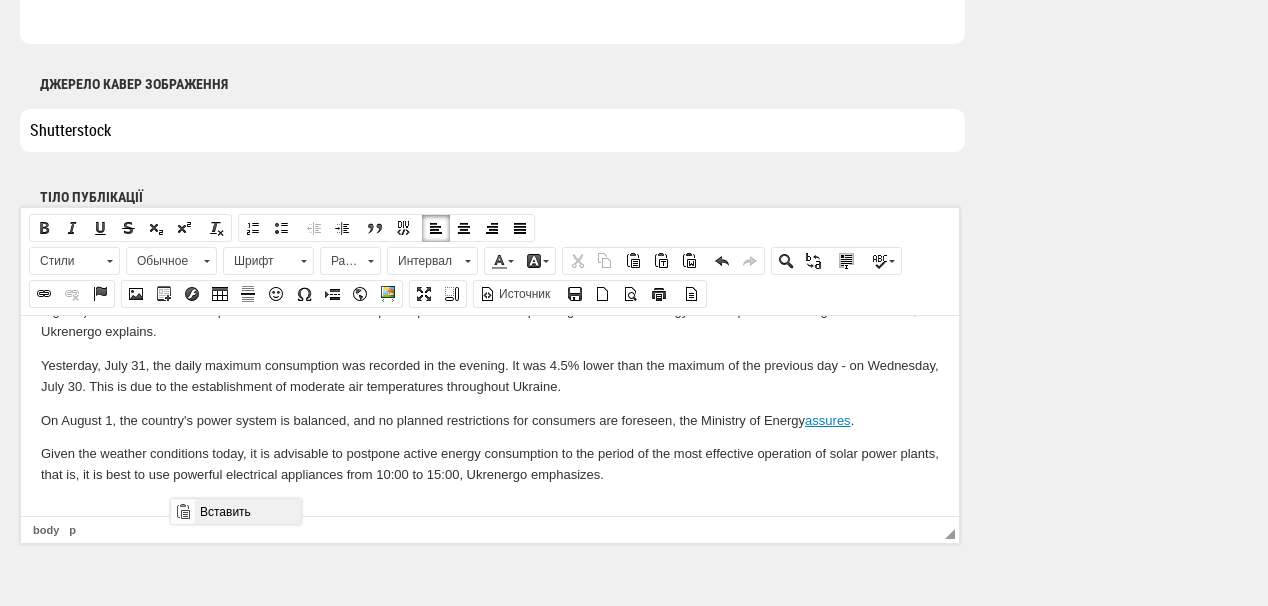 drag, startPoint x: 200, startPoint y: 511, endPoint x: 372, endPoint y: 1010, distance: 527.8115 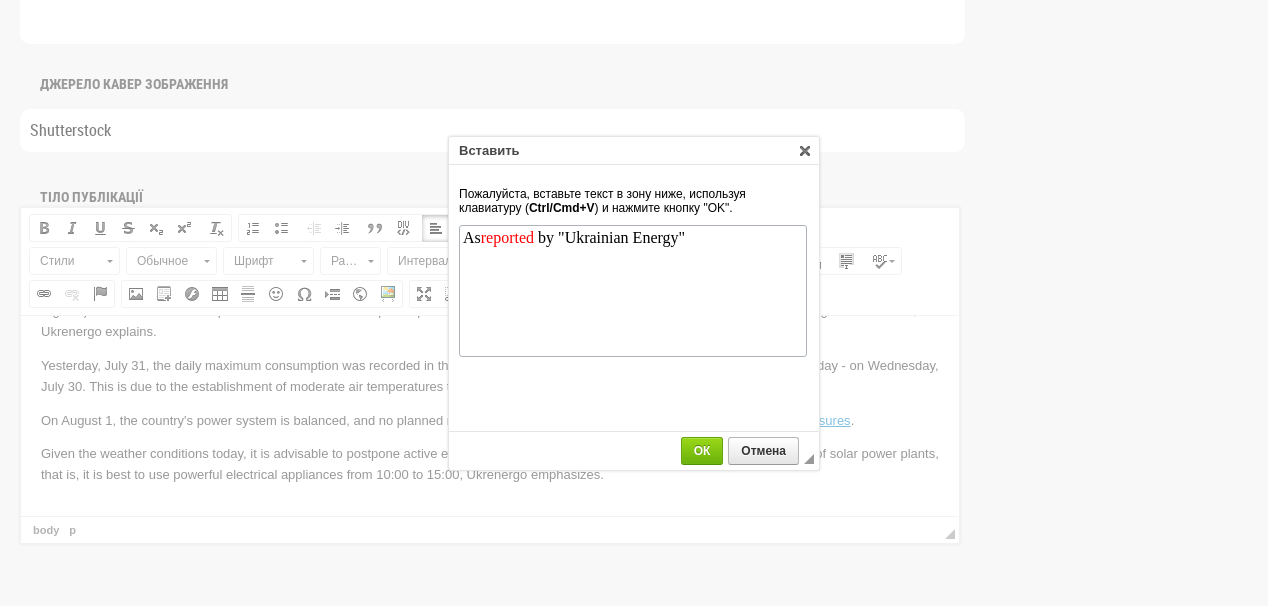 scroll, scrollTop: 0, scrollLeft: 0, axis: both 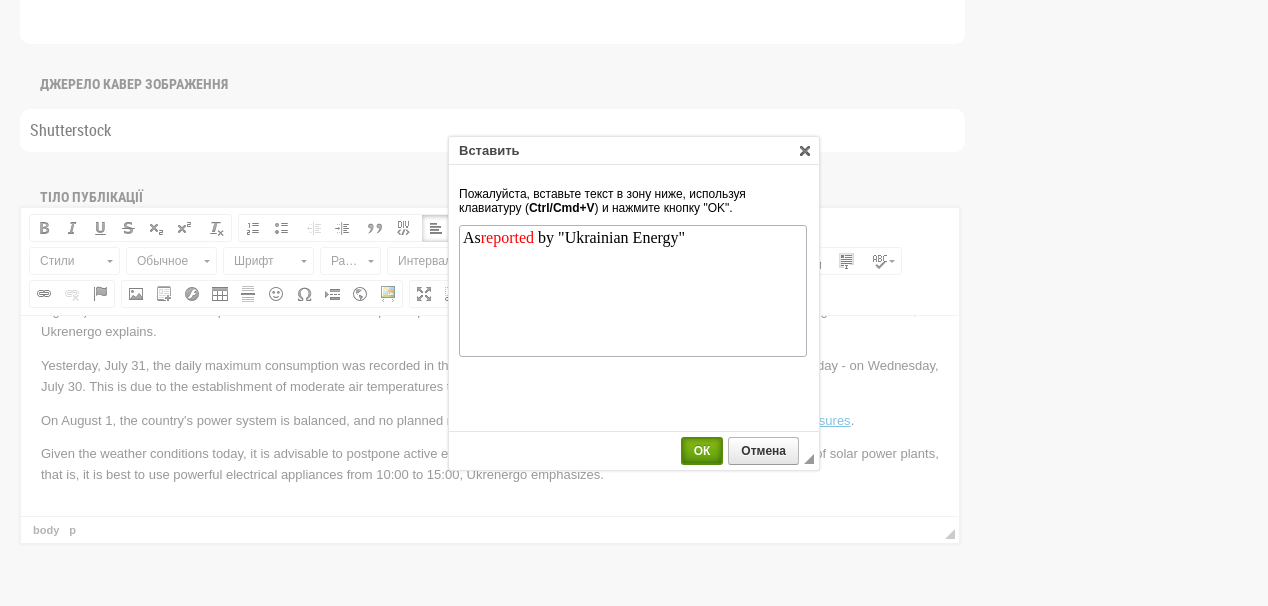click on "ОК" at bounding box center (702, 451) 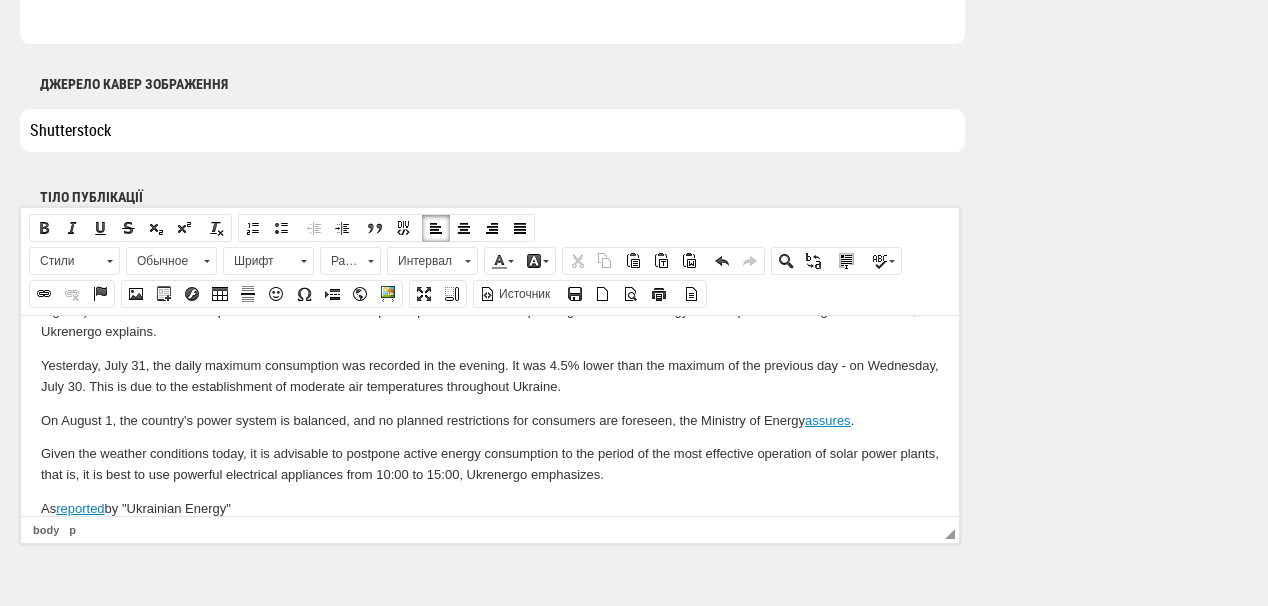 type 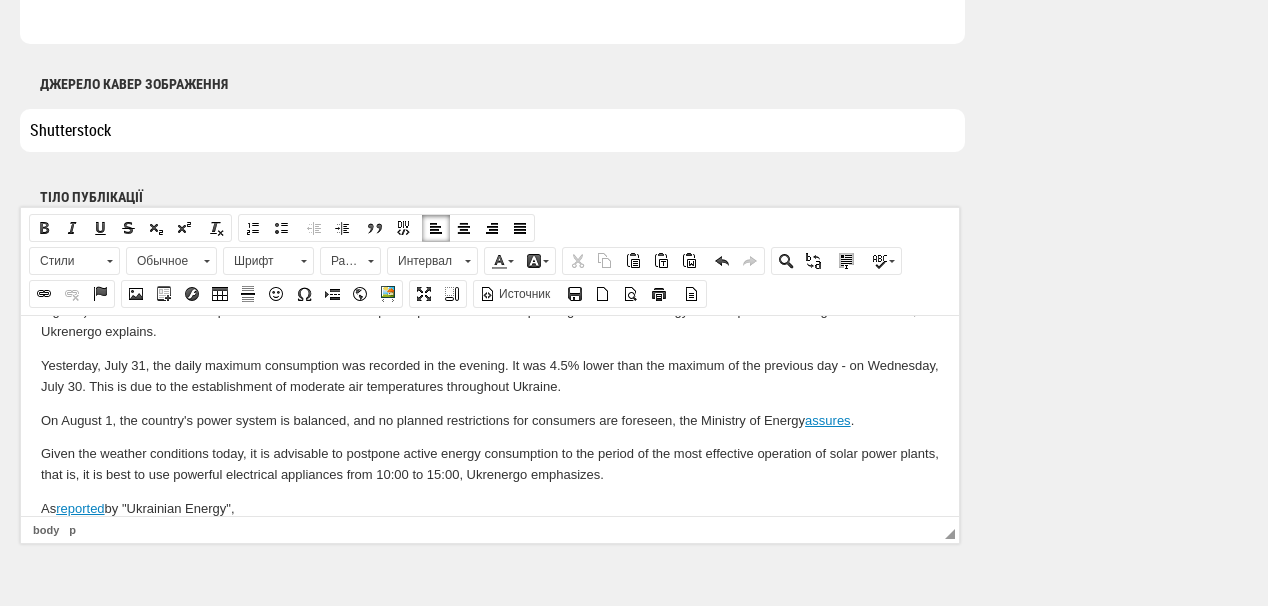 scroll, scrollTop: 111, scrollLeft: 0, axis: vertical 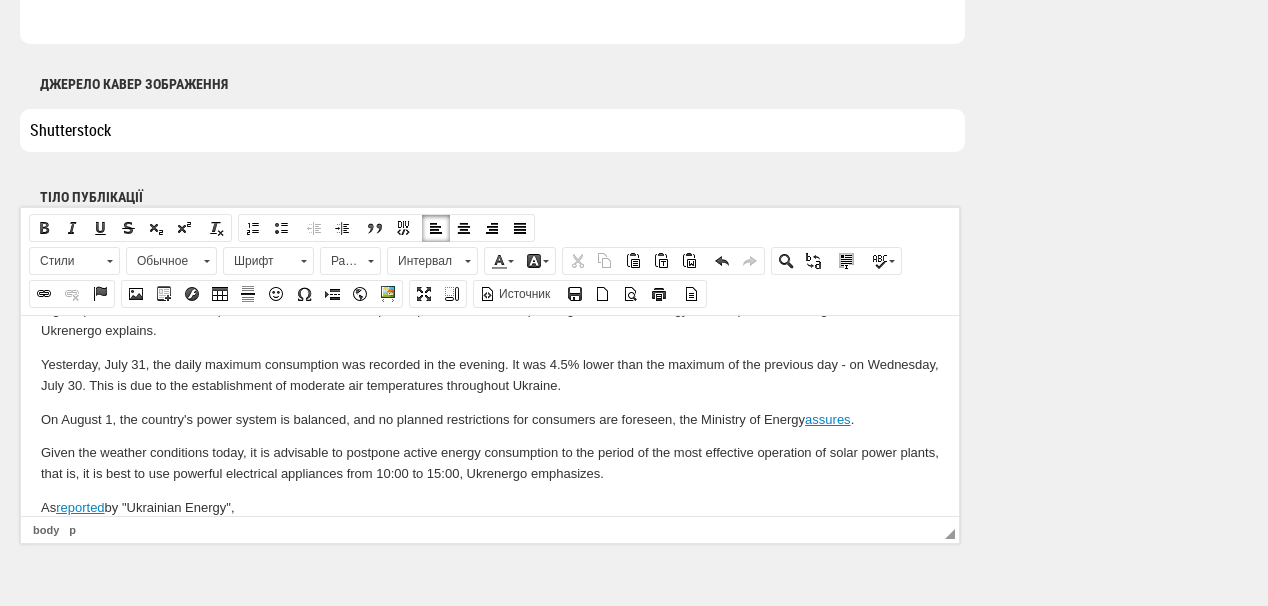 click on "As  reported  by "Ukrainian Energy"," at bounding box center [490, 507] 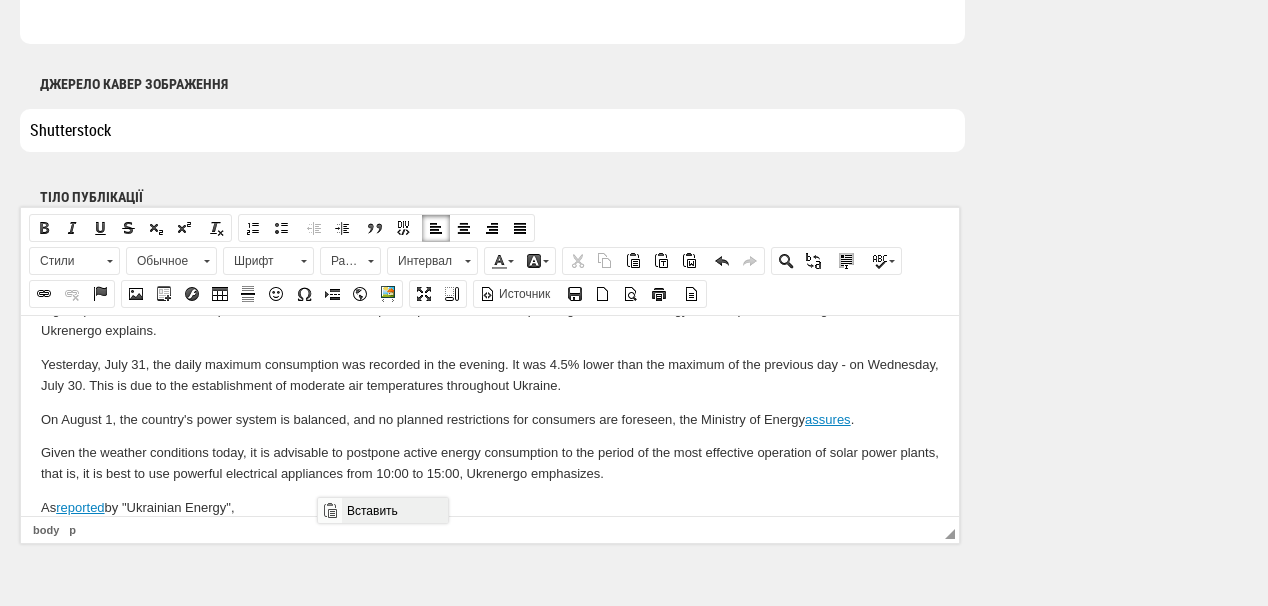 click on "Вставить" at bounding box center [394, 510] 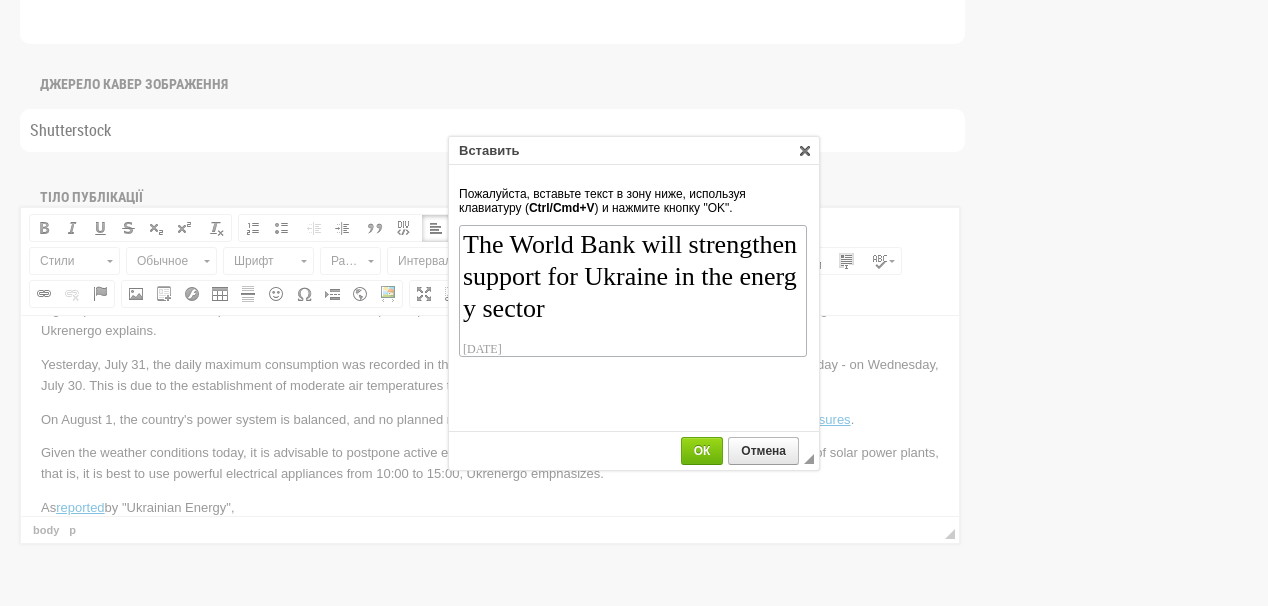 scroll, scrollTop: 134, scrollLeft: 0, axis: vertical 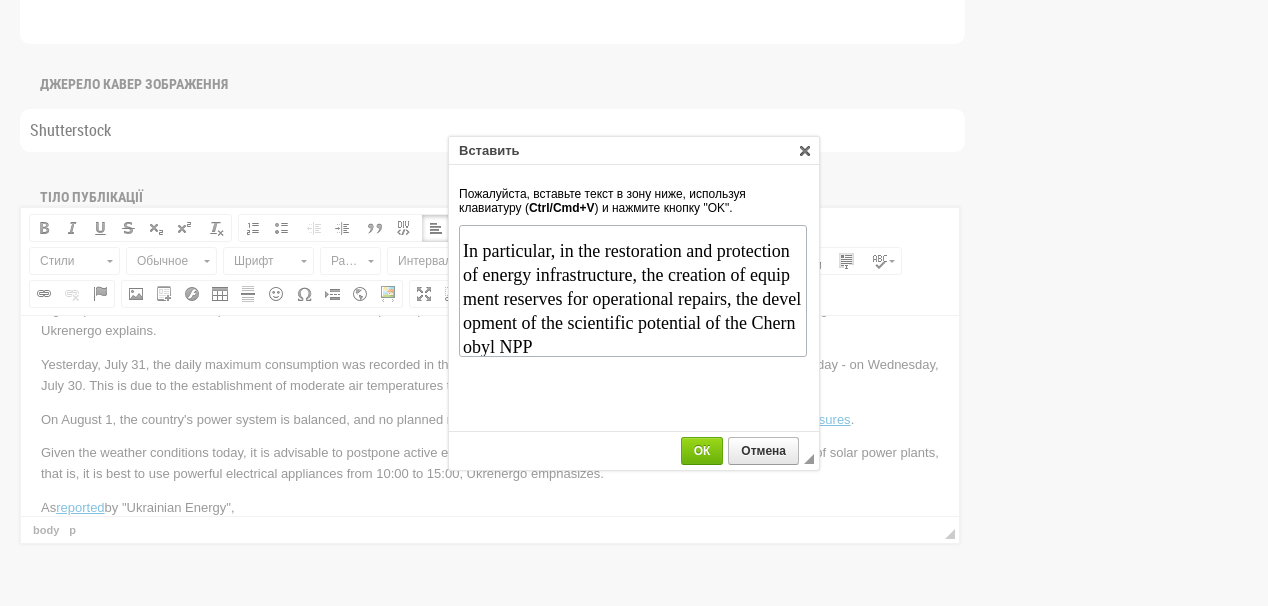 type 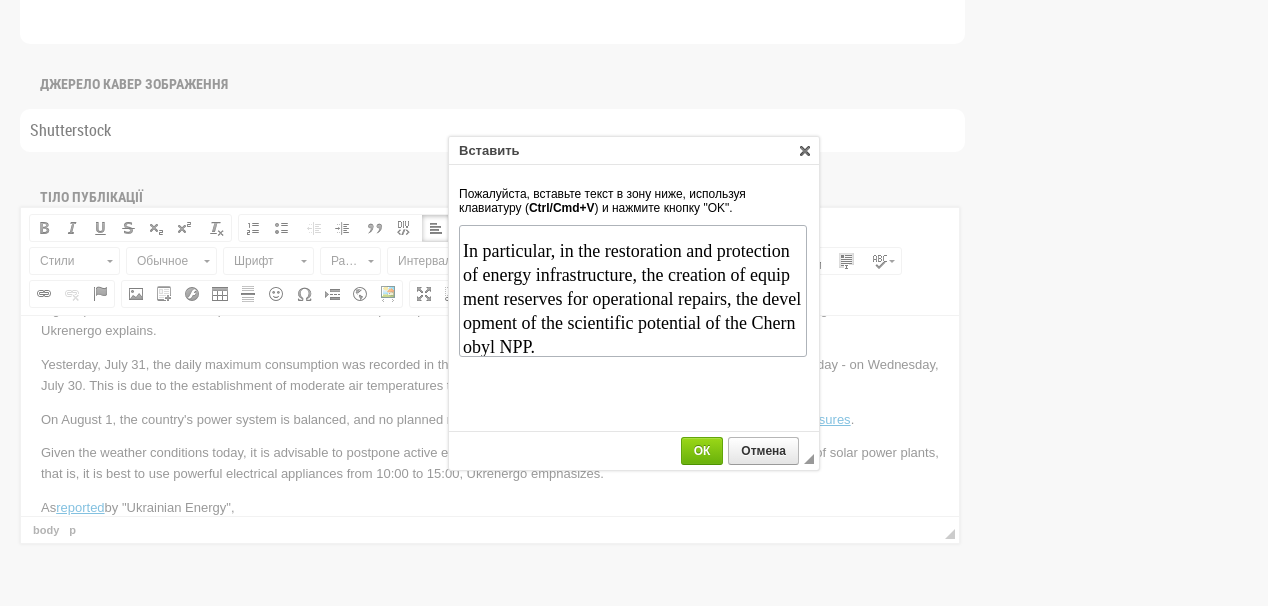 scroll, scrollTop: 54, scrollLeft: 0, axis: vertical 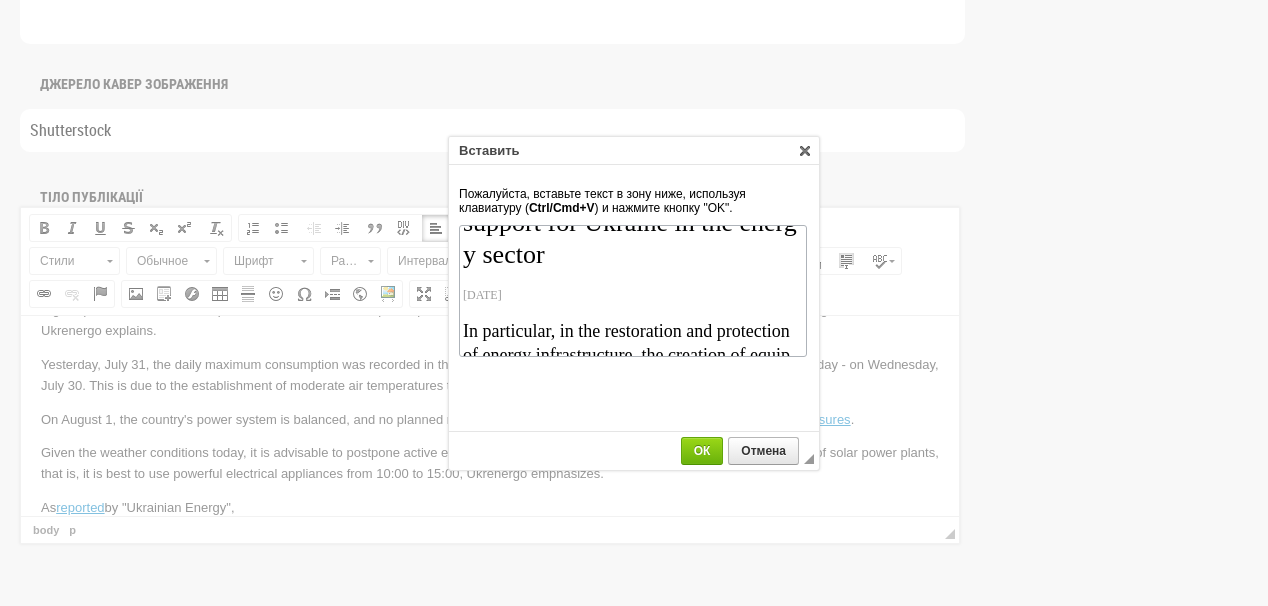drag, startPoint x: 595, startPoint y: 289, endPoint x: 449, endPoint y: 295, distance: 146.12323 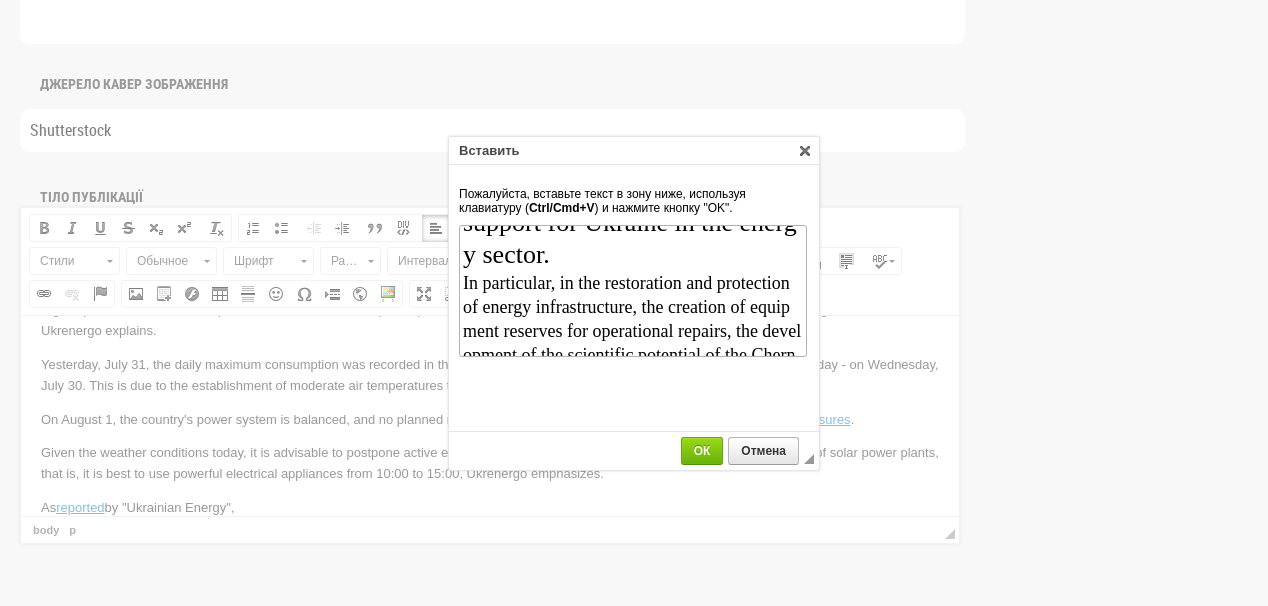 scroll, scrollTop: 0, scrollLeft: 0, axis: both 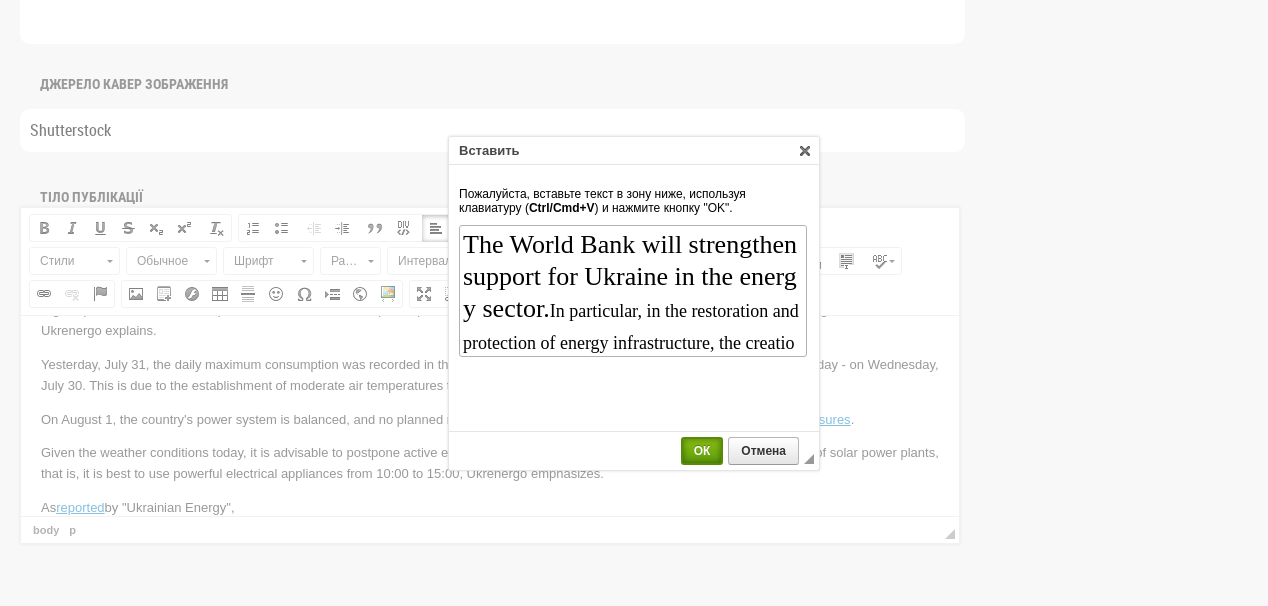 click on "ОК" at bounding box center [702, 451] 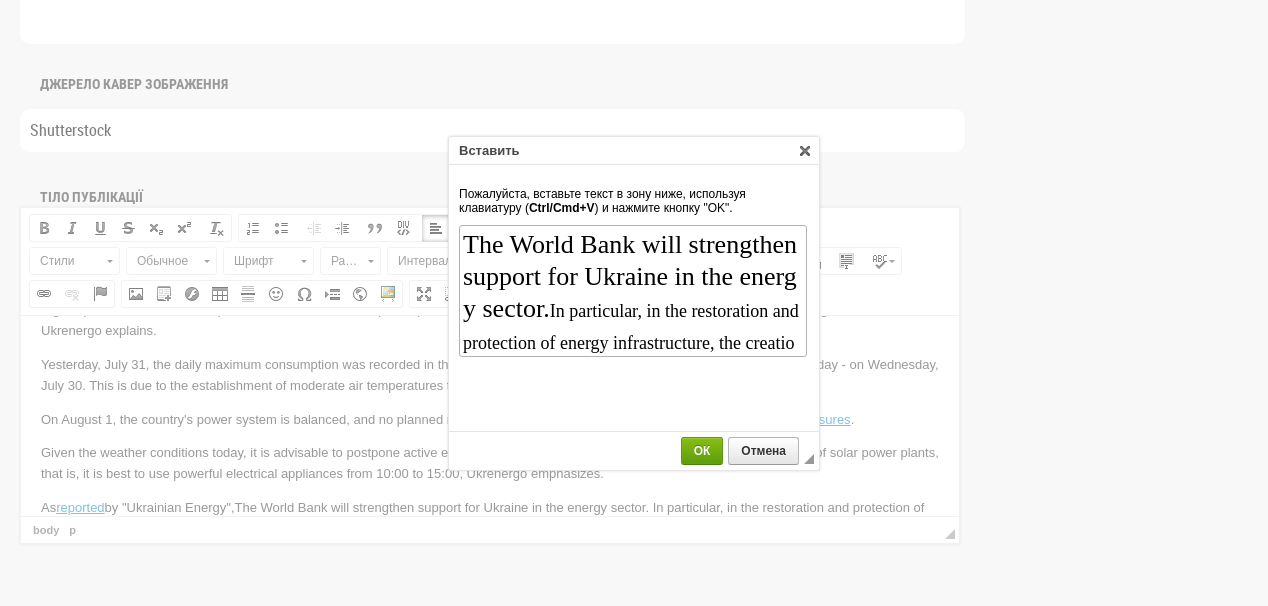 scroll, scrollTop: 131, scrollLeft: 0, axis: vertical 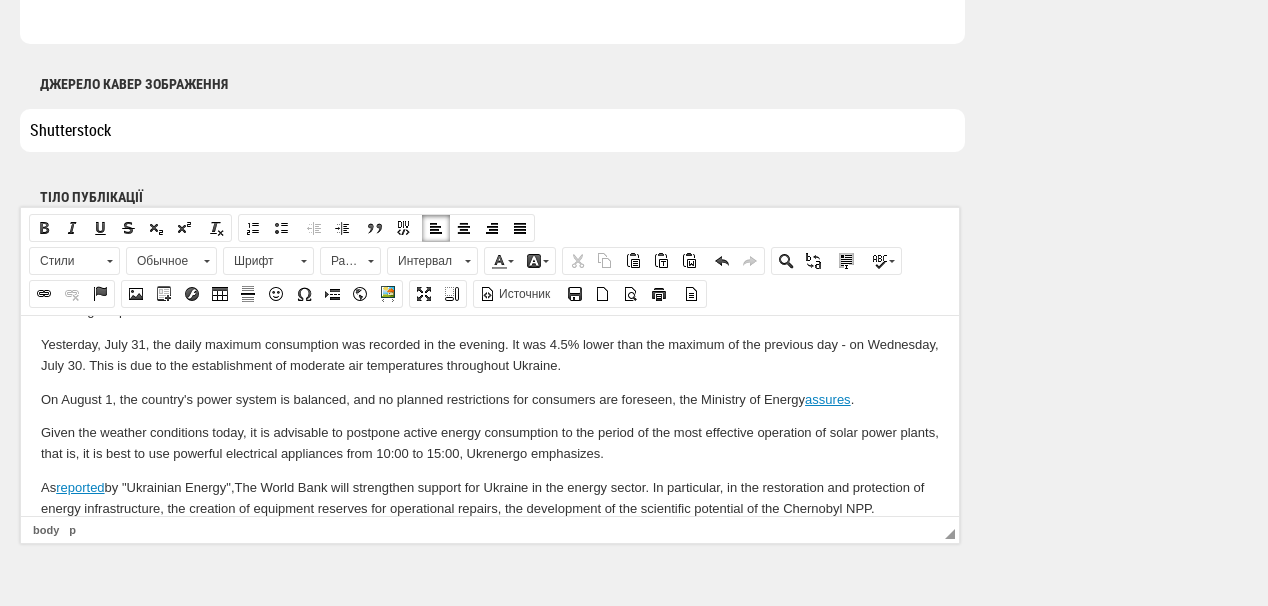 click on "As  reported  by "Ukrainian Energy",  The World Bank will strengthen support for Ukraine in the energy sector. In particular, in the restoration and protection of energy infrastructure, the creation of equipment reserves for operational repairs, the development of the scientific potential of the Chernobyl NPP." at bounding box center [490, 498] 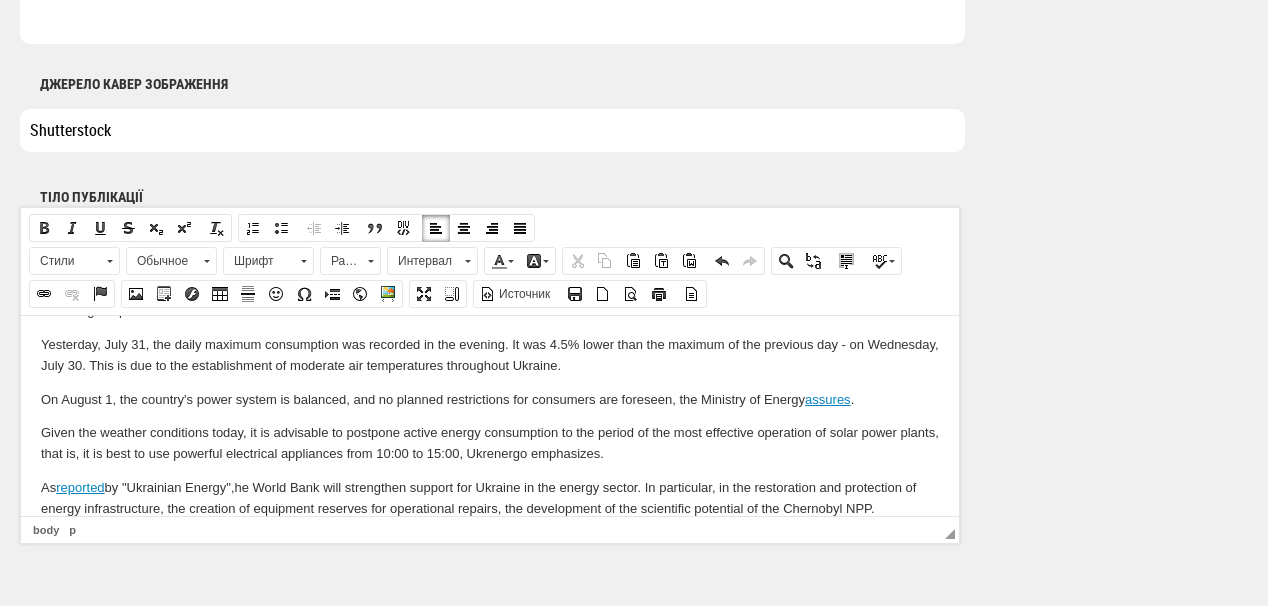 drag, startPoint x: 58, startPoint y: 484, endPoint x: 114, endPoint y: 484, distance: 56 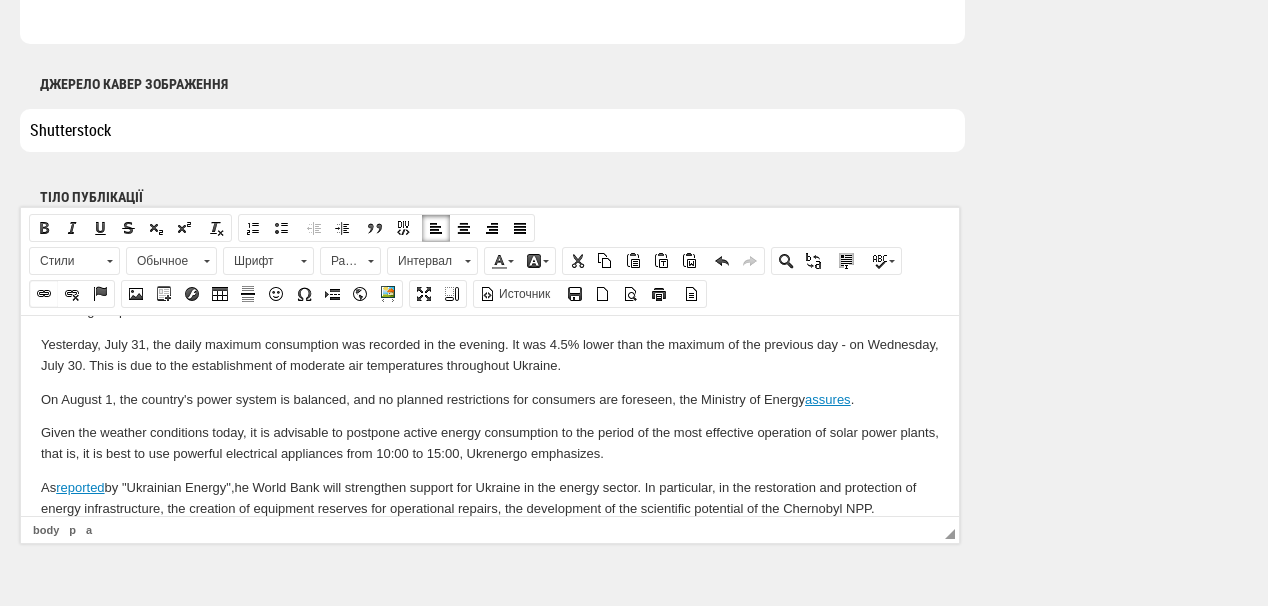click at bounding box center [44, 294] 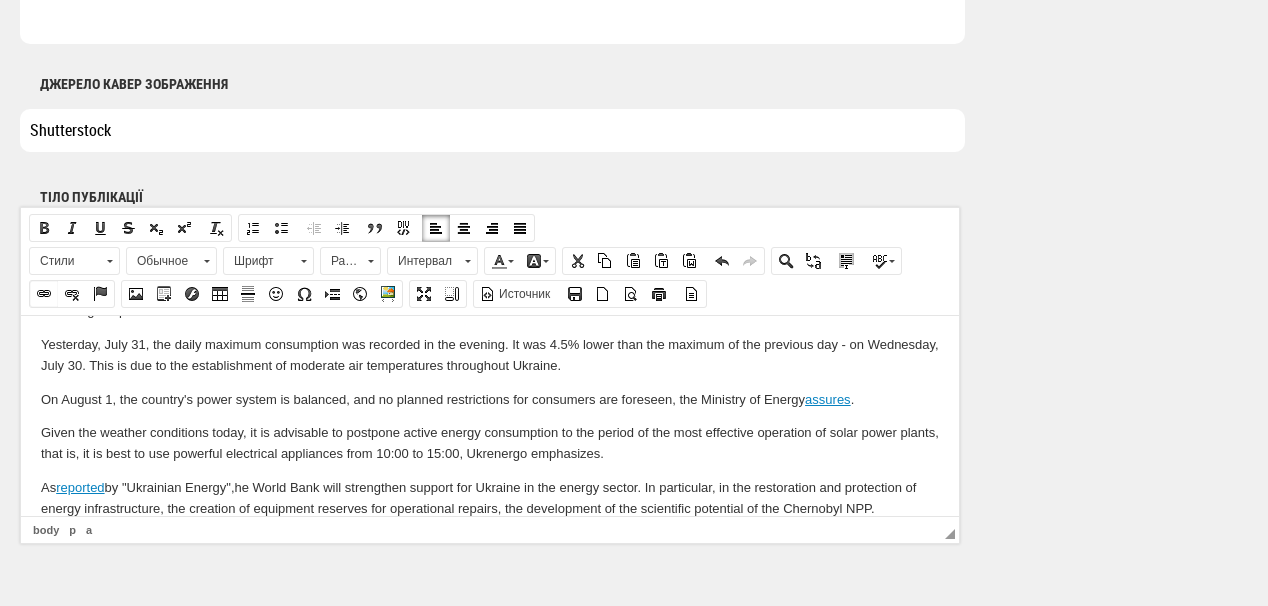 select on "http://" 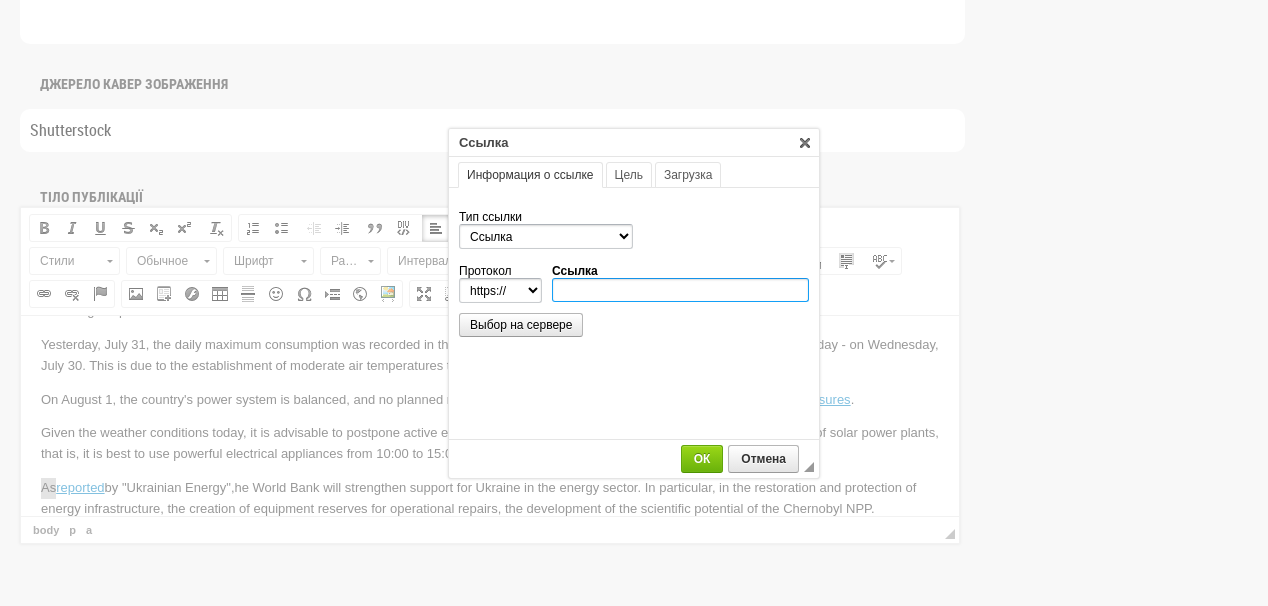 paste on "https://ua-energy.org/en/posts/31-07-2025-e8e38380-688b-4c6f-8c89-3f817fe9b8da" 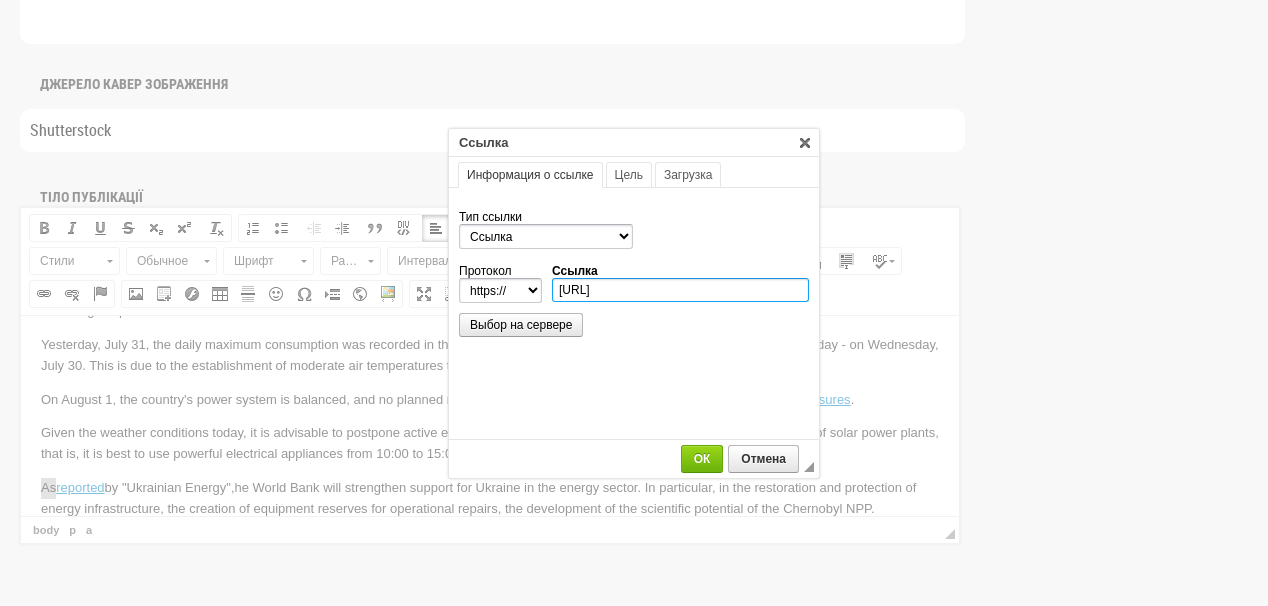 scroll, scrollTop: 0, scrollLeft: 200, axis: horizontal 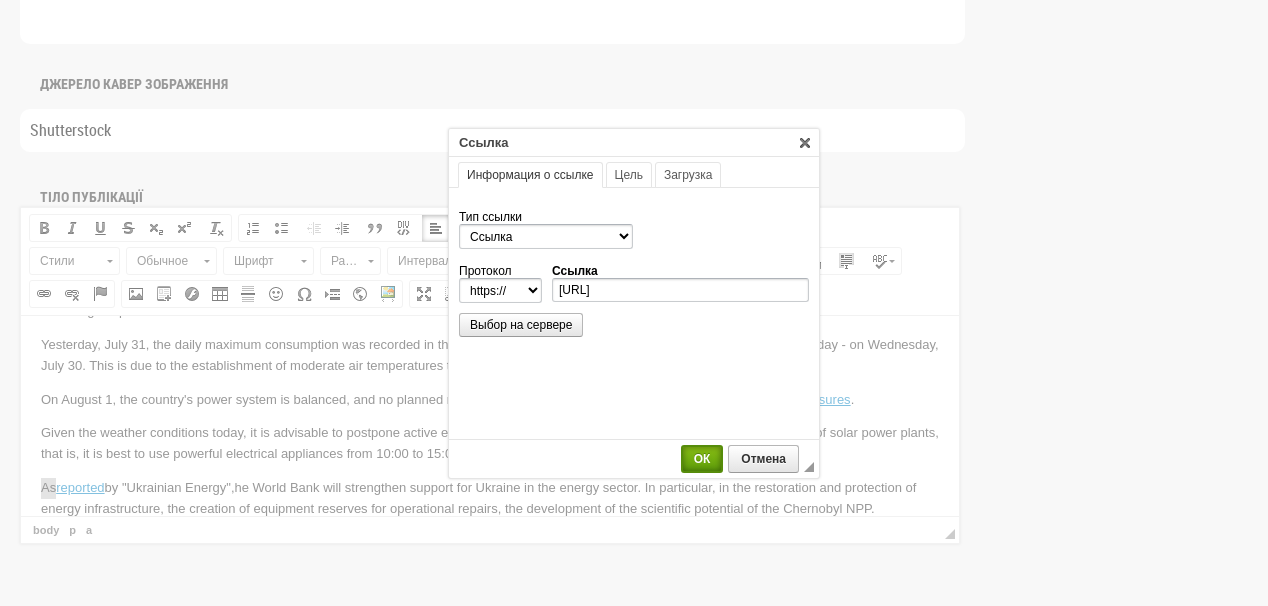 type on "ua-energy.org/en/posts/31-07-2025-e8e38380-688b-4c6f-8c89-3f817fe9b8da" 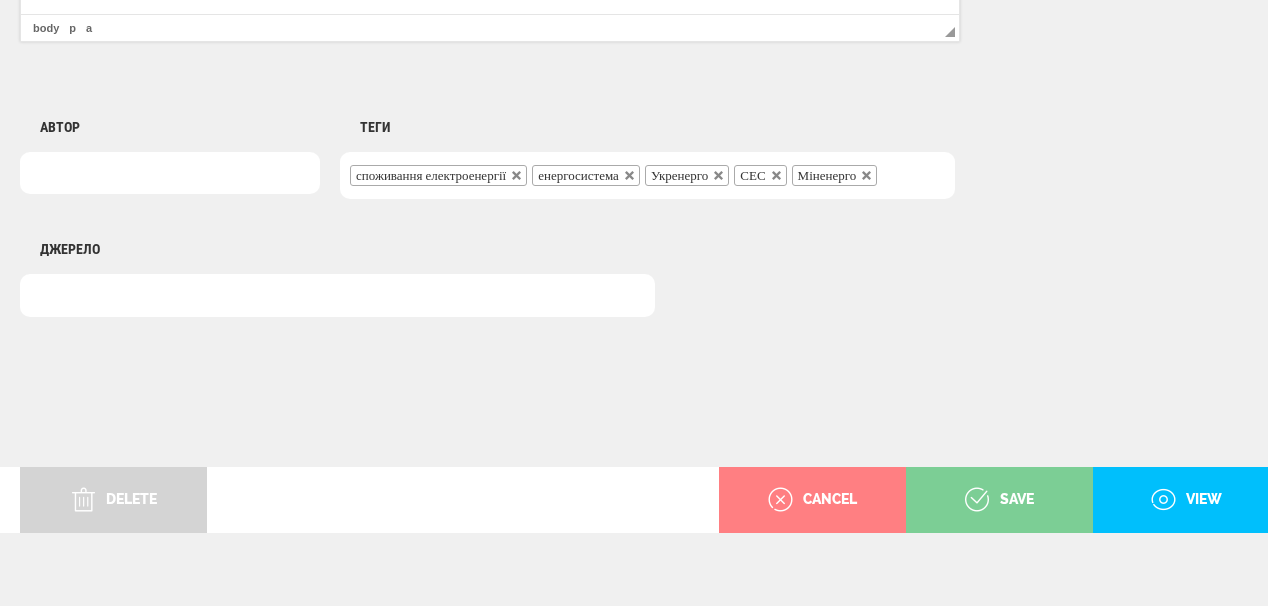 scroll, scrollTop: 1625, scrollLeft: 0, axis: vertical 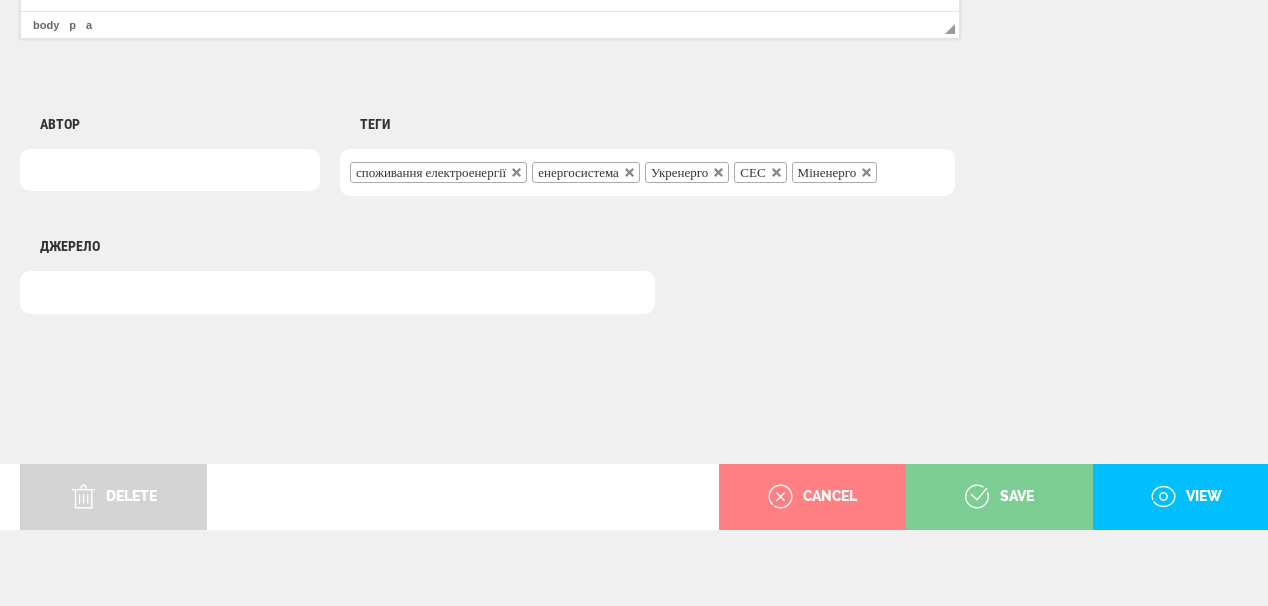 click on "save" at bounding box center (999, 497) 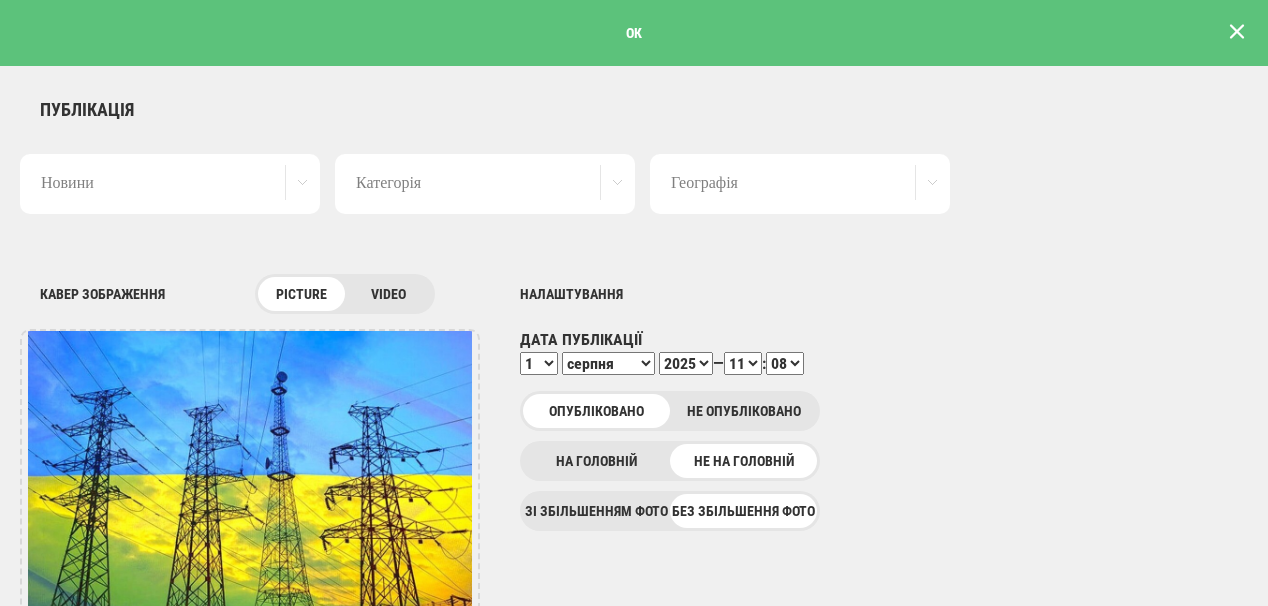 scroll, scrollTop: 0, scrollLeft: 0, axis: both 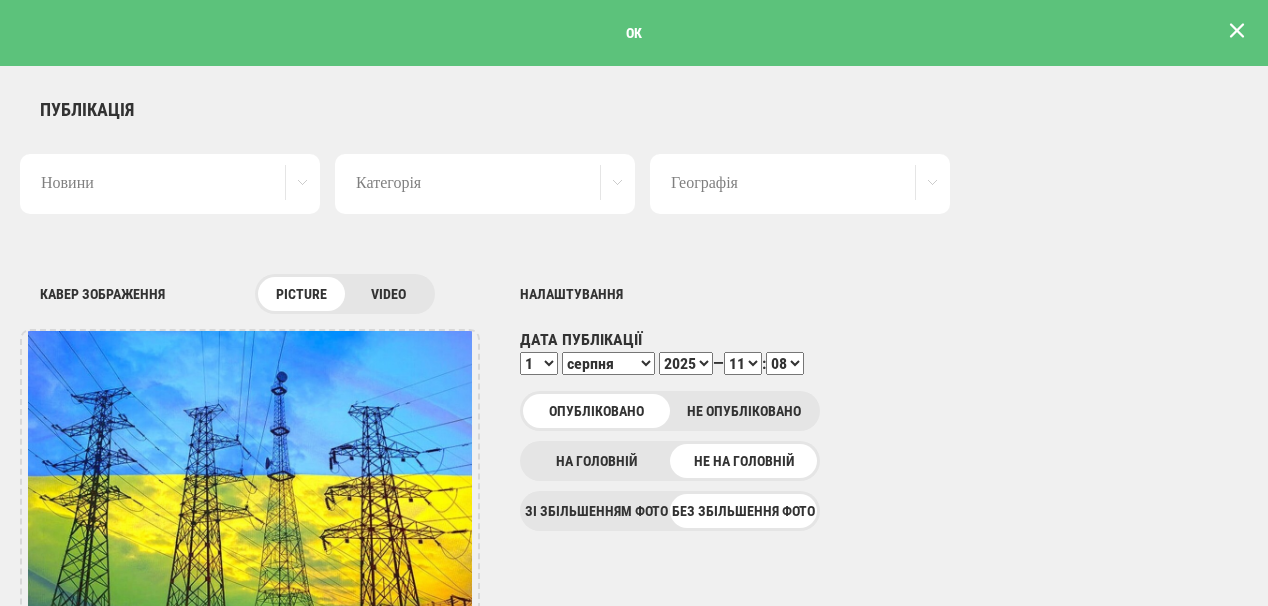 click at bounding box center (1237, 31) 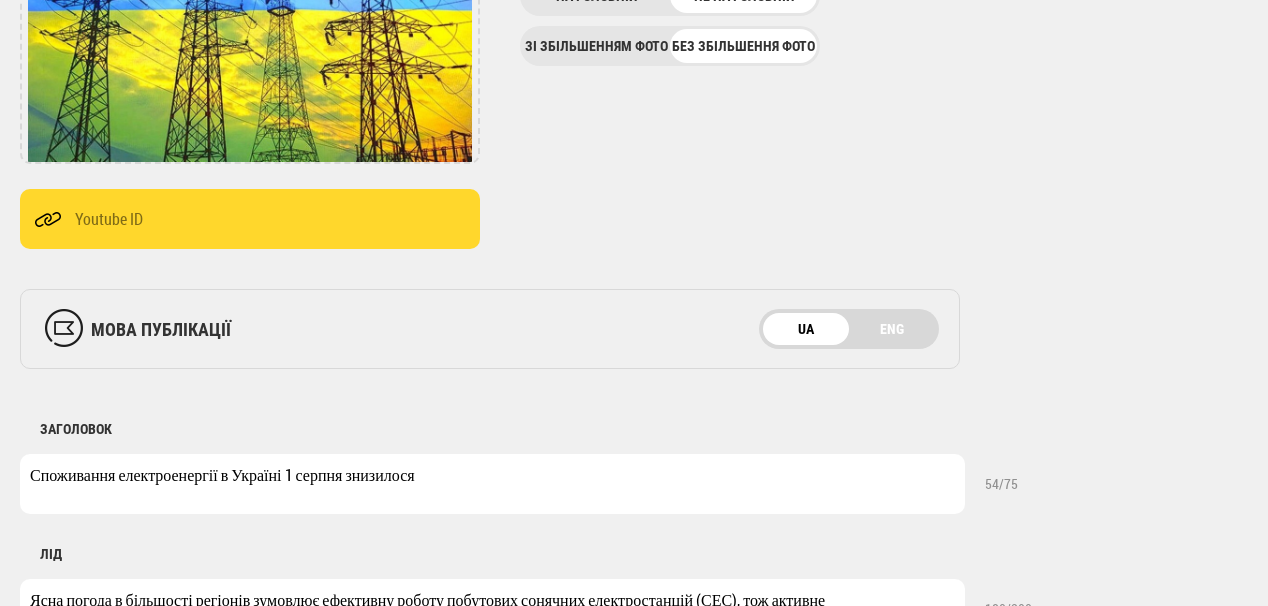 scroll, scrollTop: 640, scrollLeft: 0, axis: vertical 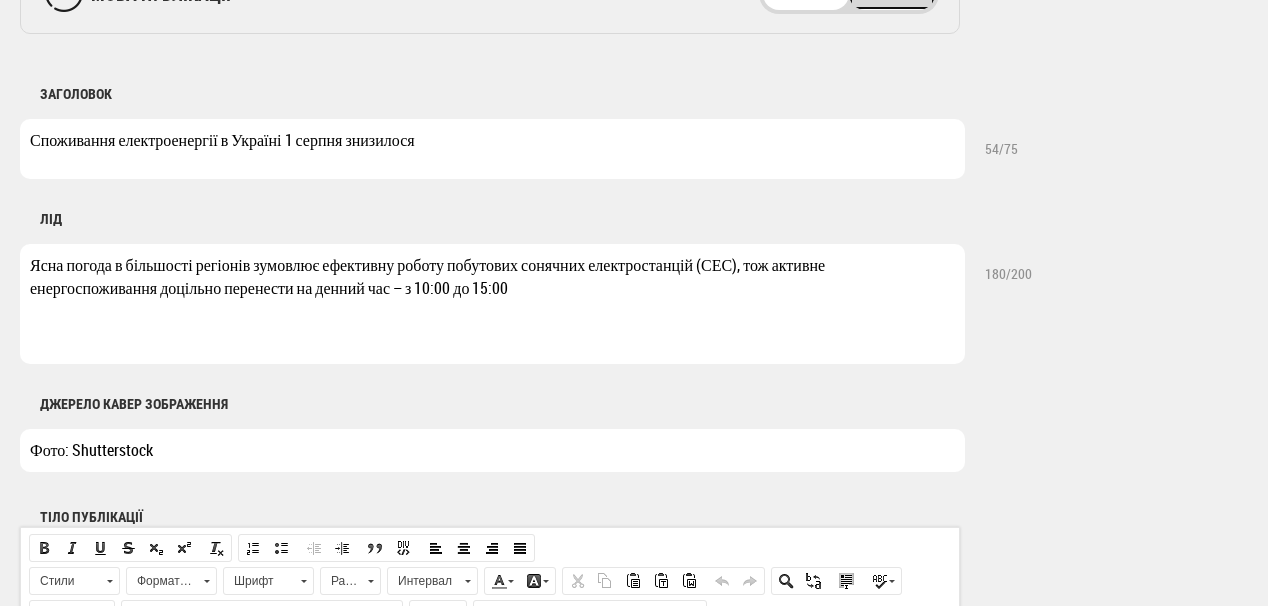 click on "ENG" at bounding box center (892, -6) 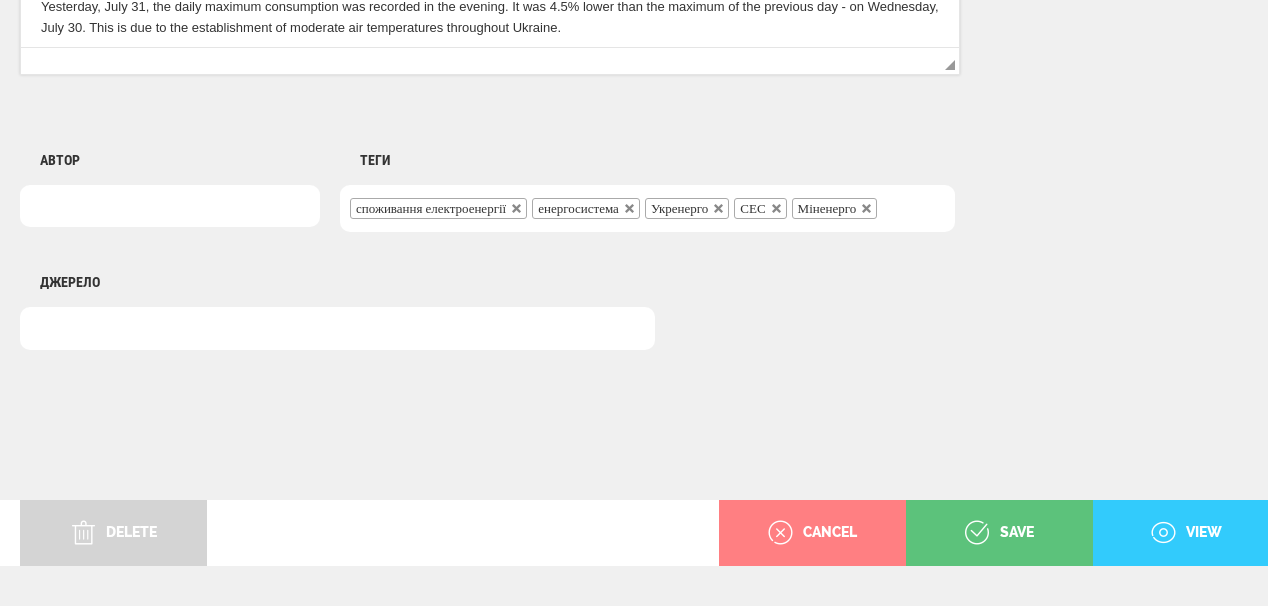 scroll, scrollTop: 1625, scrollLeft: 0, axis: vertical 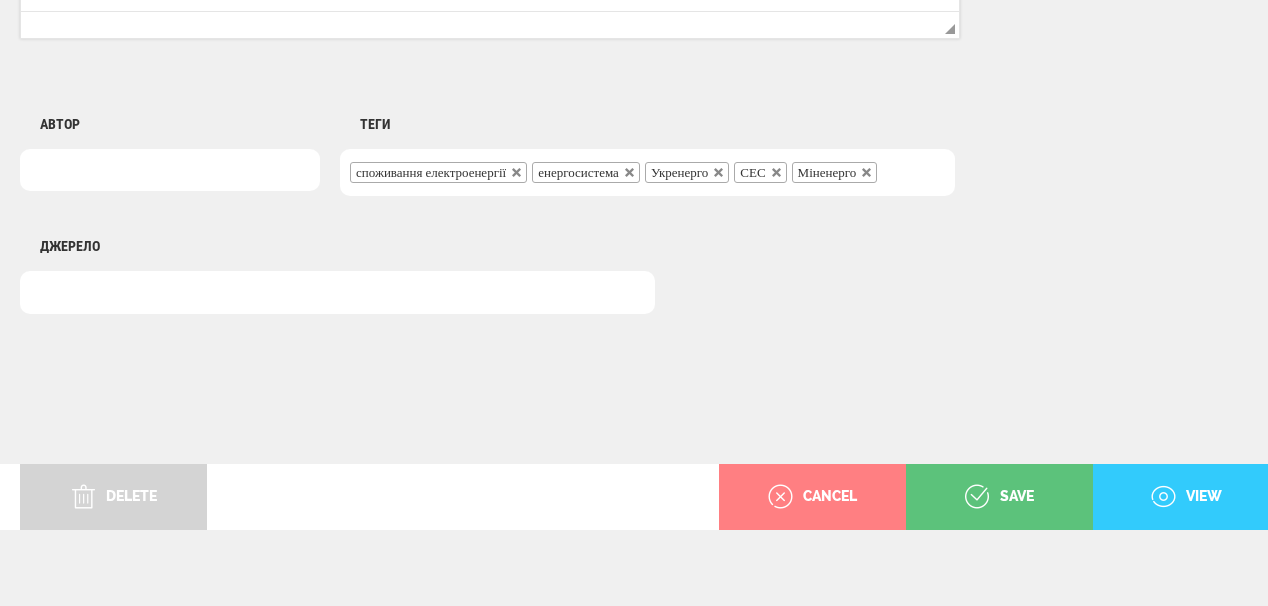 click on "view" at bounding box center [1186, 497] 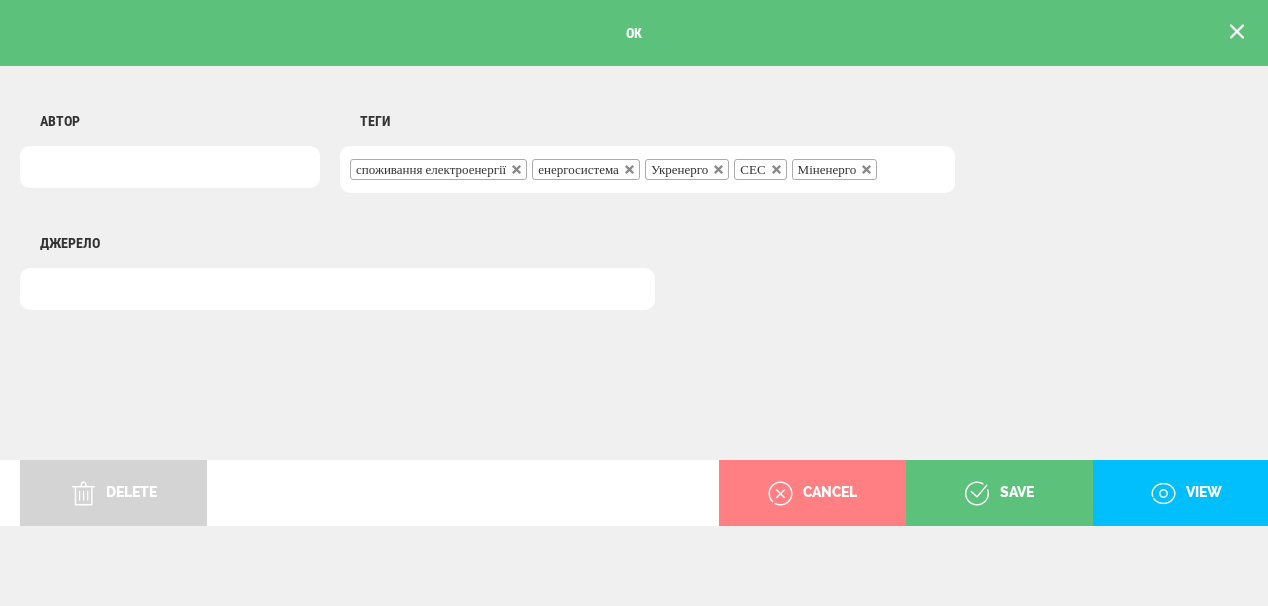 scroll, scrollTop: 1357, scrollLeft: 0, axis: vertical 